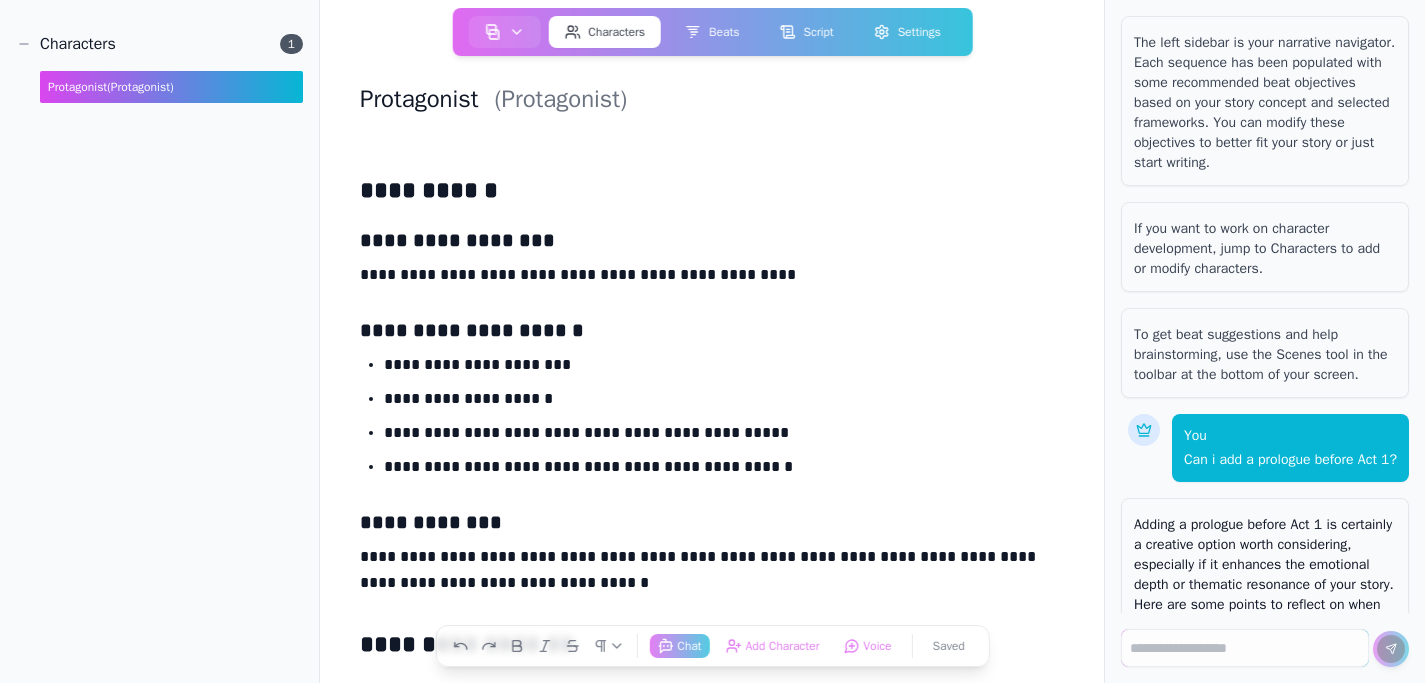 scroll, scrollTop: 0, scrollLeft: 0, axis: both 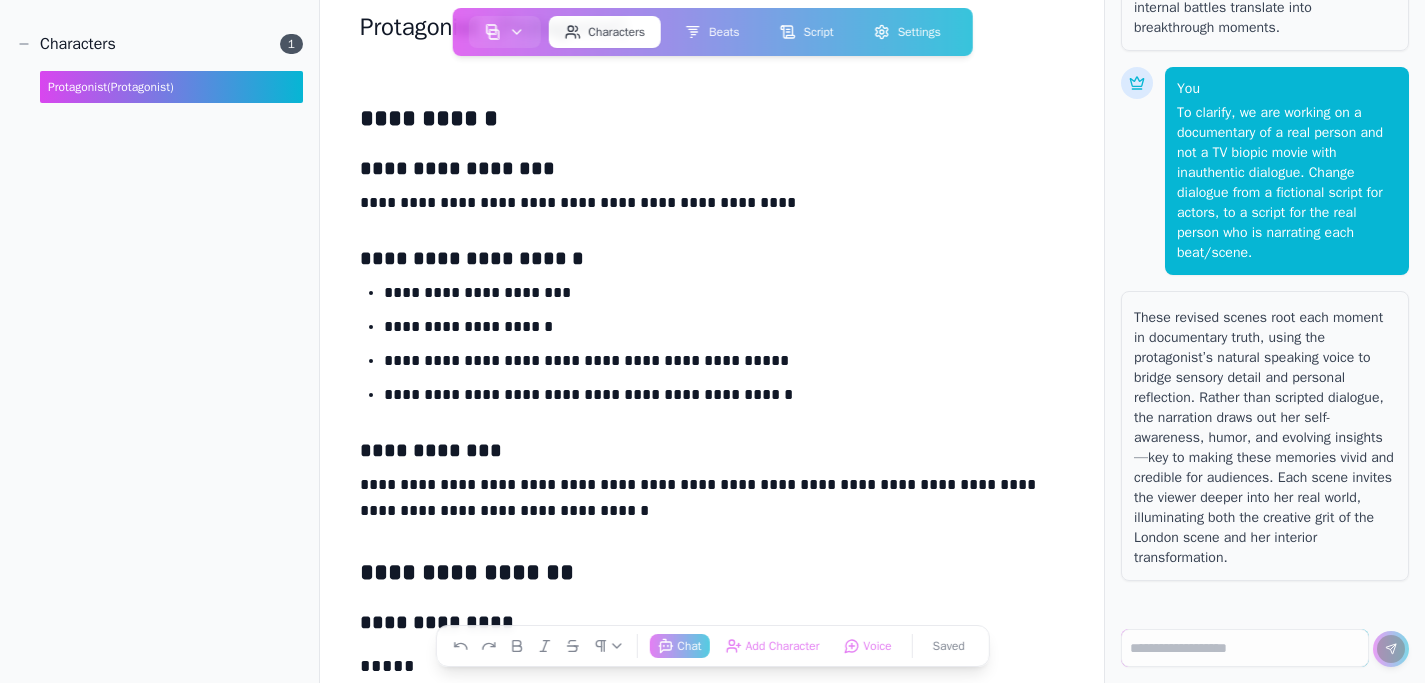 click on "**********" at bounding box center [712, 207] 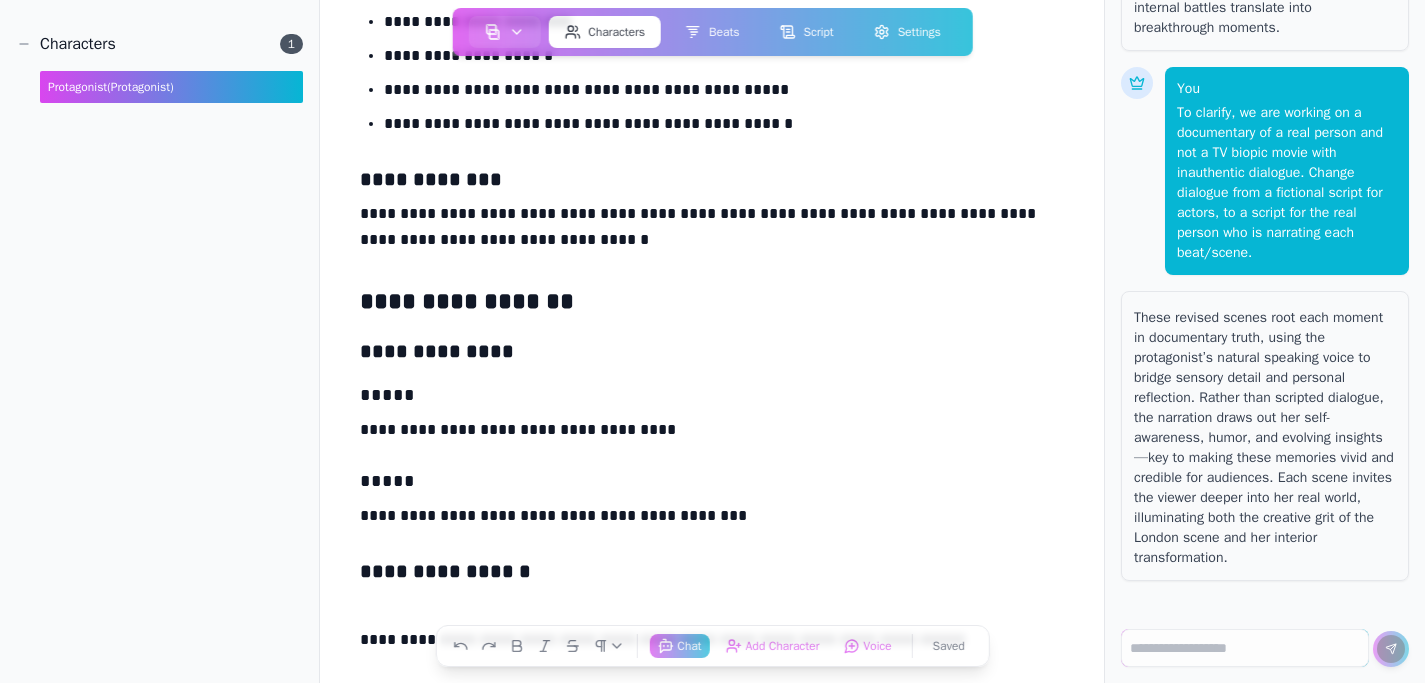 scroll, scrollTop: 345, scrollLeft: 0, axis: vertical 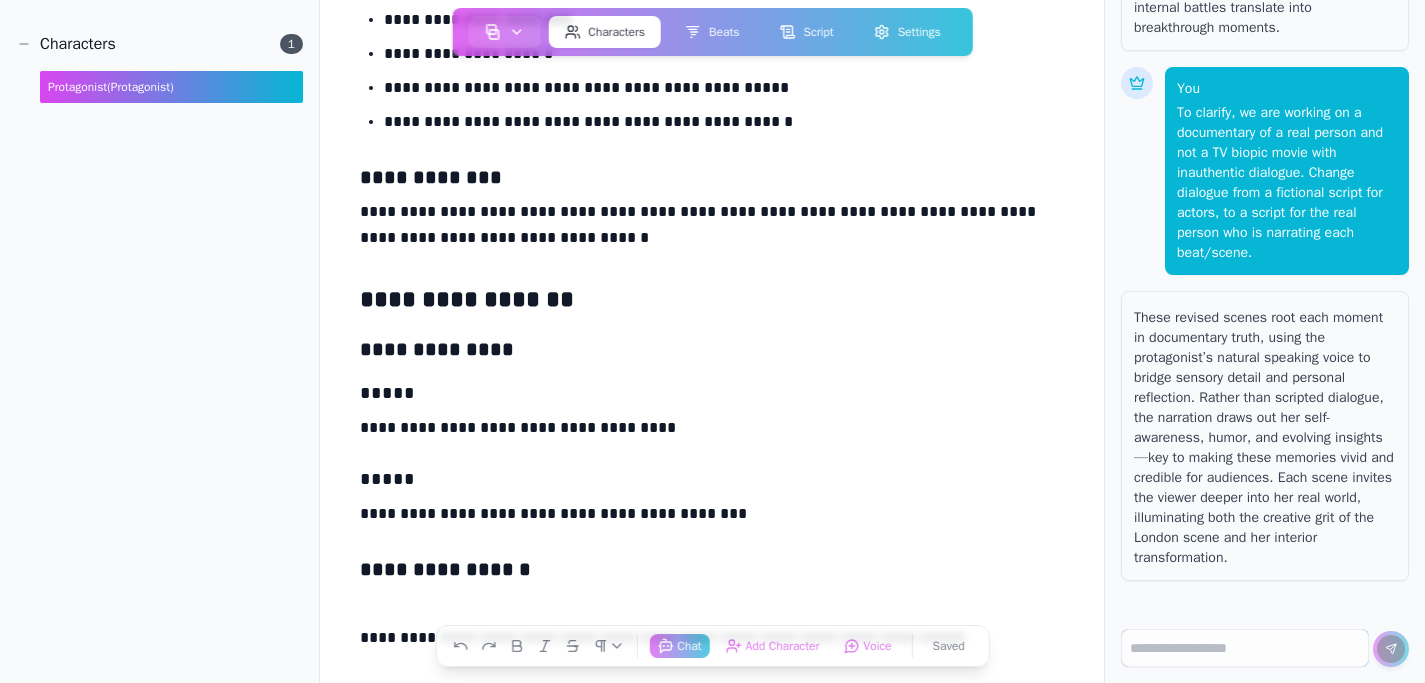 click on "**********" at bounding box center [712, 229] 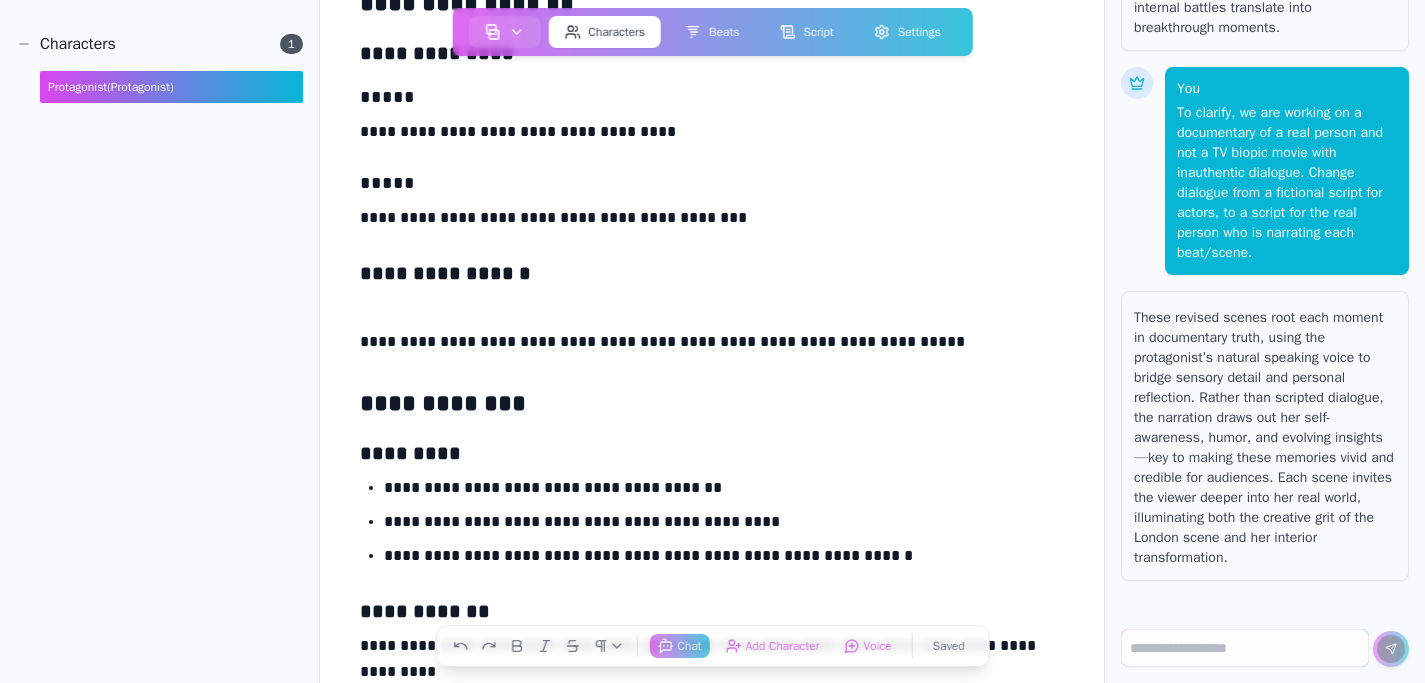 scroll, scrollTop: 676, scrollLeft: 0, axis: vertical 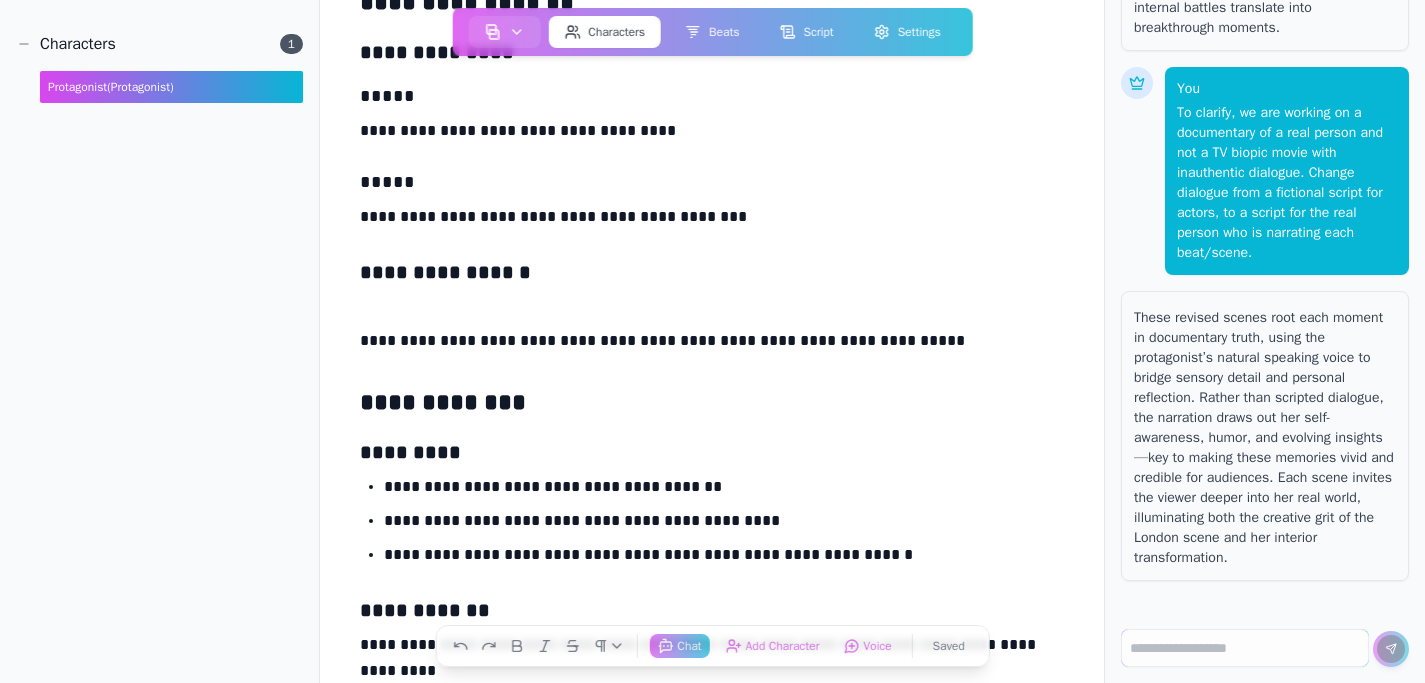 click at bounding box center (712, 311) 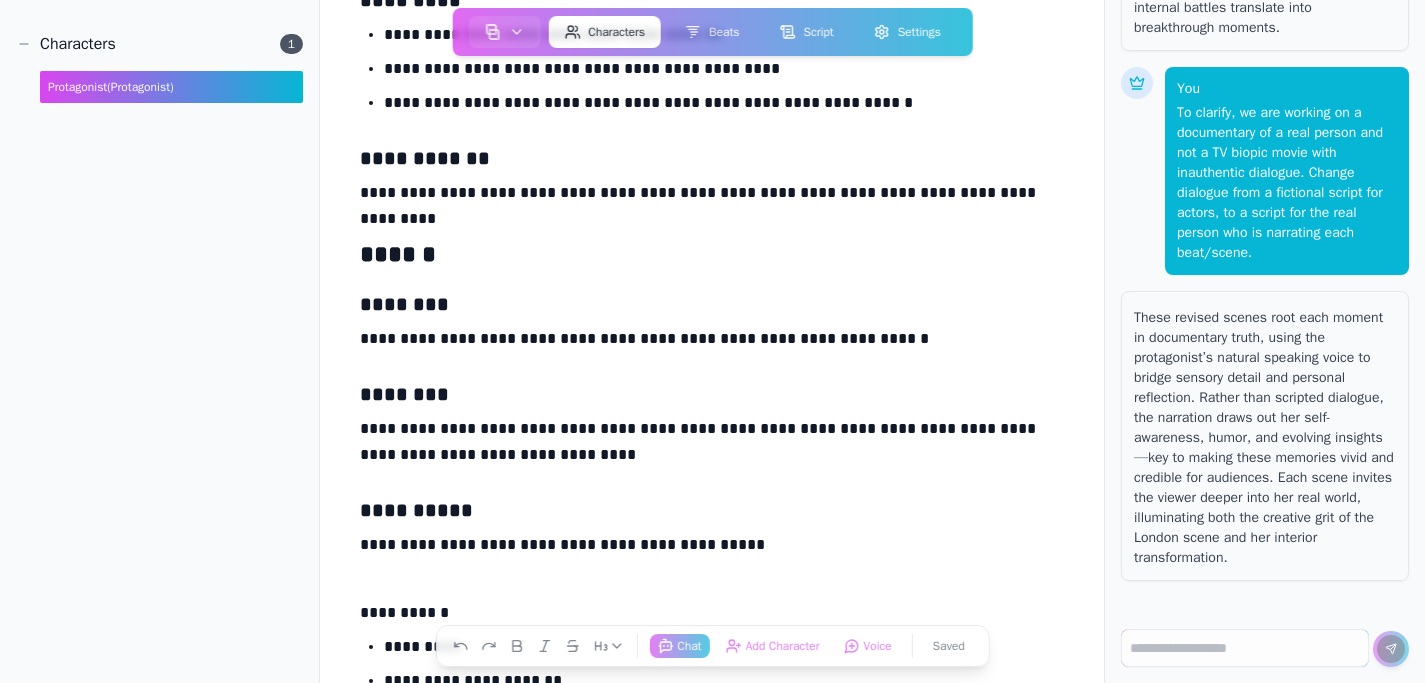 scroll, scrollTop: 1093, scrollLeft: 0, axis: vertical 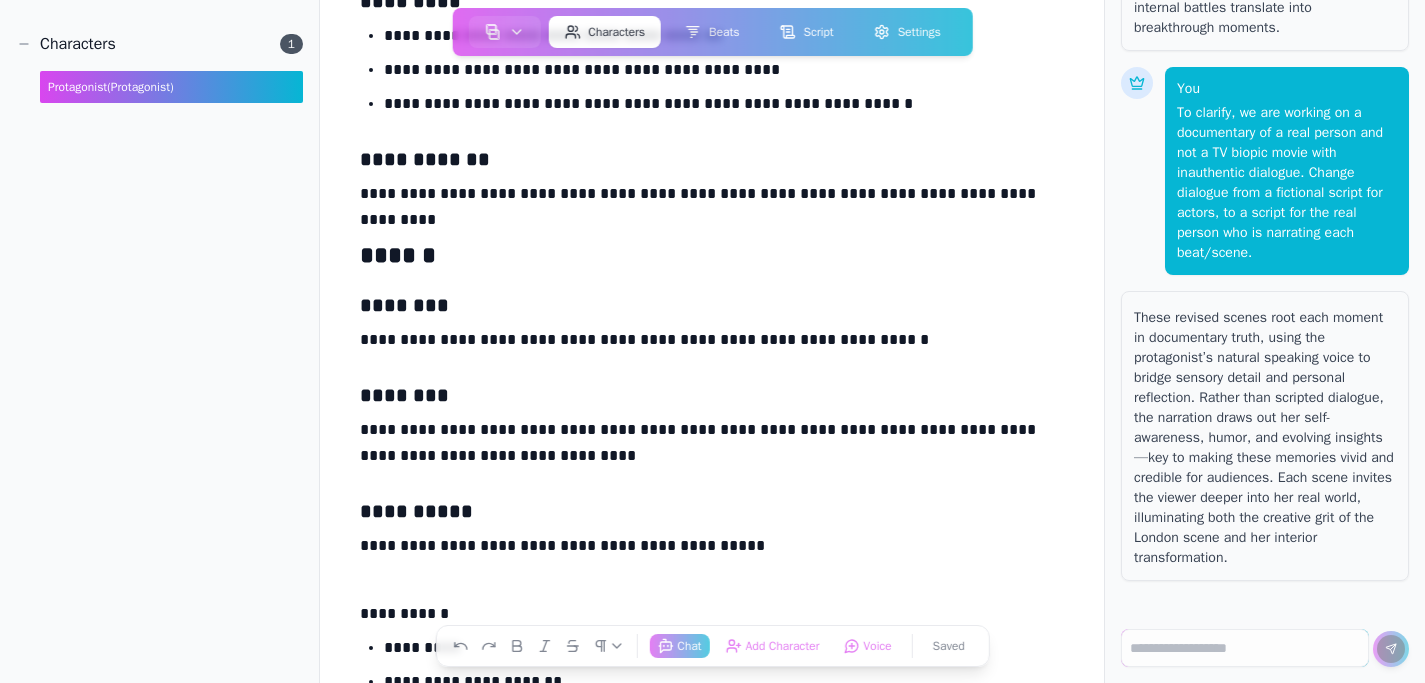 click on "**********" at bounding box center [712, 198] 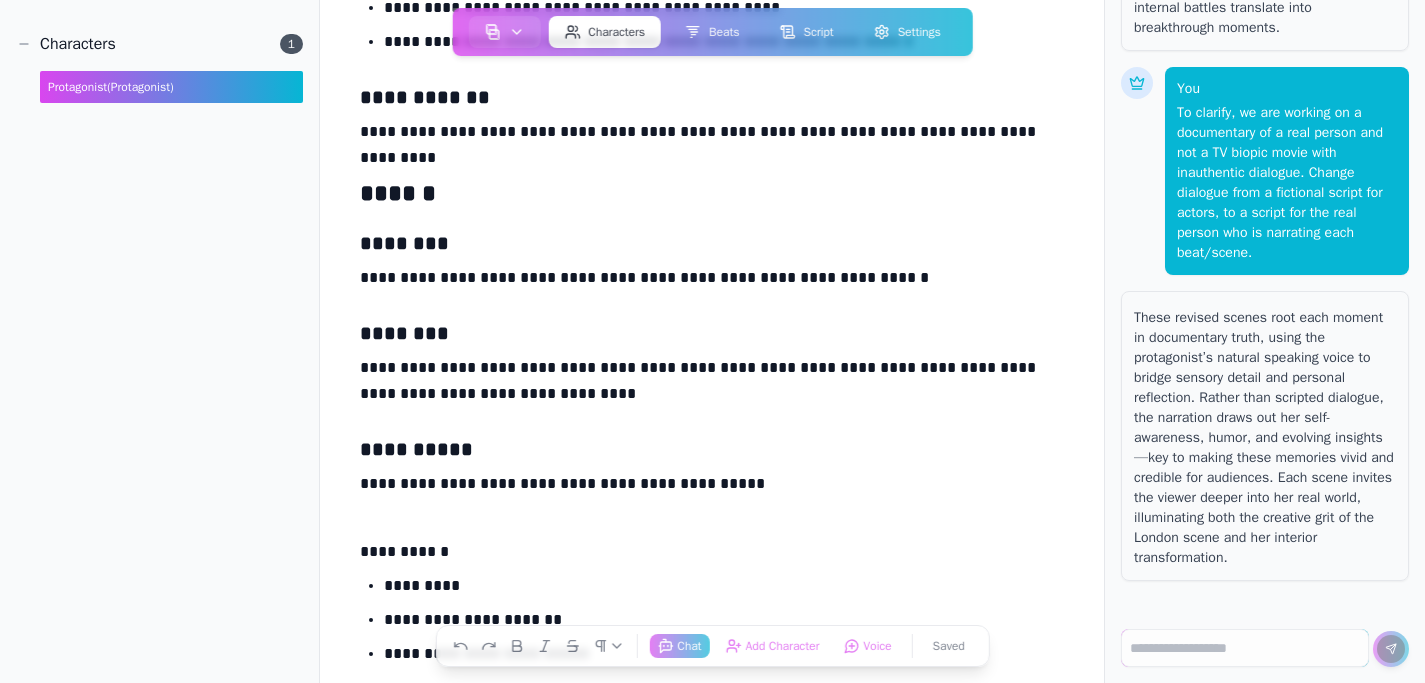 scroll, scrollTop: 1161, scrollLeft: 0, axis: vertical 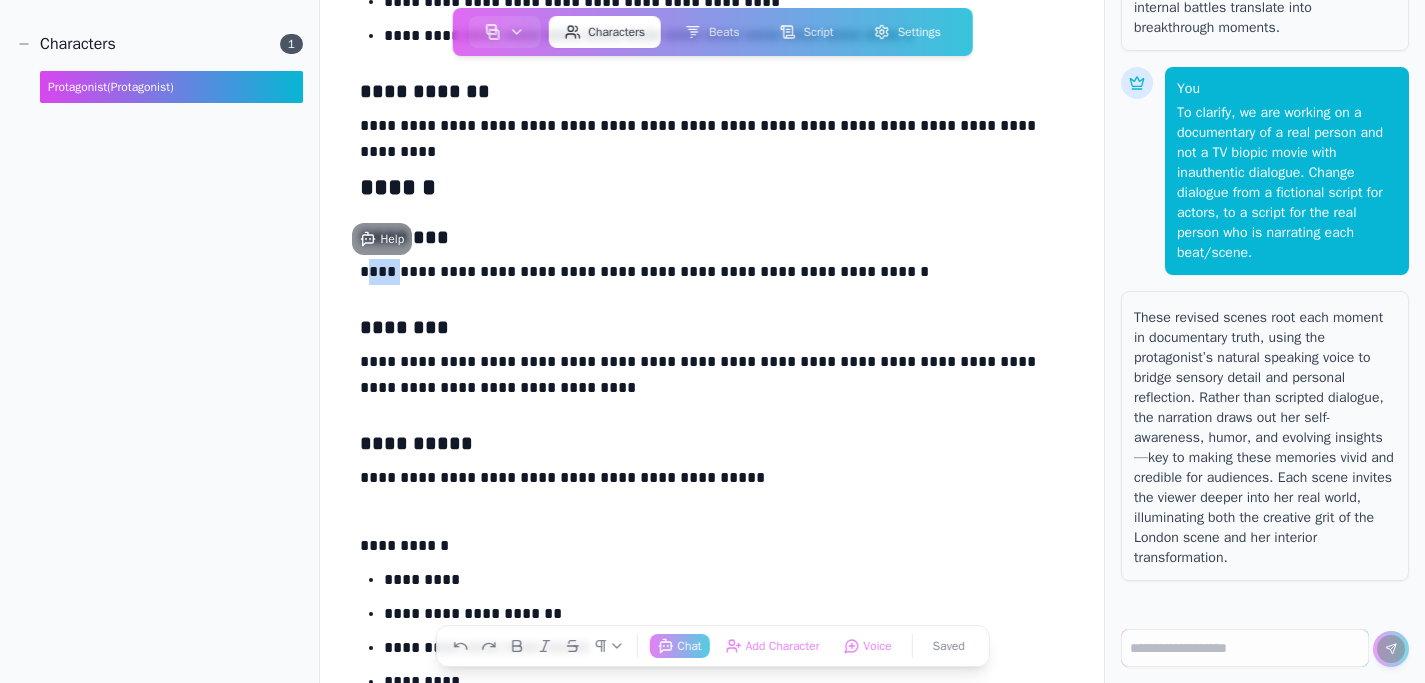 drag, startPoint x: 399, startPoint y: 271, endPoint x: 365, endPoint y: 271, distance: 34 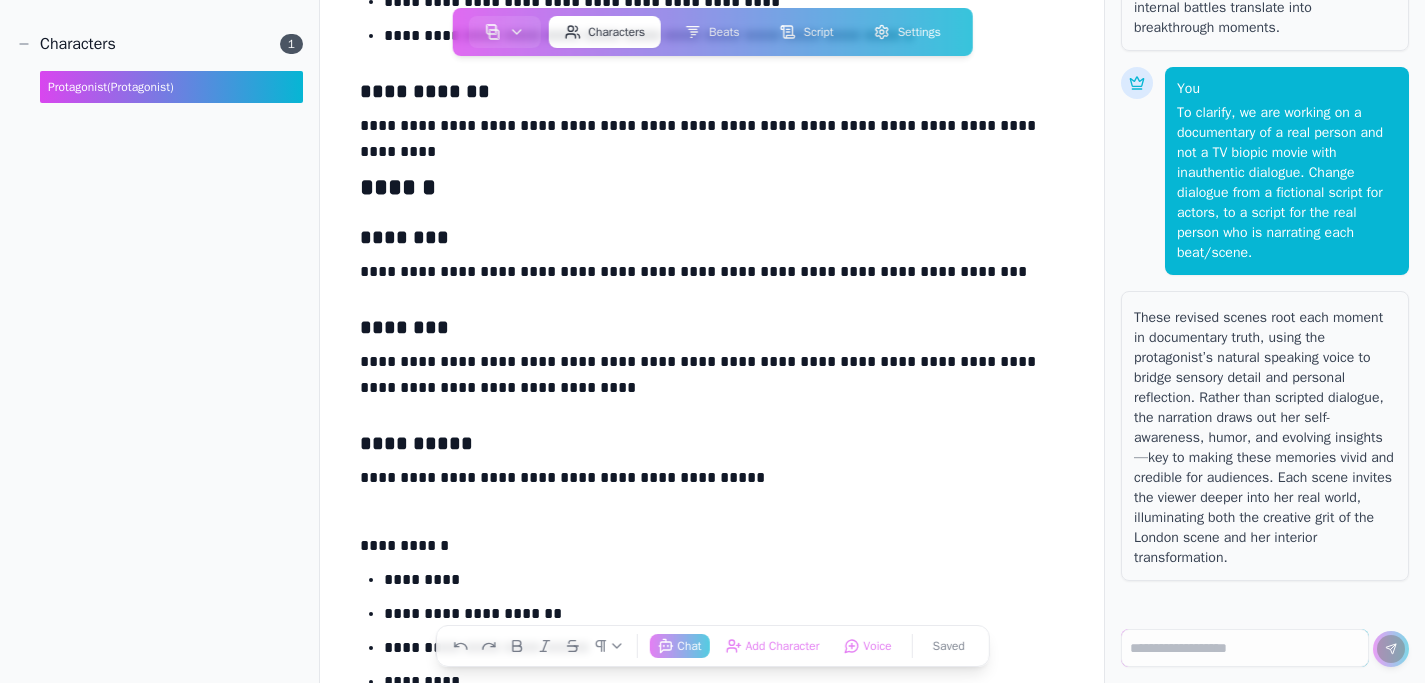 click on "**********" at bounding box center [712, 276] 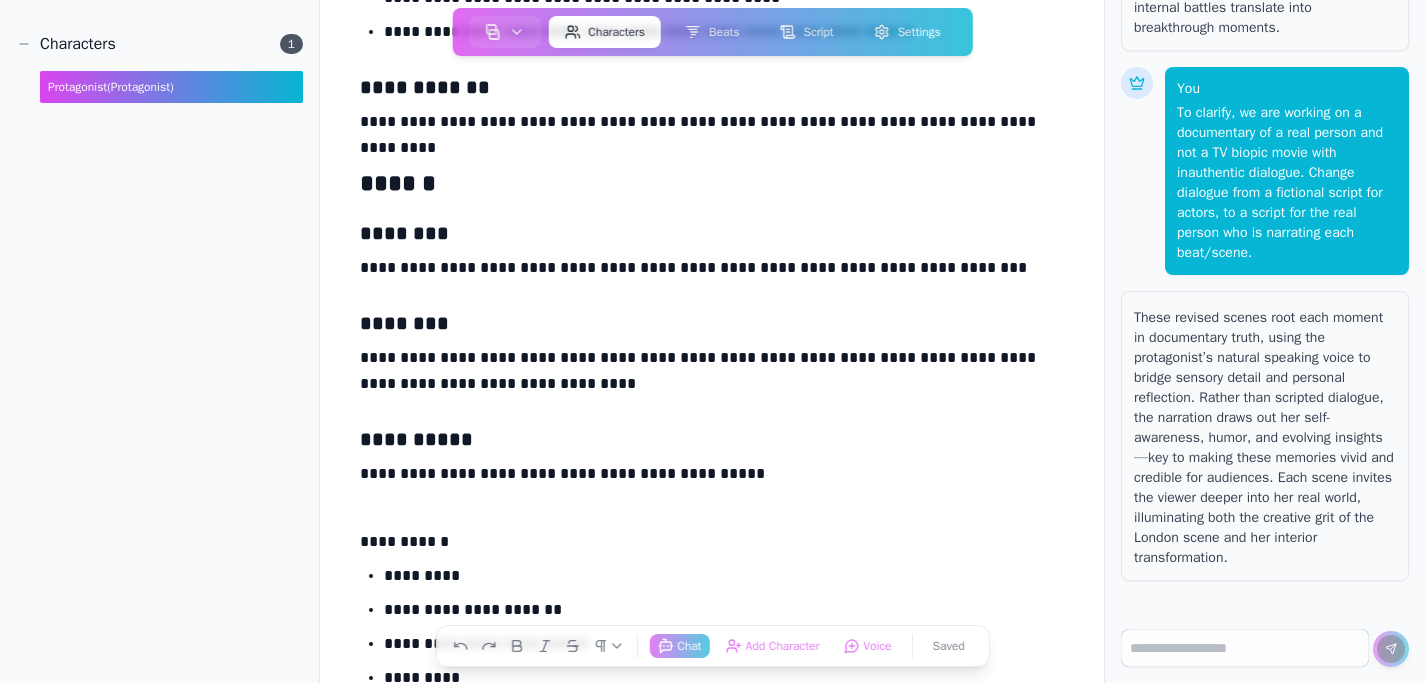 scroll, scrollTop: 1167, scrollLeft: 0, axis: vertical 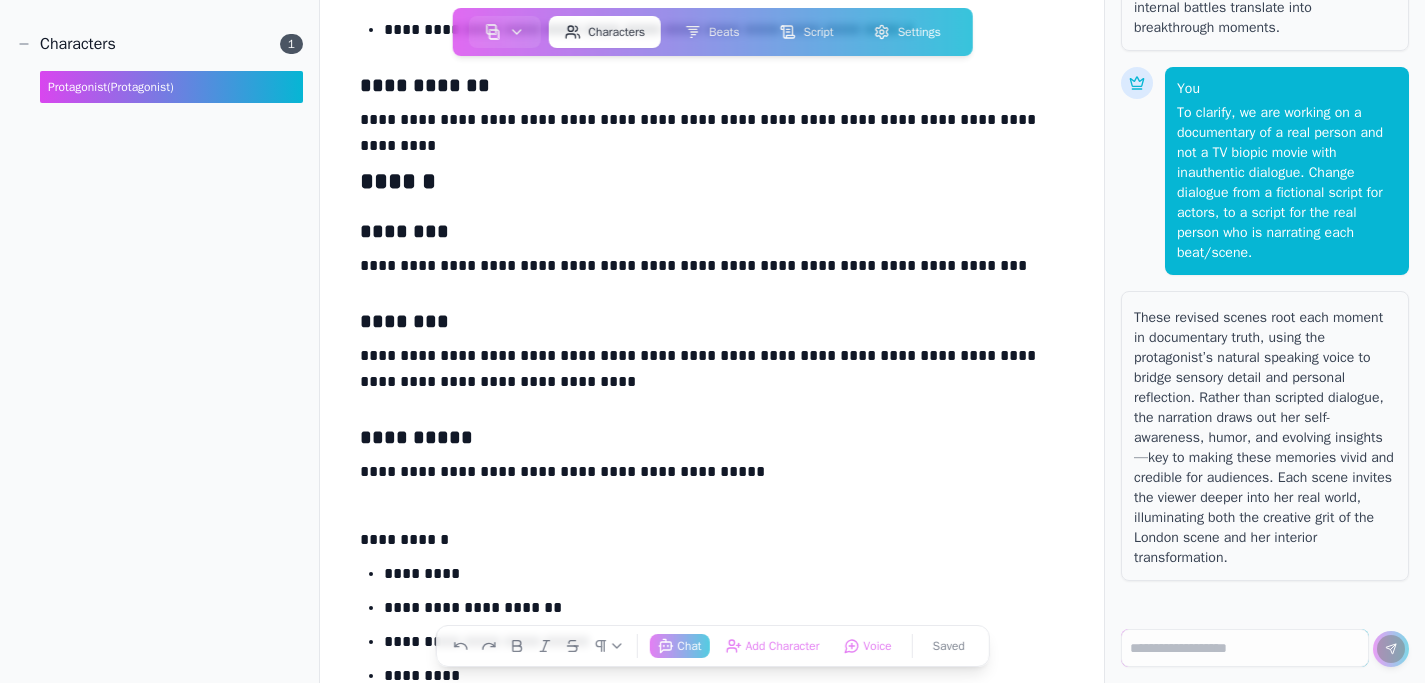 click on "**********" at bounding box center [712, 1233] 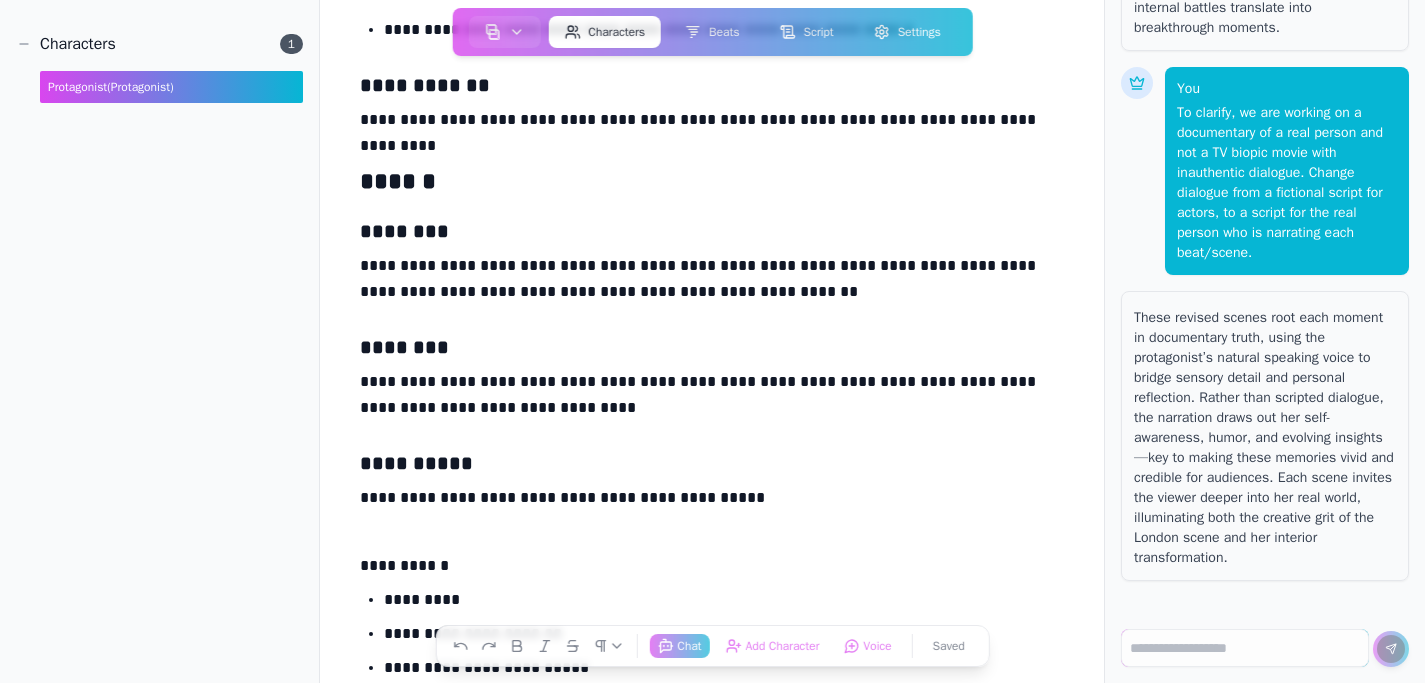 click on "**********" at bounding box center [712, 399] 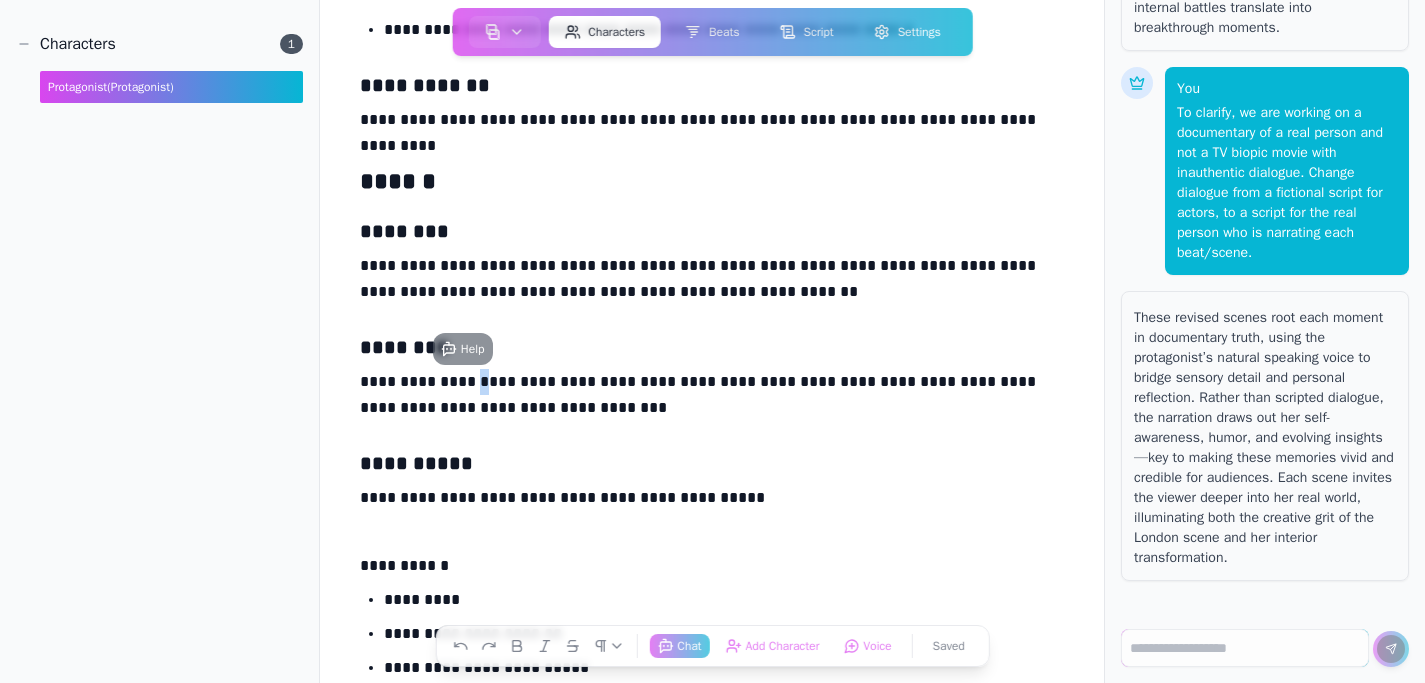click on "**********" at bounding box center [712, 399] 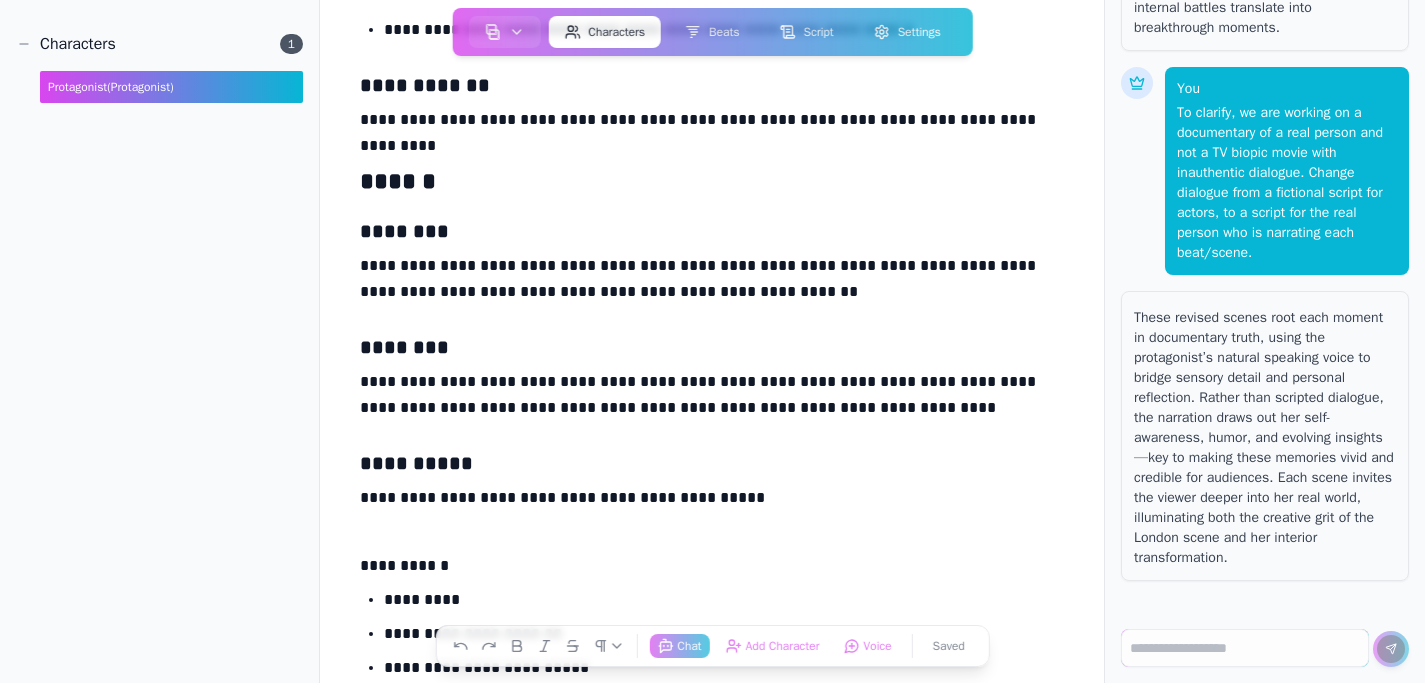 click on "**********" at bounding box center (712, 399) 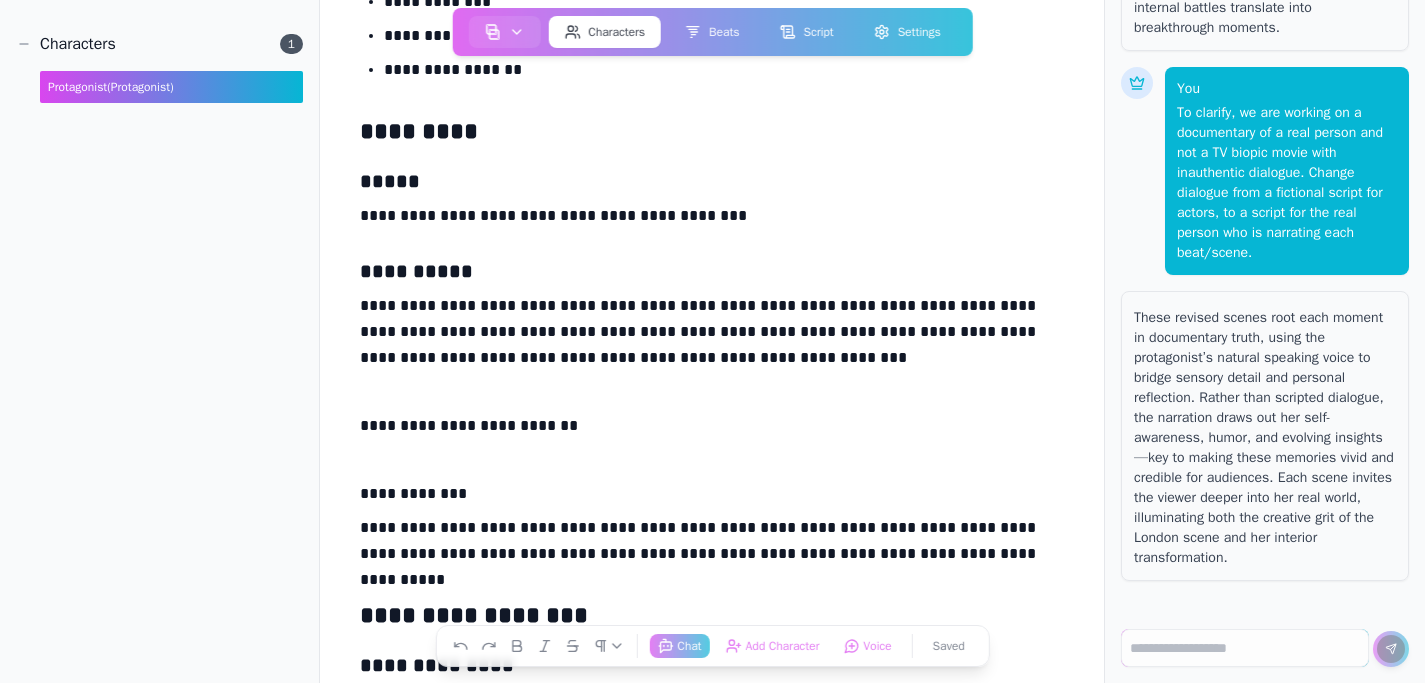 scroll, scrollTop: 1887, scrollLeft: 0, axis: vertical 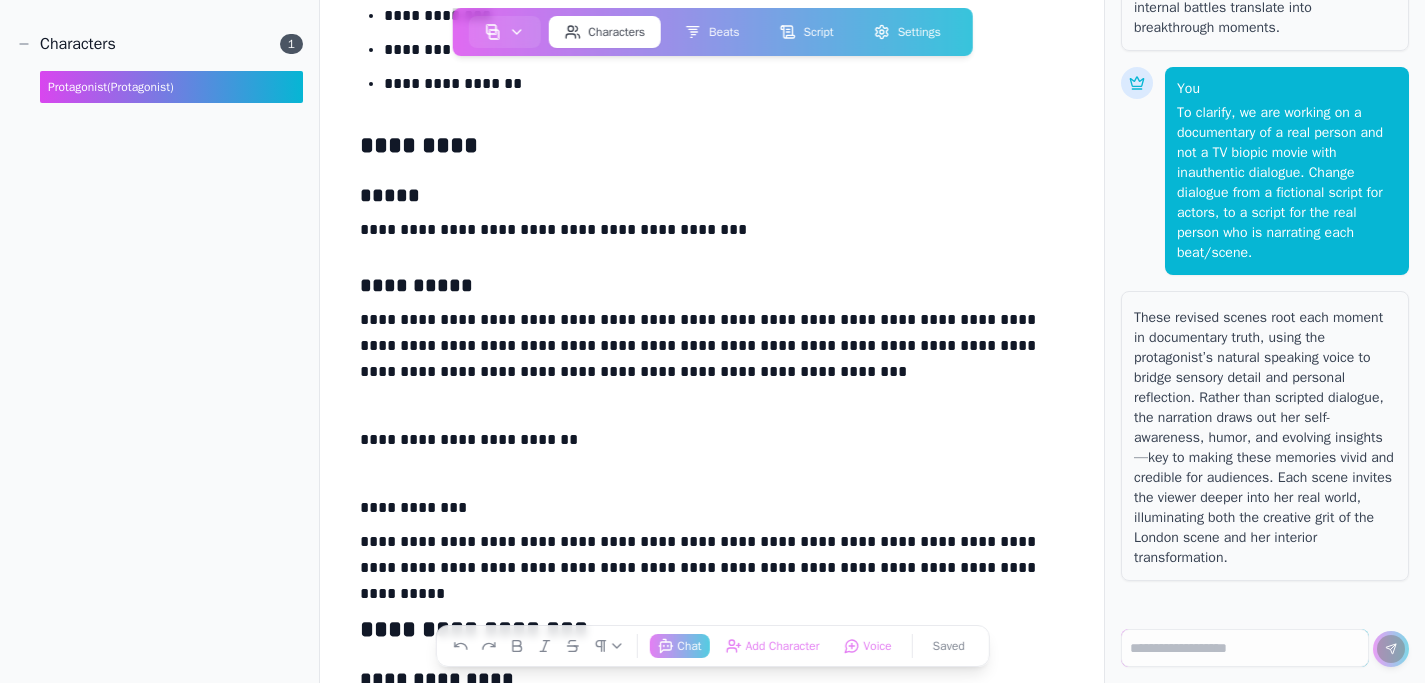 click on "**********" at bounding box center [712, 234] 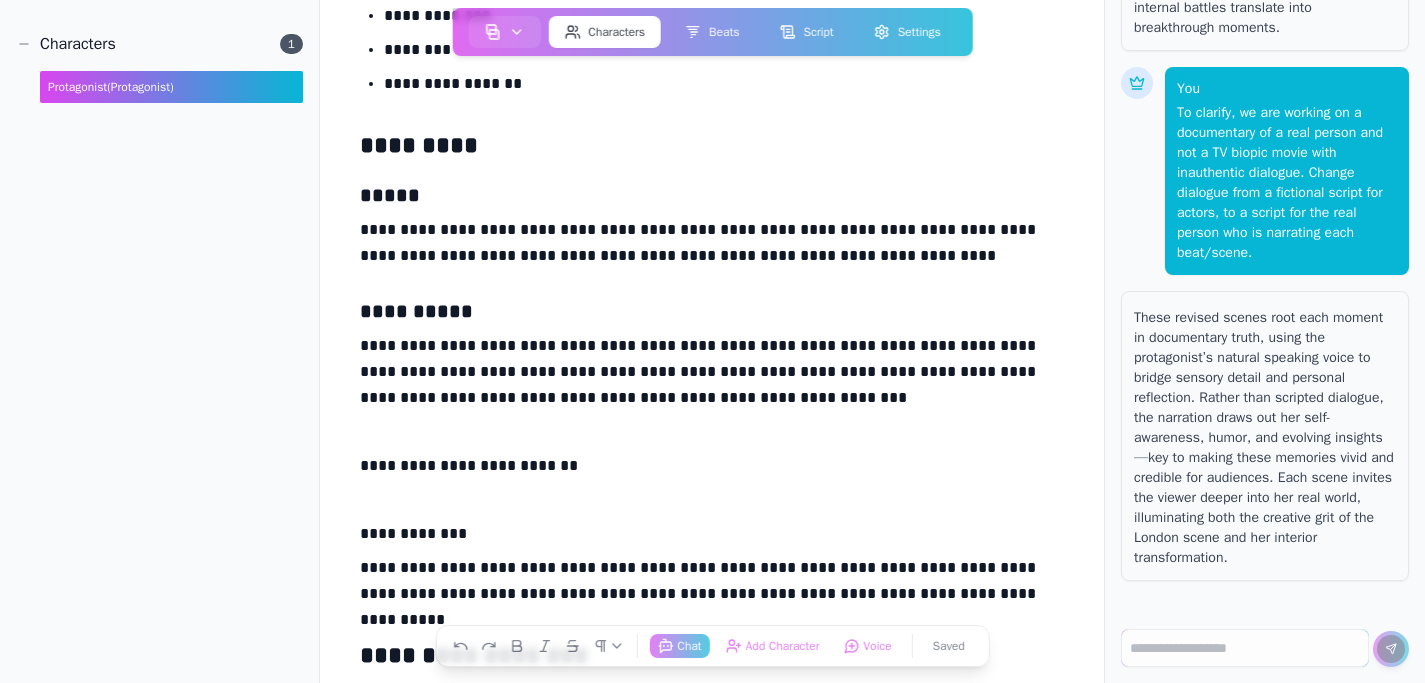 click on "**********" at bounding box center (712, 247) 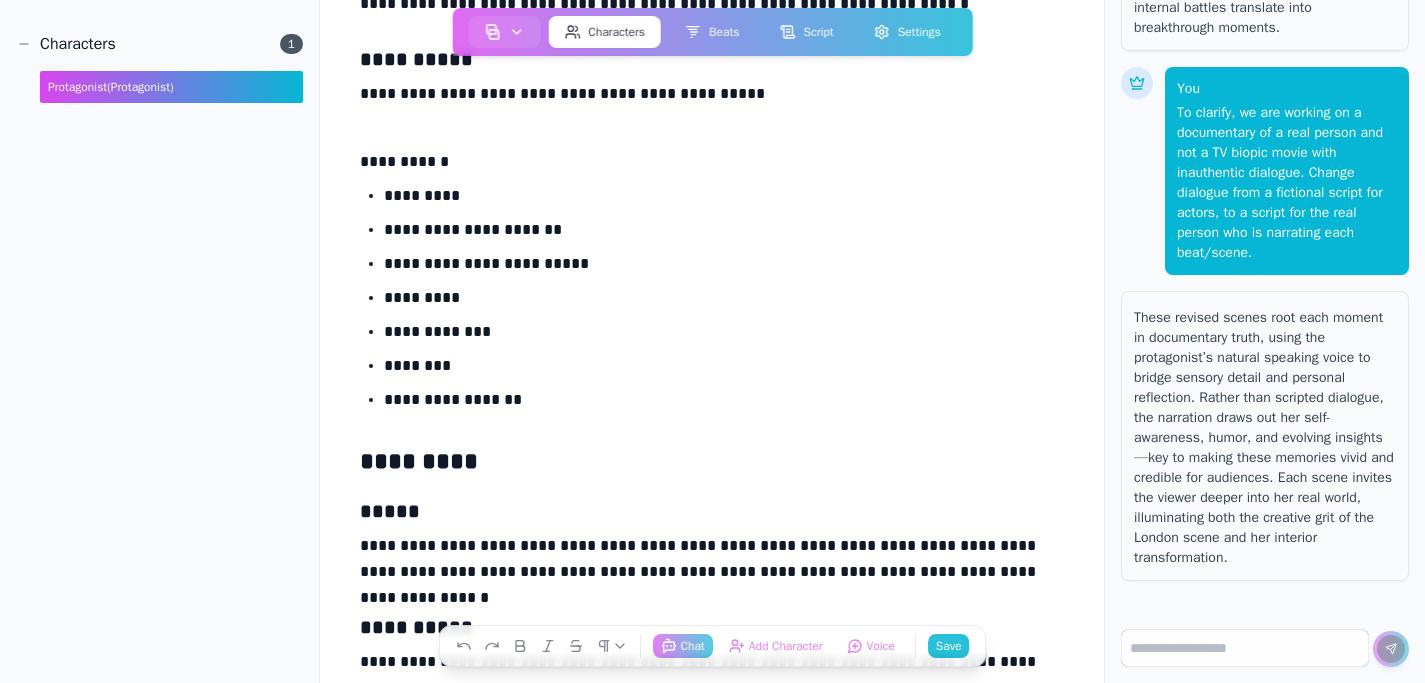 scroll, scrollTop: 1566, scrollLeft: 0, axis: vertical 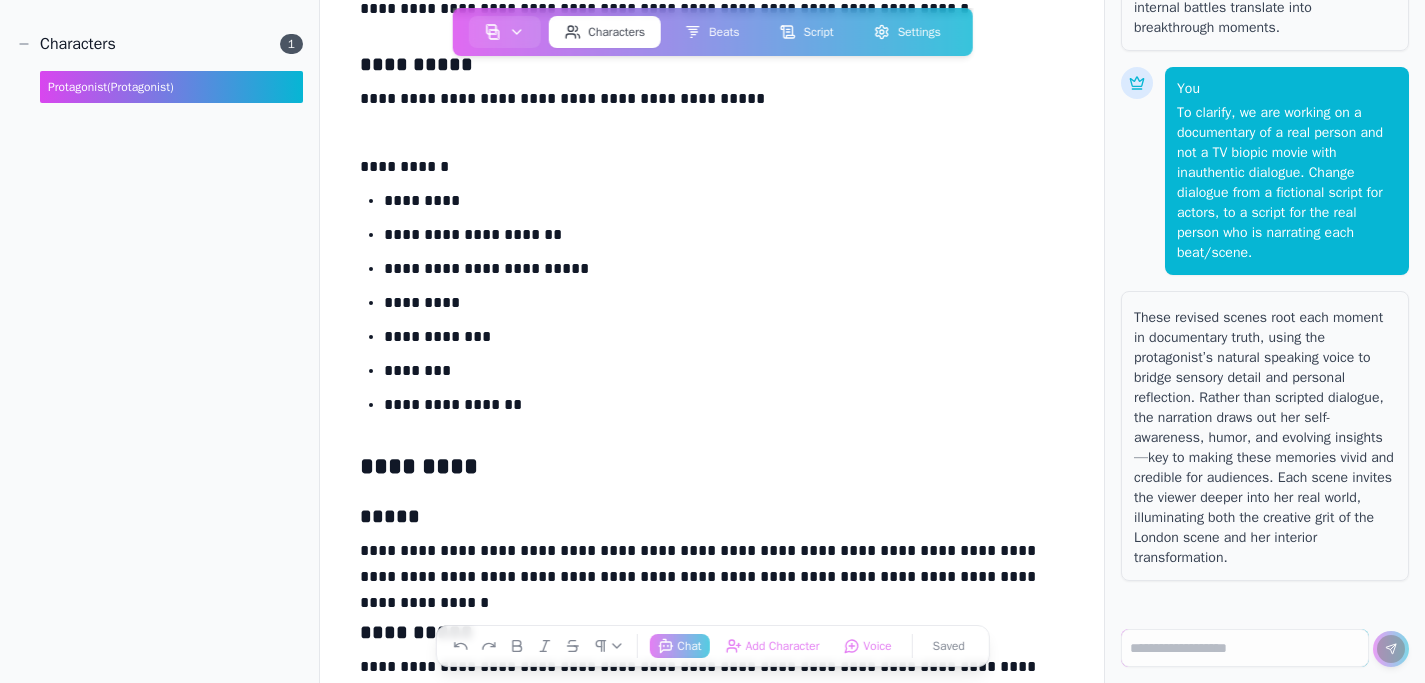 click on "**********" at bounding box center (724, 239) 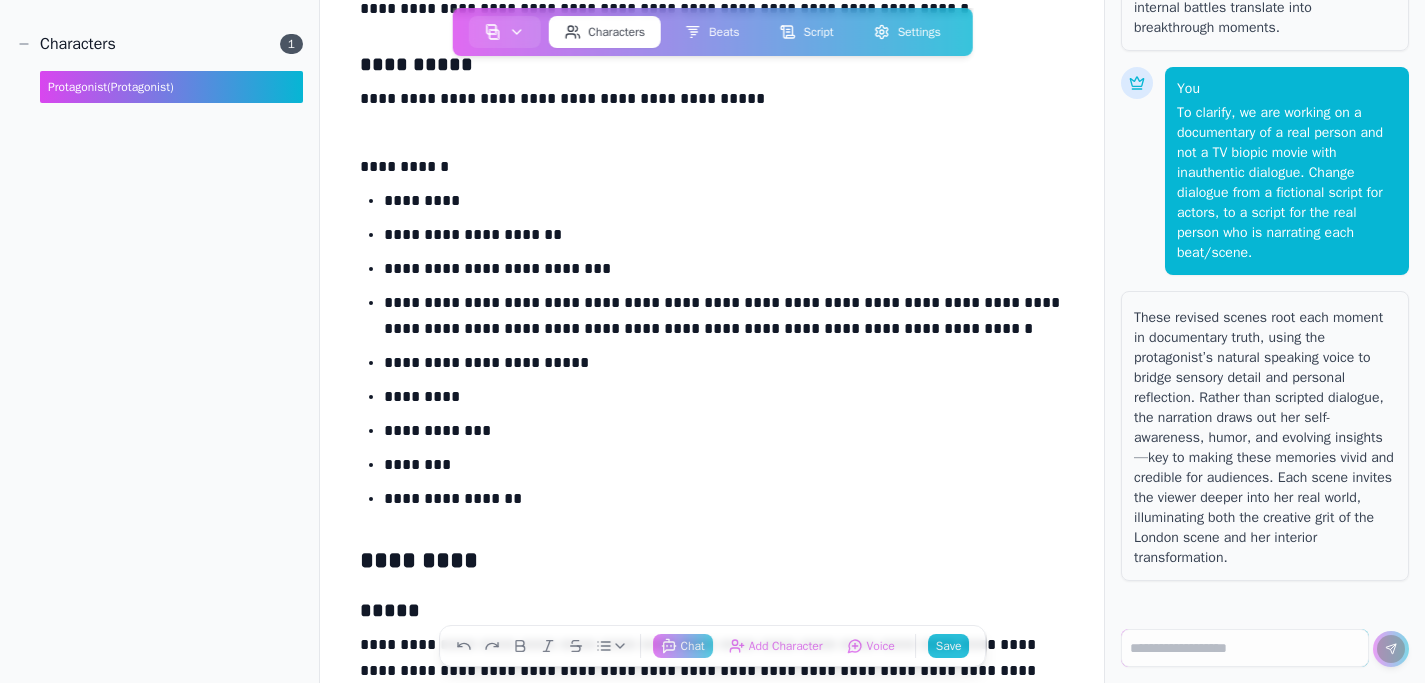 click on "**********" at bounding box center (724, 320) 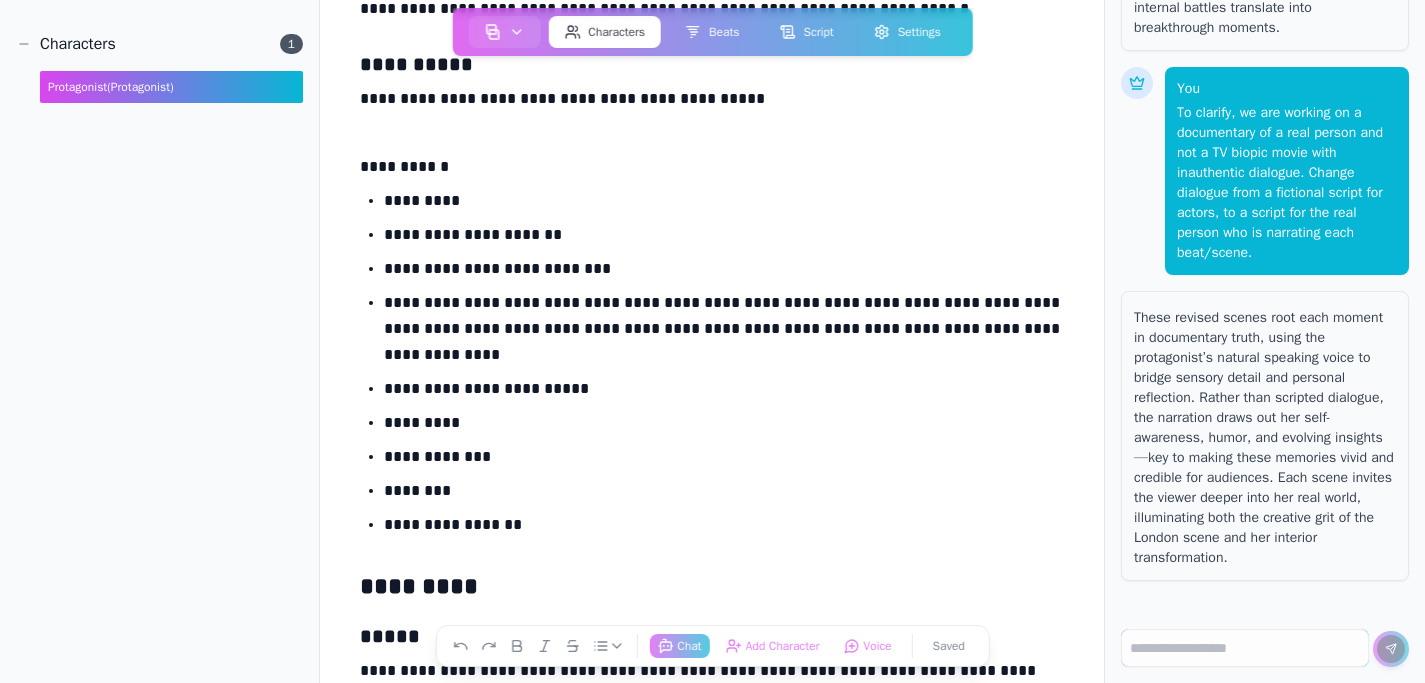 click on "**********" at bounding box center (724, 333) 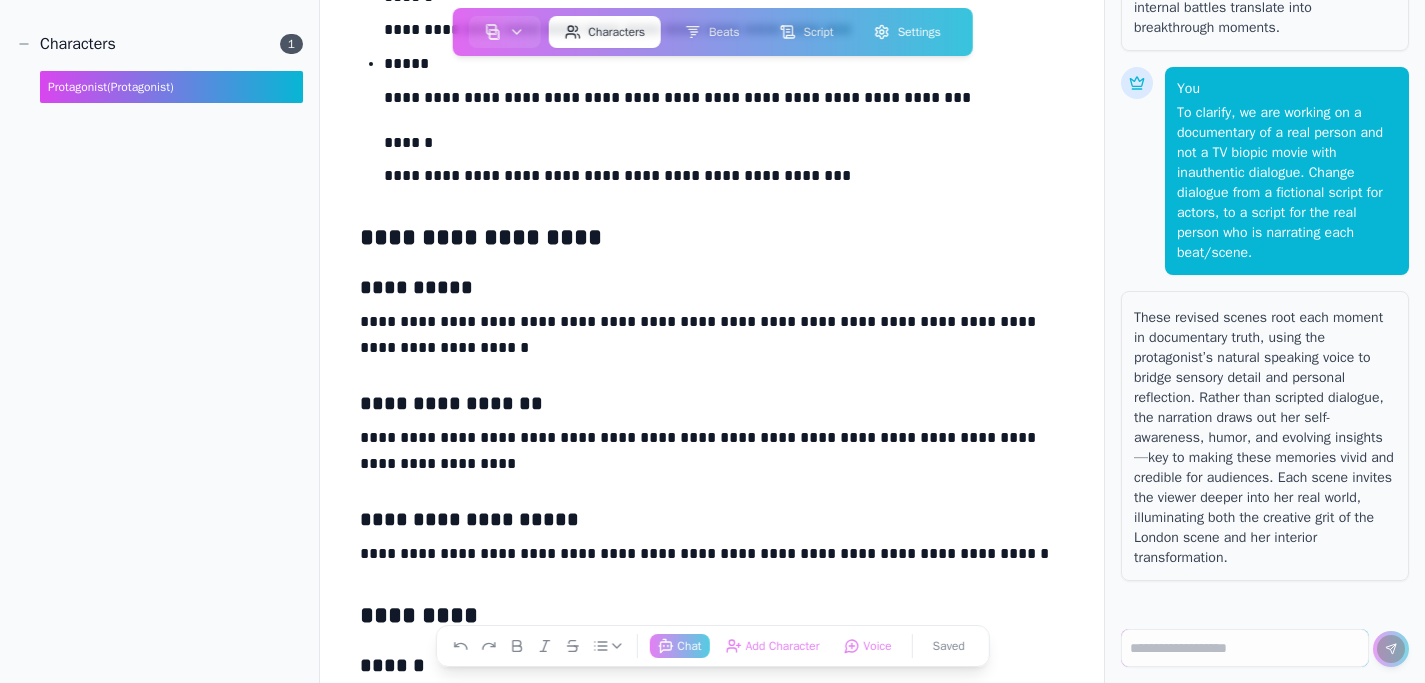 scroll, scrollTop: 3672, scrollLeft: 0, axis: vertical 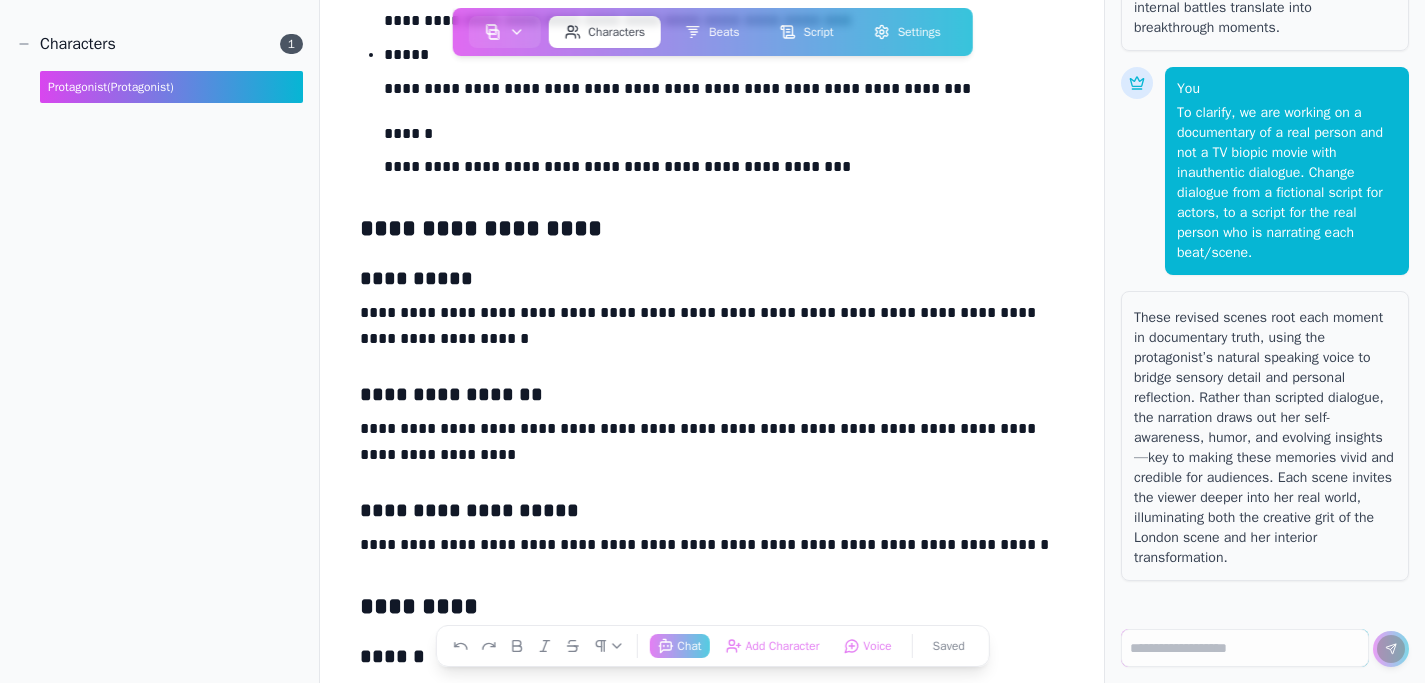 click on "**********" at bounding box center [712, 330] 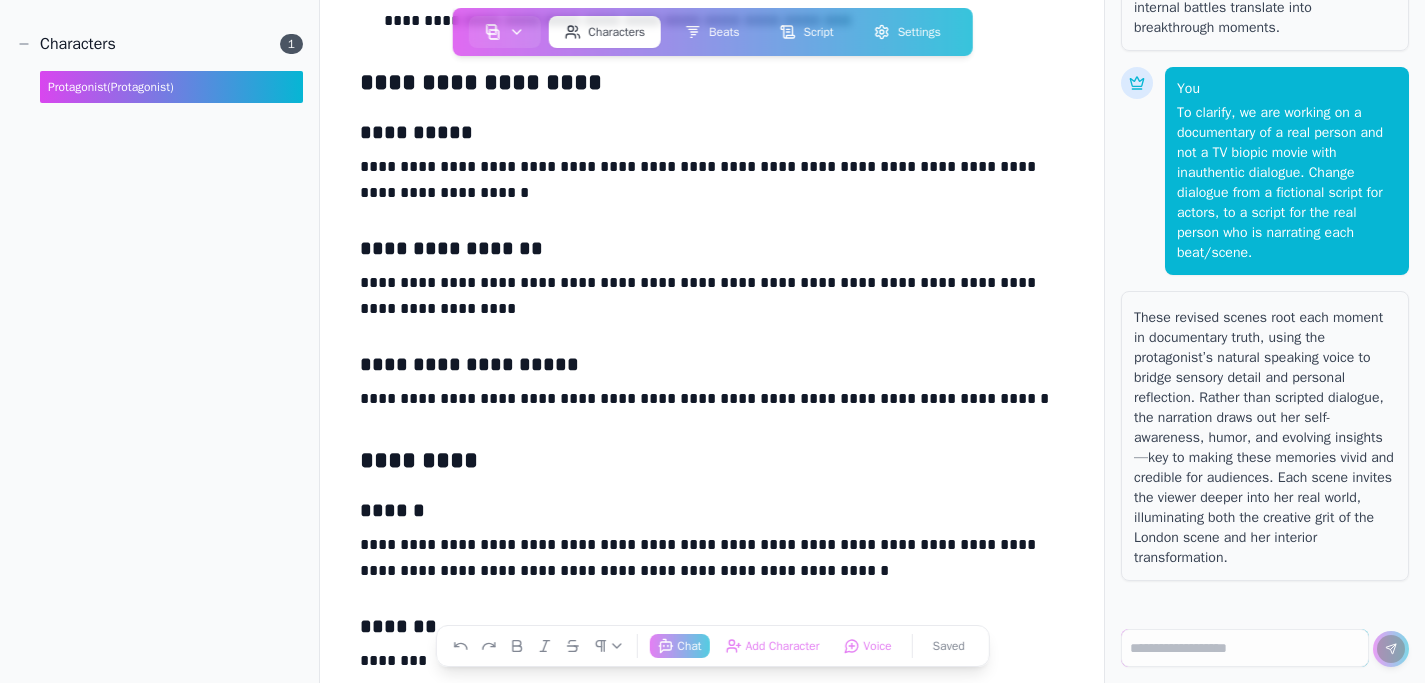 scroll, scrollTop: 3821, scrollLeft: 0, axis: vertical 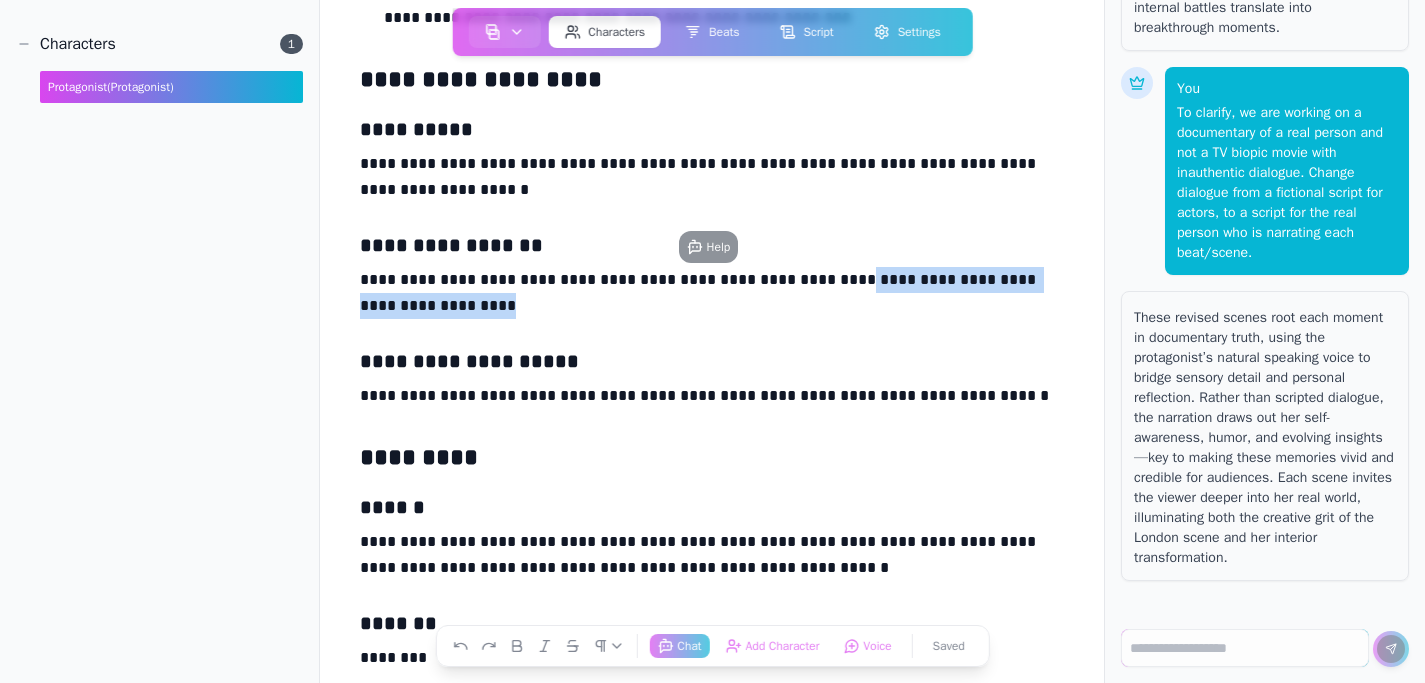 drag, startPoint x: 834, startPoint y: 284, endPoint x: 861, endPoint y: 311, distance: 38.183765 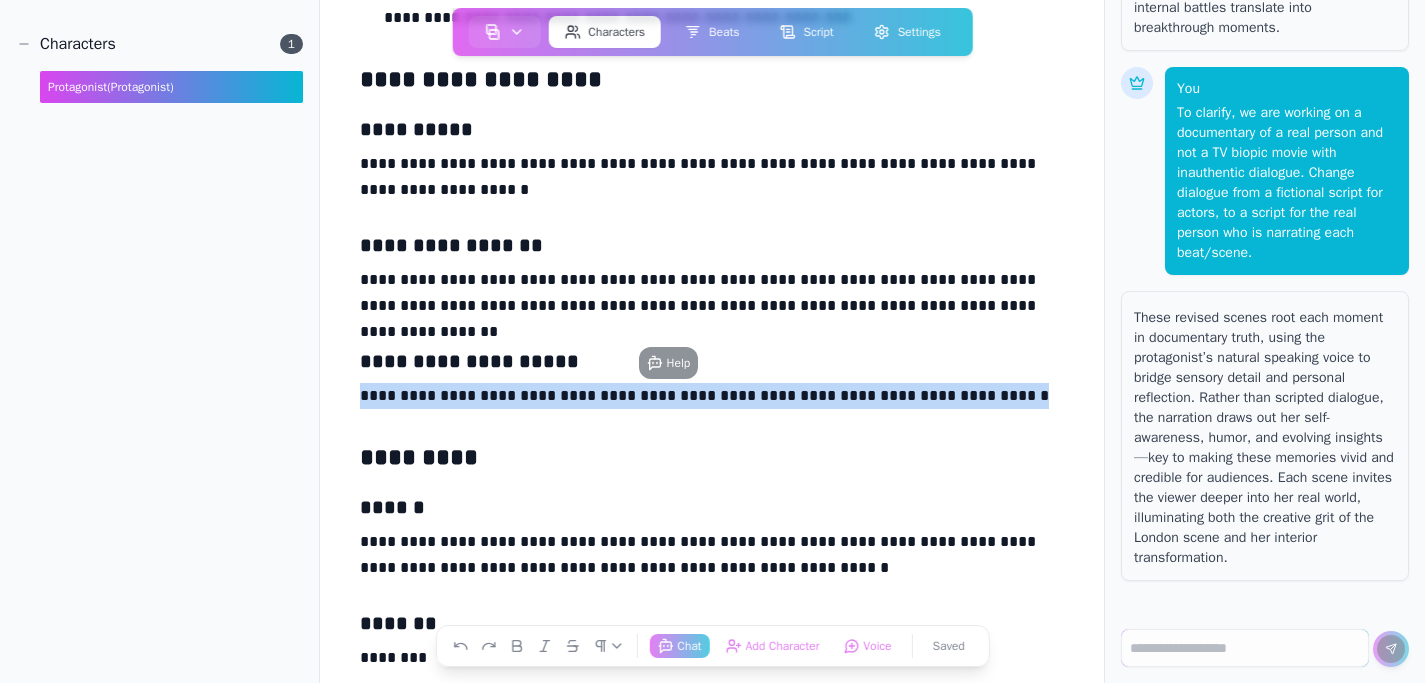 drag, startPoint x: 989, startPoint y: 394, endPoint x: 375, endPoint y: 382, distance: 614.11725 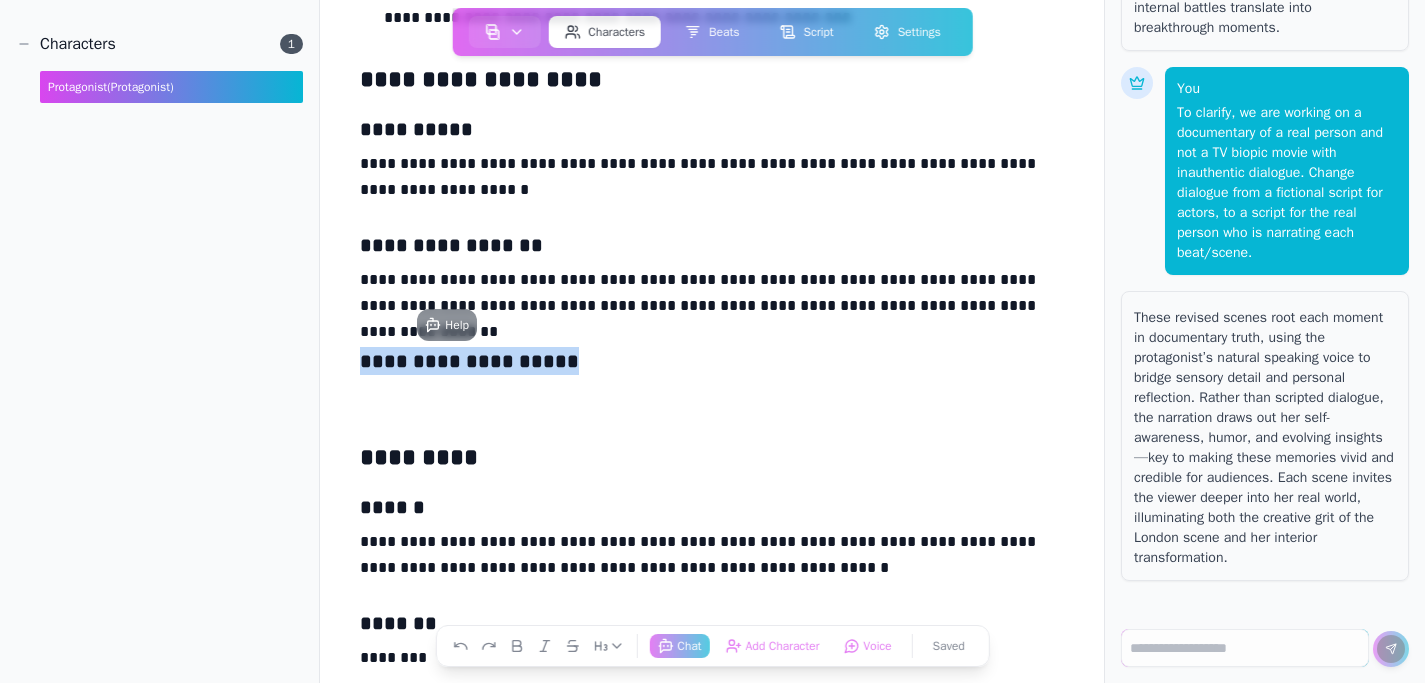 drag, startPoint x: 550, startPoint y: 366, endPoint x: 355, endPoint y: 366, distance: 195 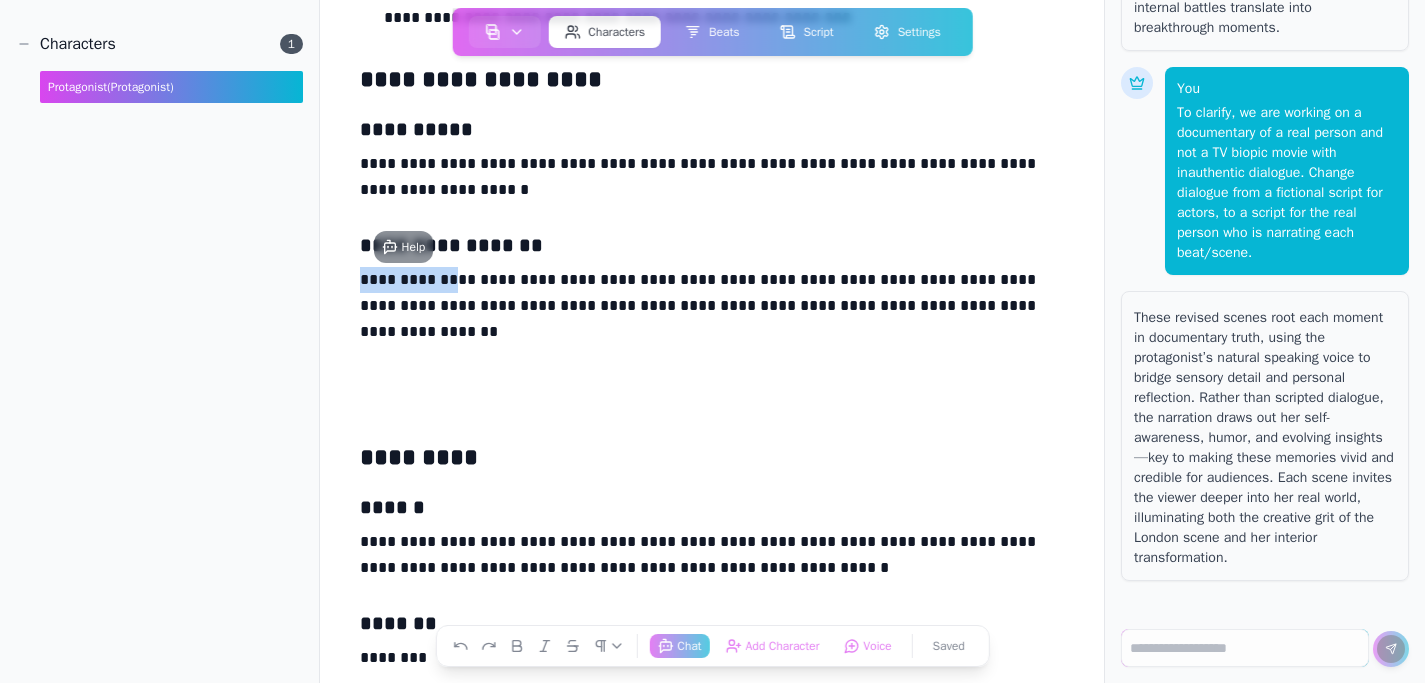 drag, startPoint x: 449, startPoint y: 280, endPoint x: 363, endPoint y: 280, distance: 86 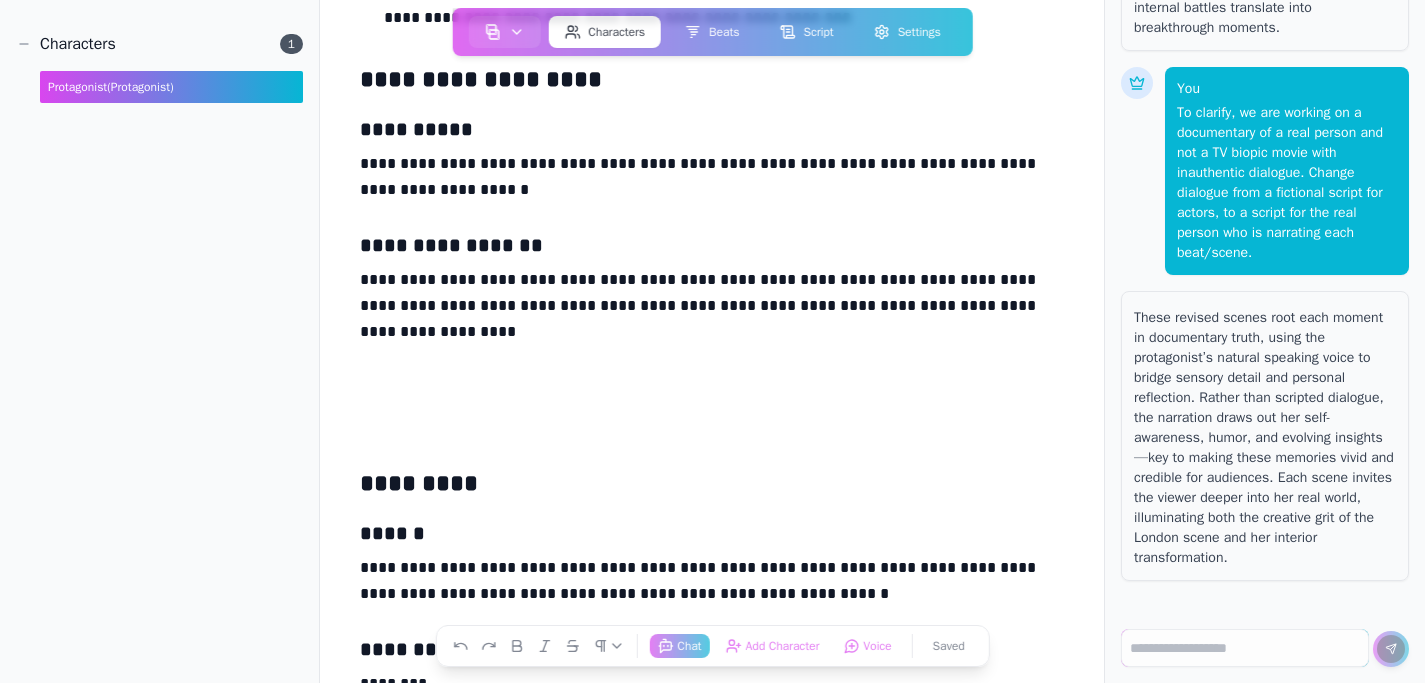 click on "**********" at bounding box center [712, 310] 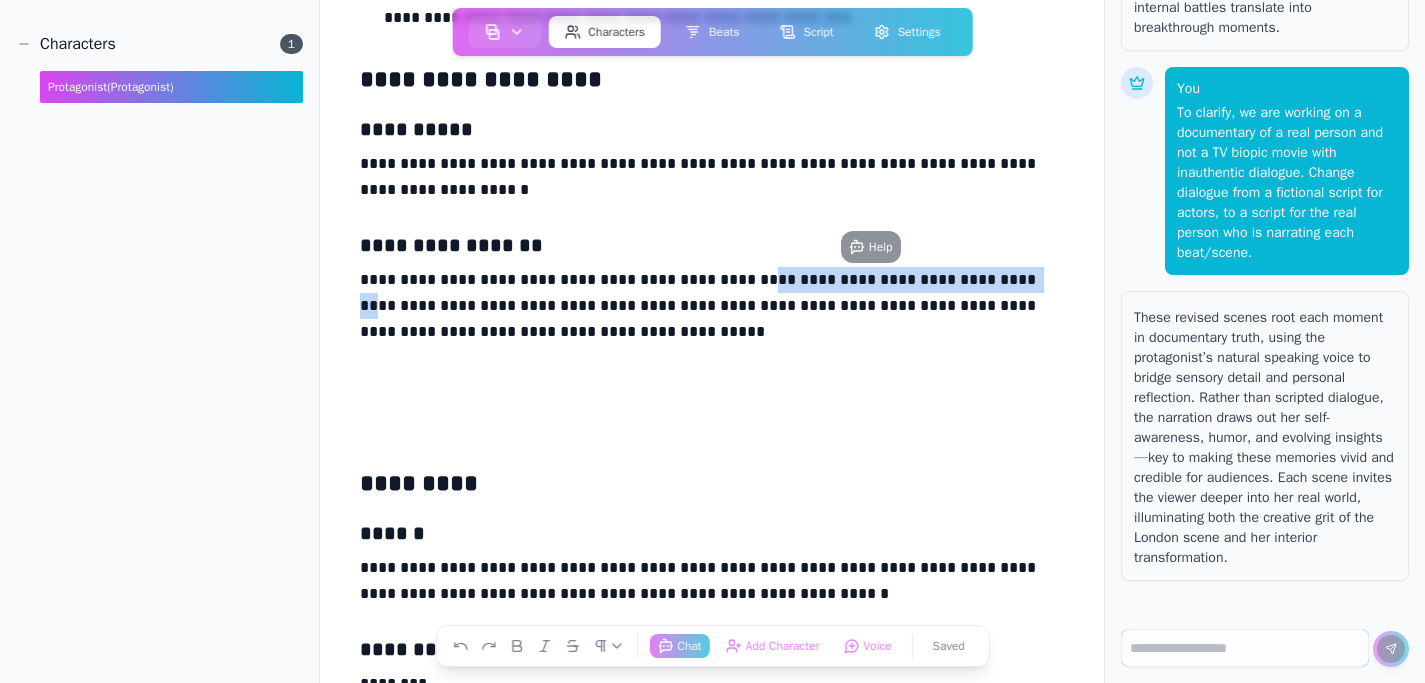 drag, startPoint x: 1007, startPoint y: 278, endPoint x: 740, endPoint y: 273, distance: 267.0468 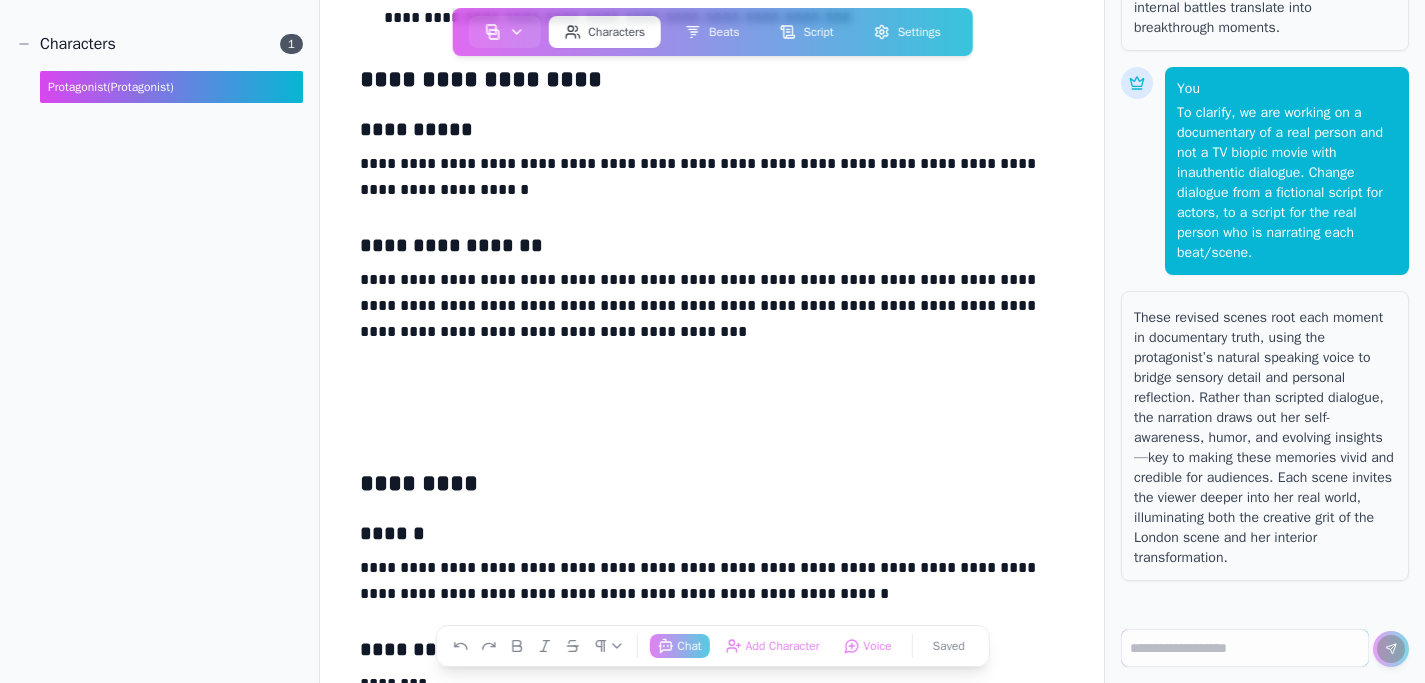 click on "**********" at bounding box center (712, 310) 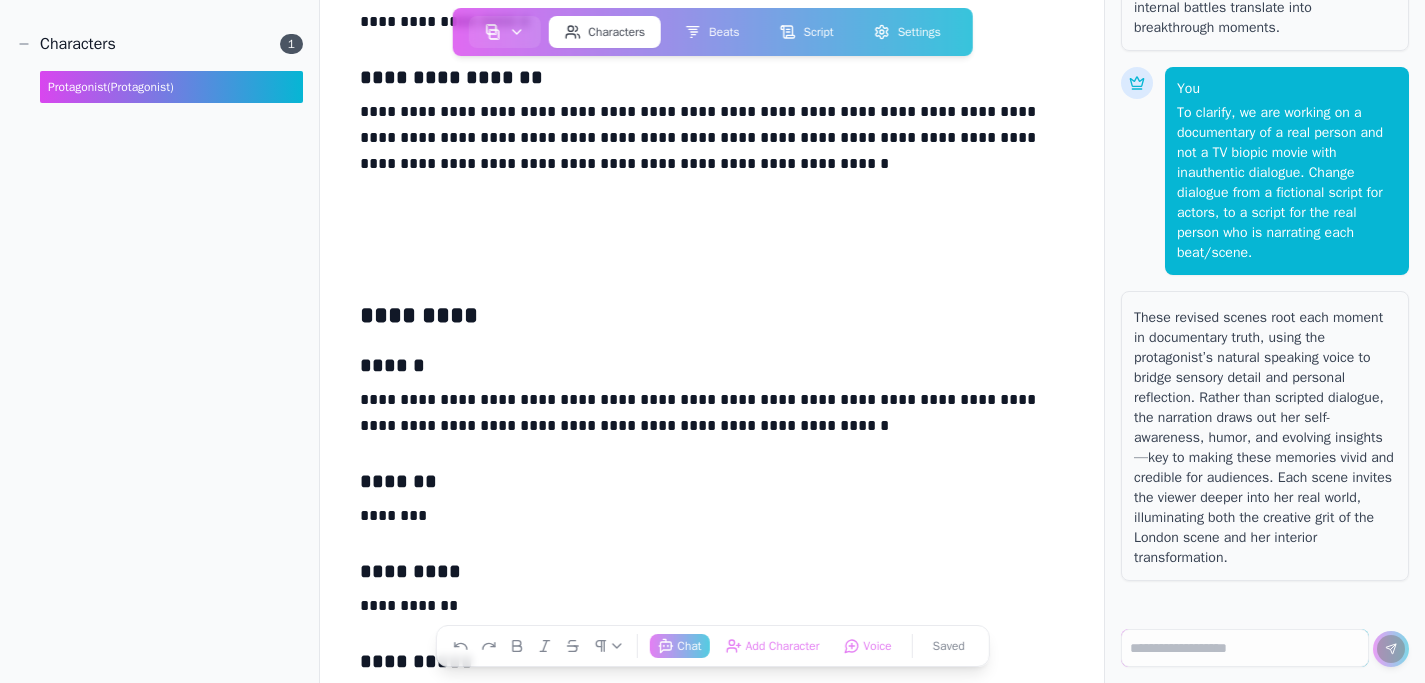 scroll, scrollTop: 3987, scrollLeft: 0, axis: vertical 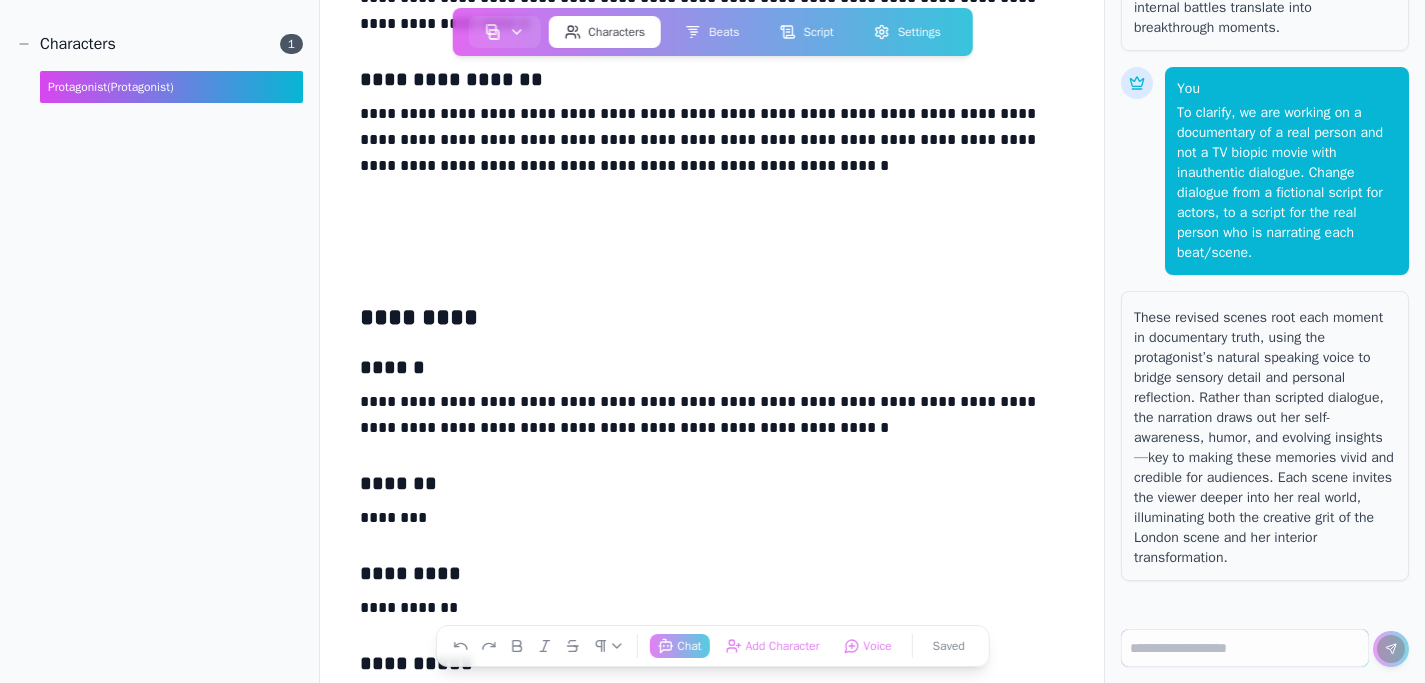 click at bounding box center (712, 260) 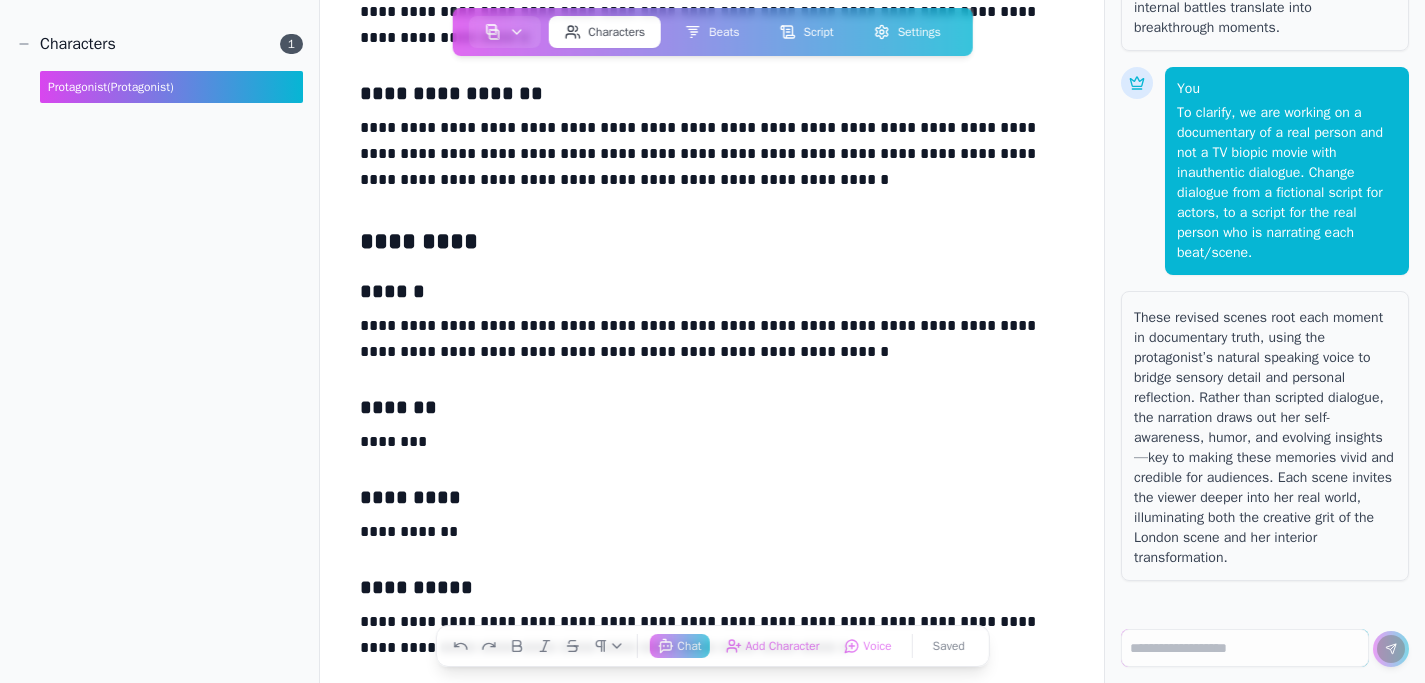 scroll, scrollTop: 3966, scrollLeft: 0, axis: vertical 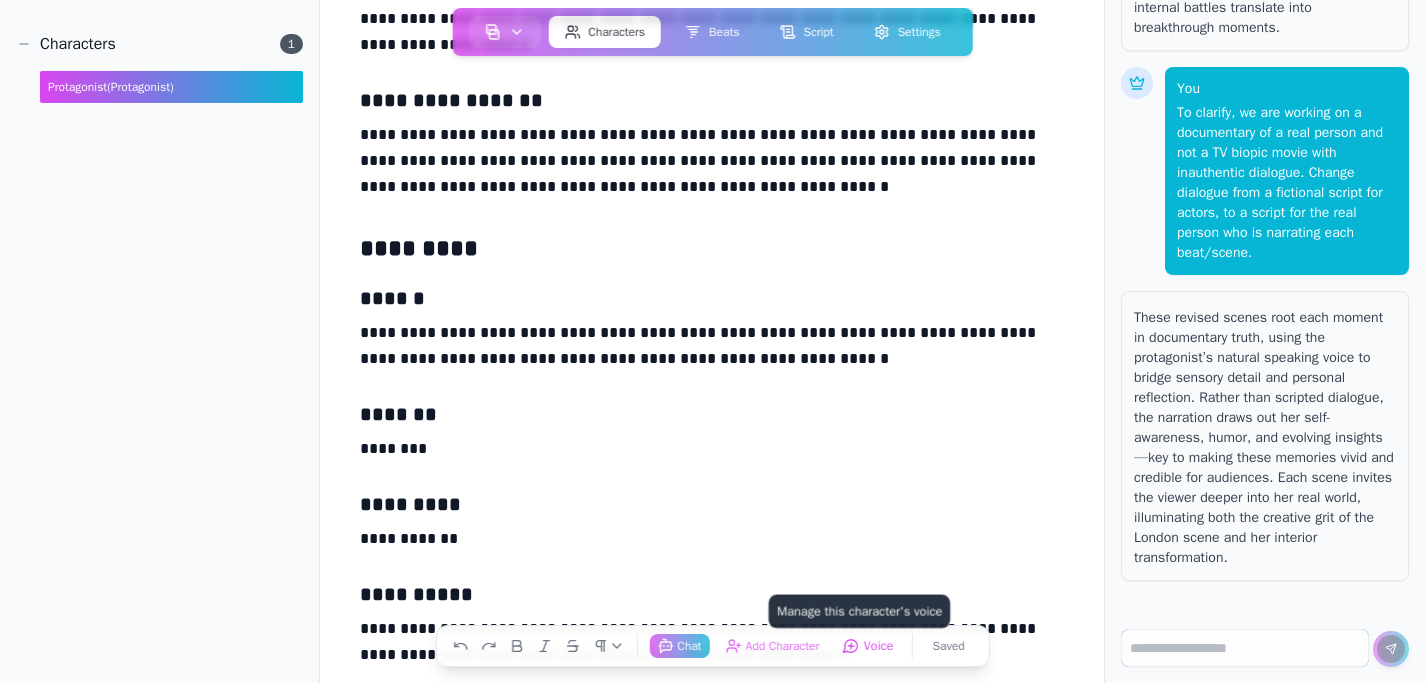 click on "Voice  Manage this character's voice" 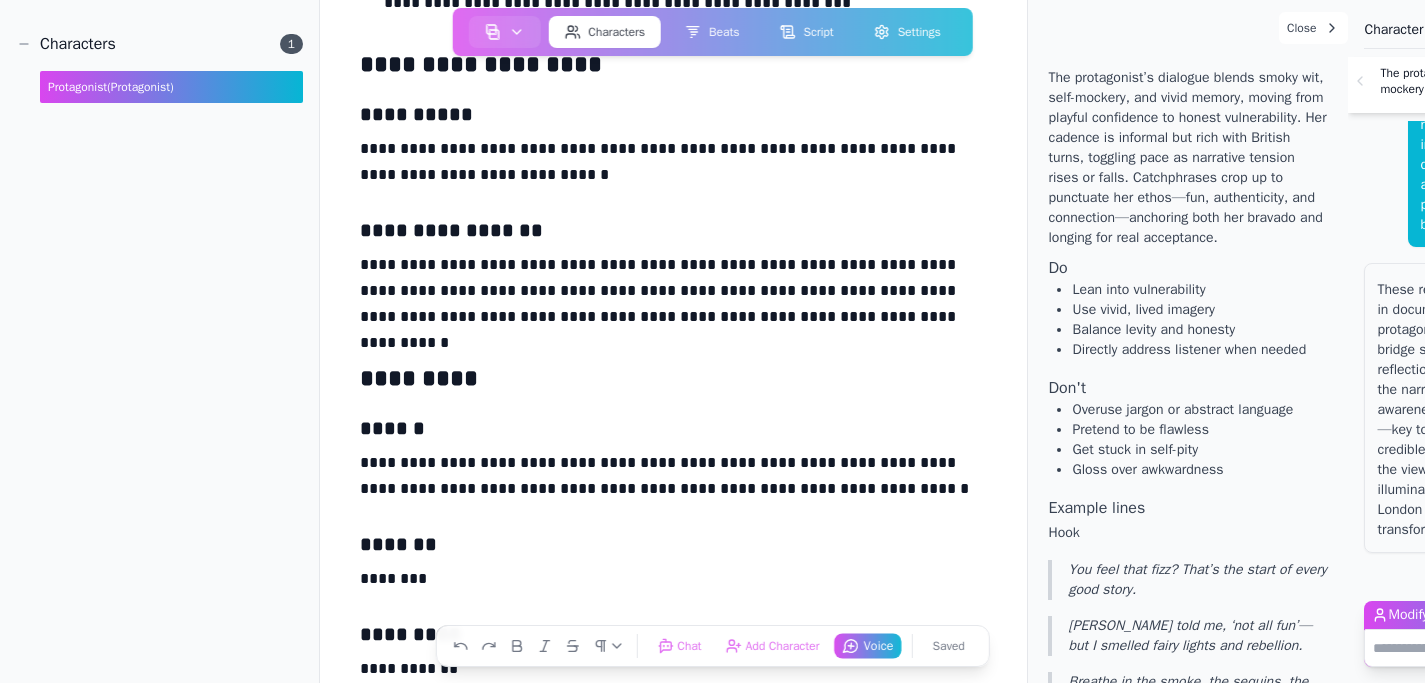 scroll, scrollTop: 4564, scrollLeft: 0, axis: vertical 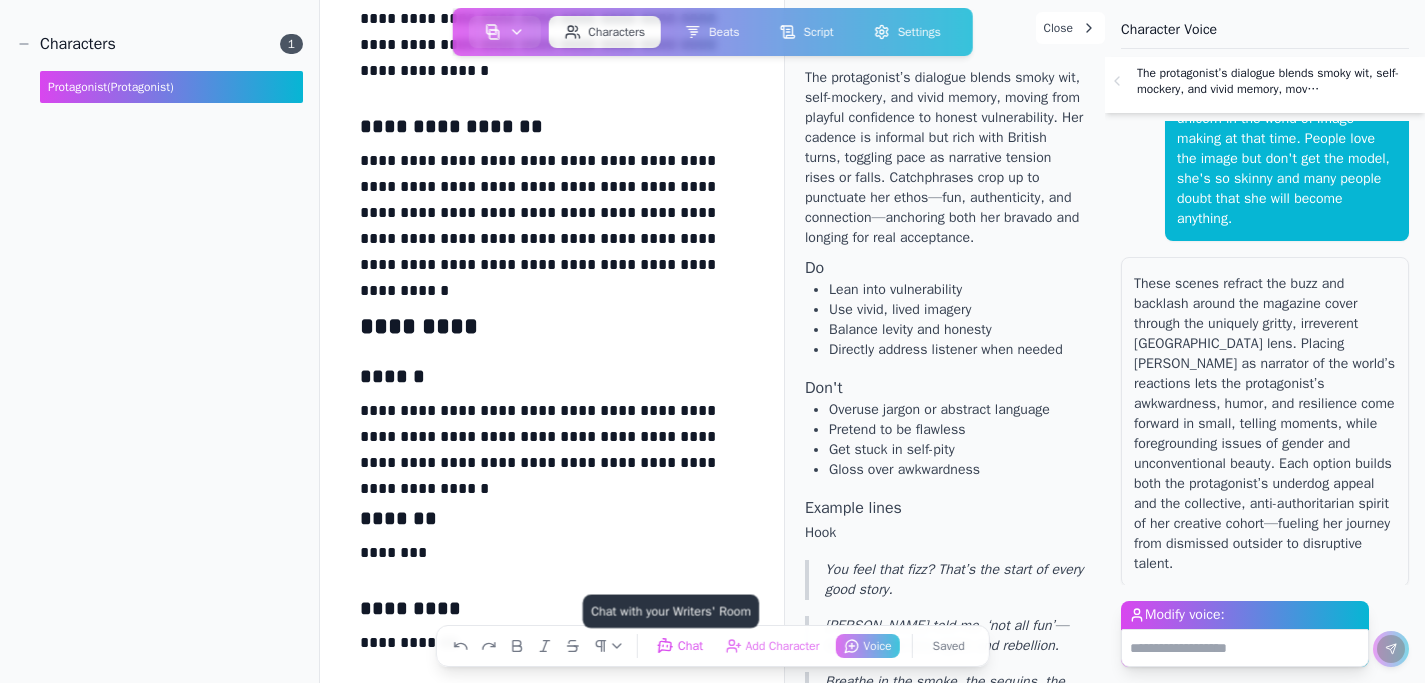 click on "Chat  Chat with your Writers' Room" at bounding box center [679, 645] 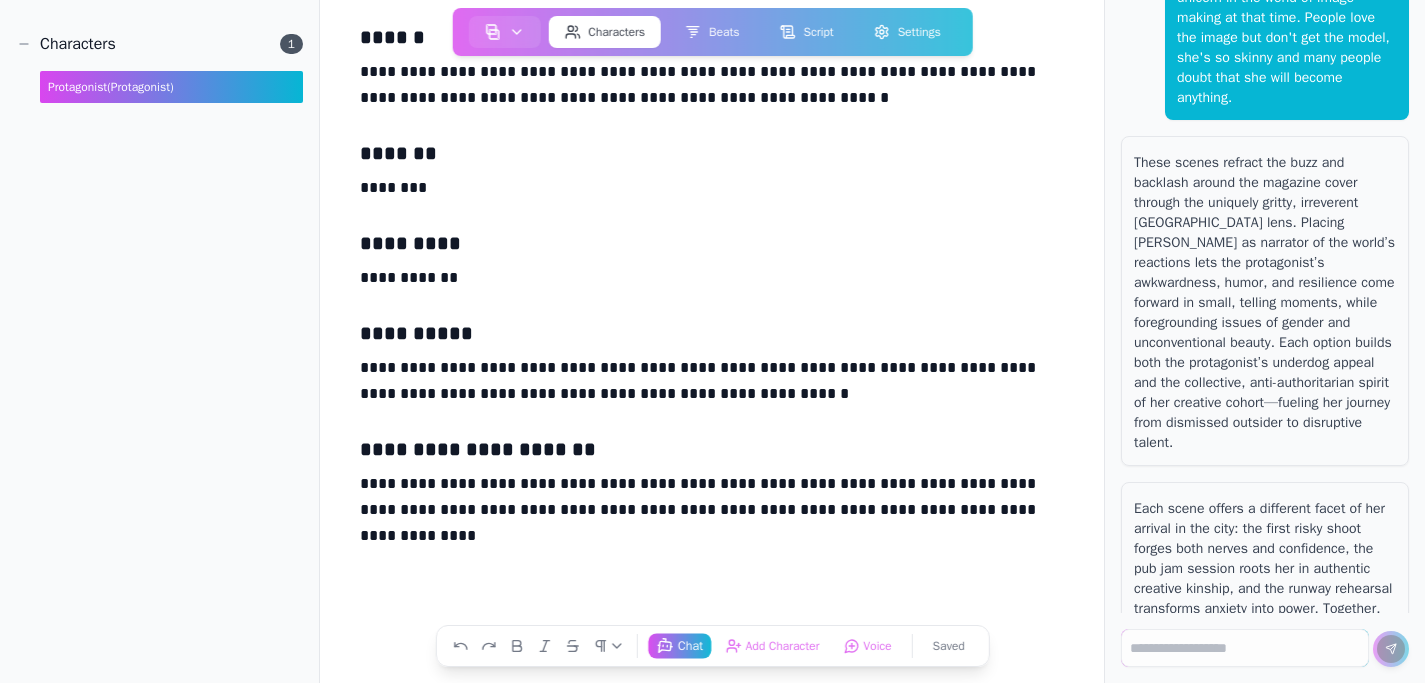scroll, scrollTop: 3966, scrollLeft: 0, axis: vertical 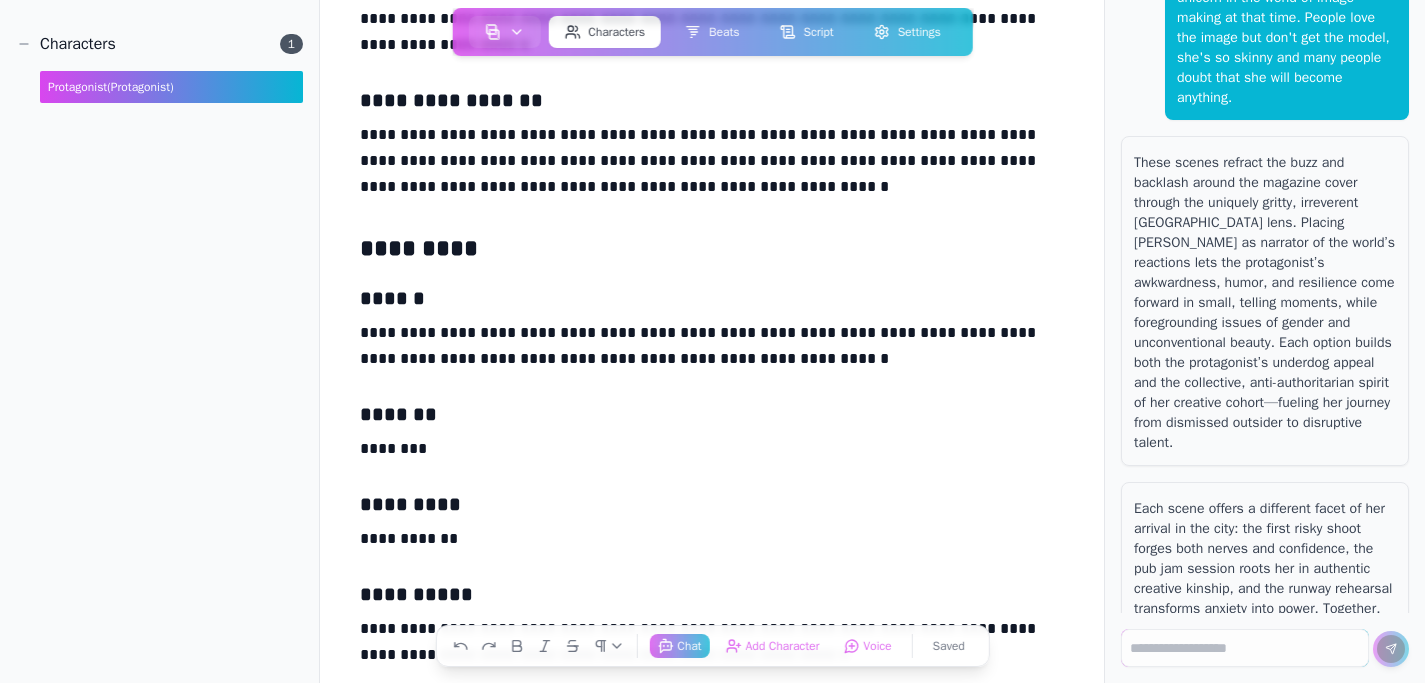 click on "Paragraph Heading 1 Heading 2 Heading 3 Bullet List Numbered List Quote  Chat  Chat with your Writers' Room  Add Character  Add a new character and get ideas  Voice  Manage this character's voice Saved  Save changes to this section" at bounding box center [712, 646] 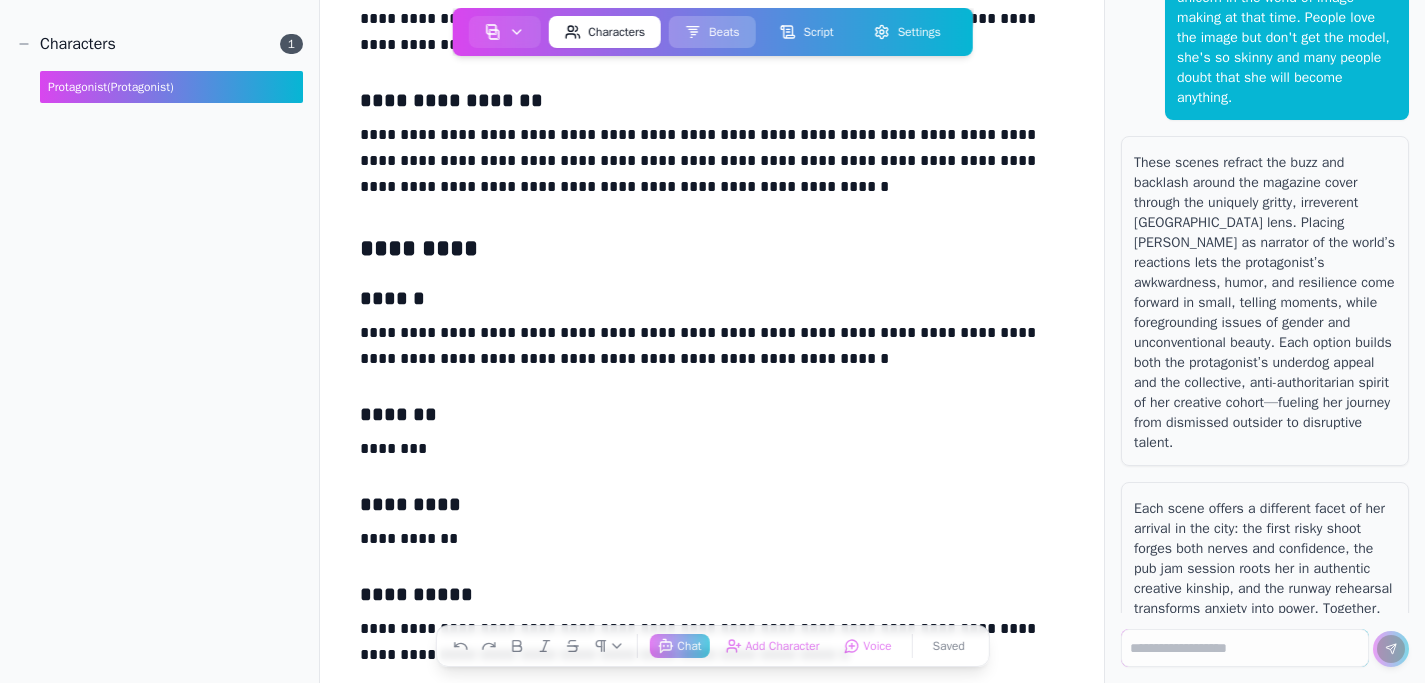 click on "Beats" at bounding box center (712, 32) 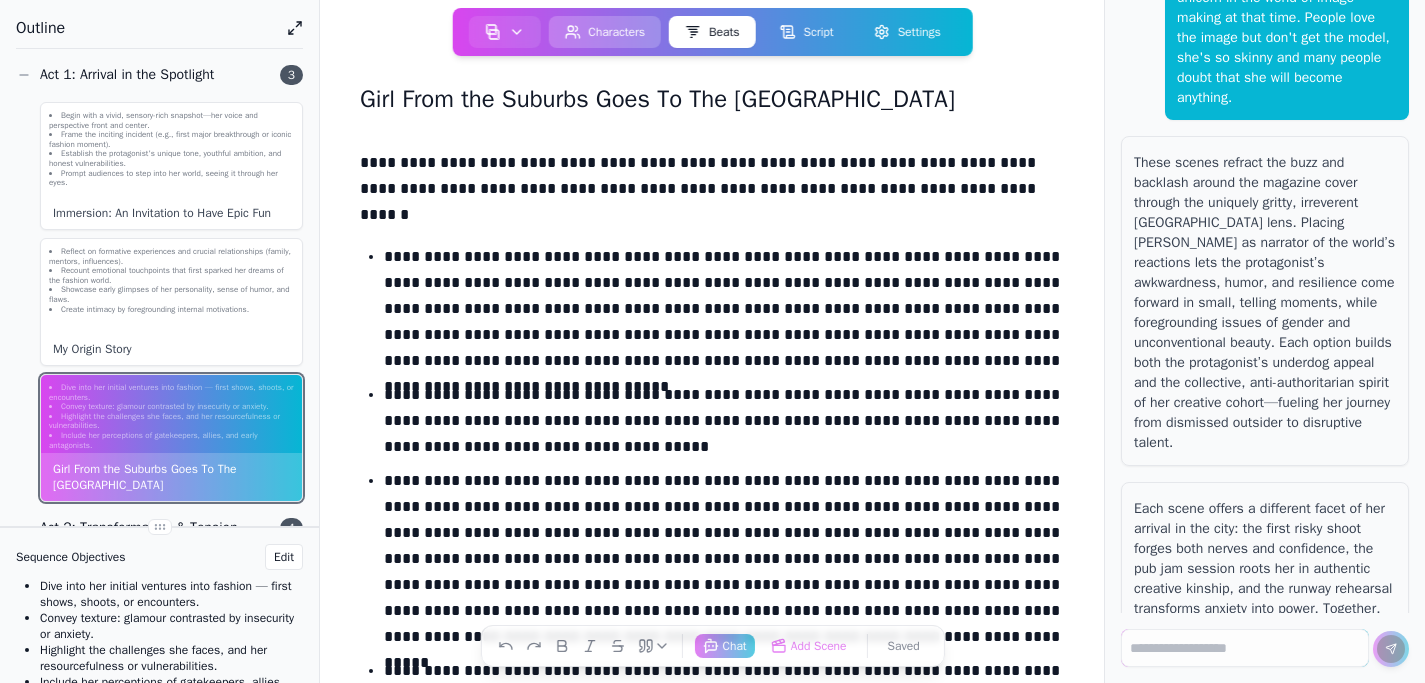 click on "Characters" at bounding box center [604, 32] 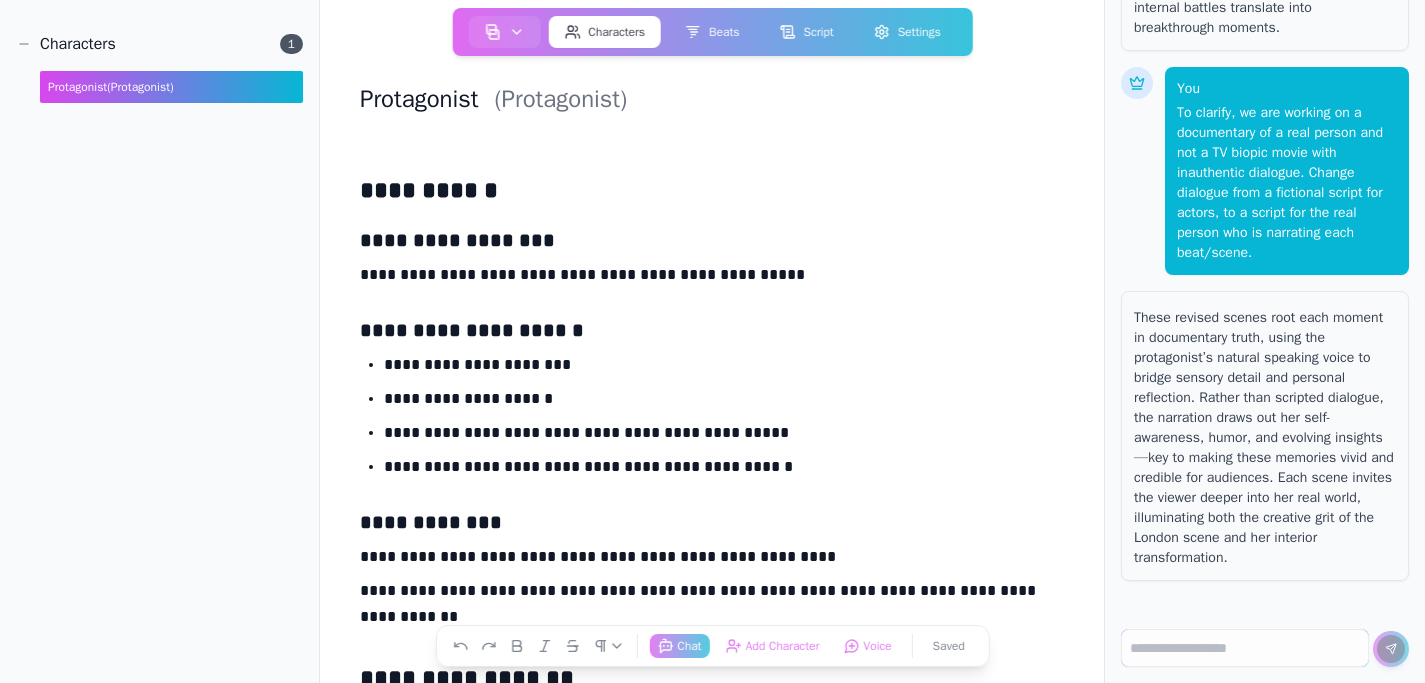 scroll, scrollTop: 6517, scrollLeft: 0, axis: vertical 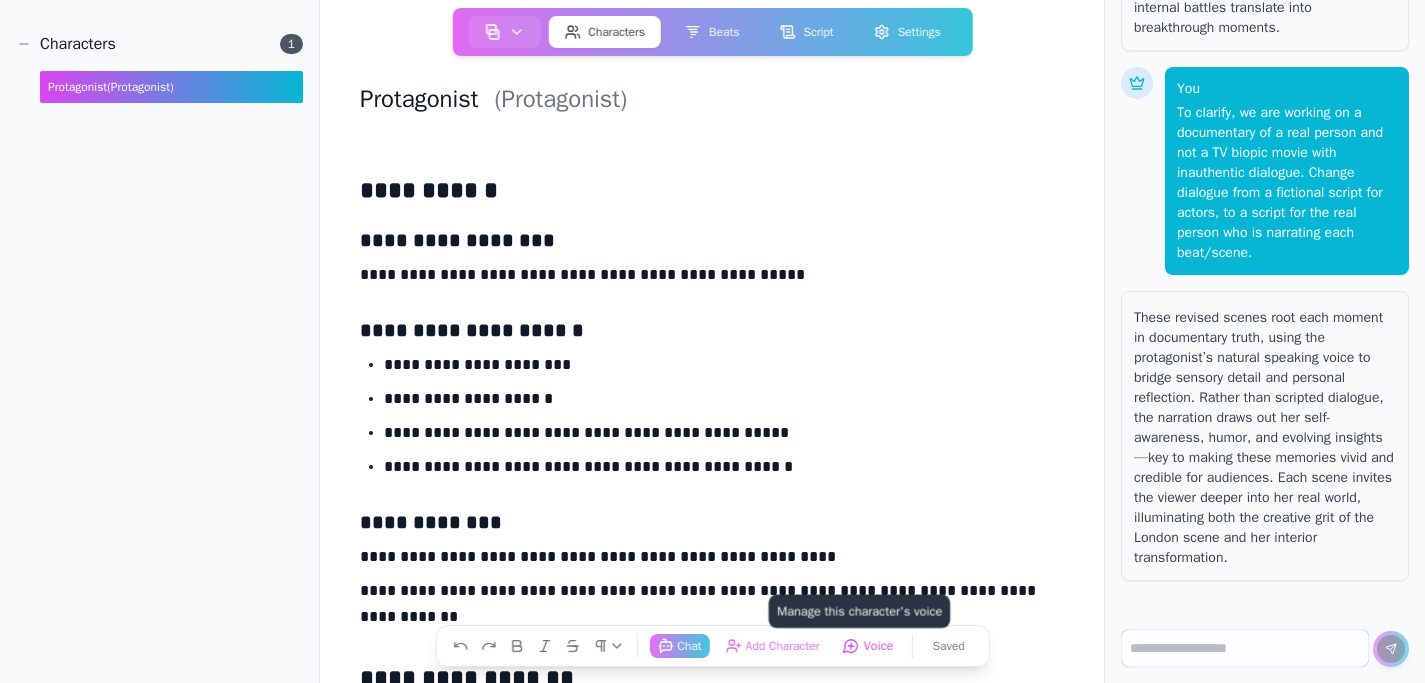 click on "Voice  Manage this character's voice" 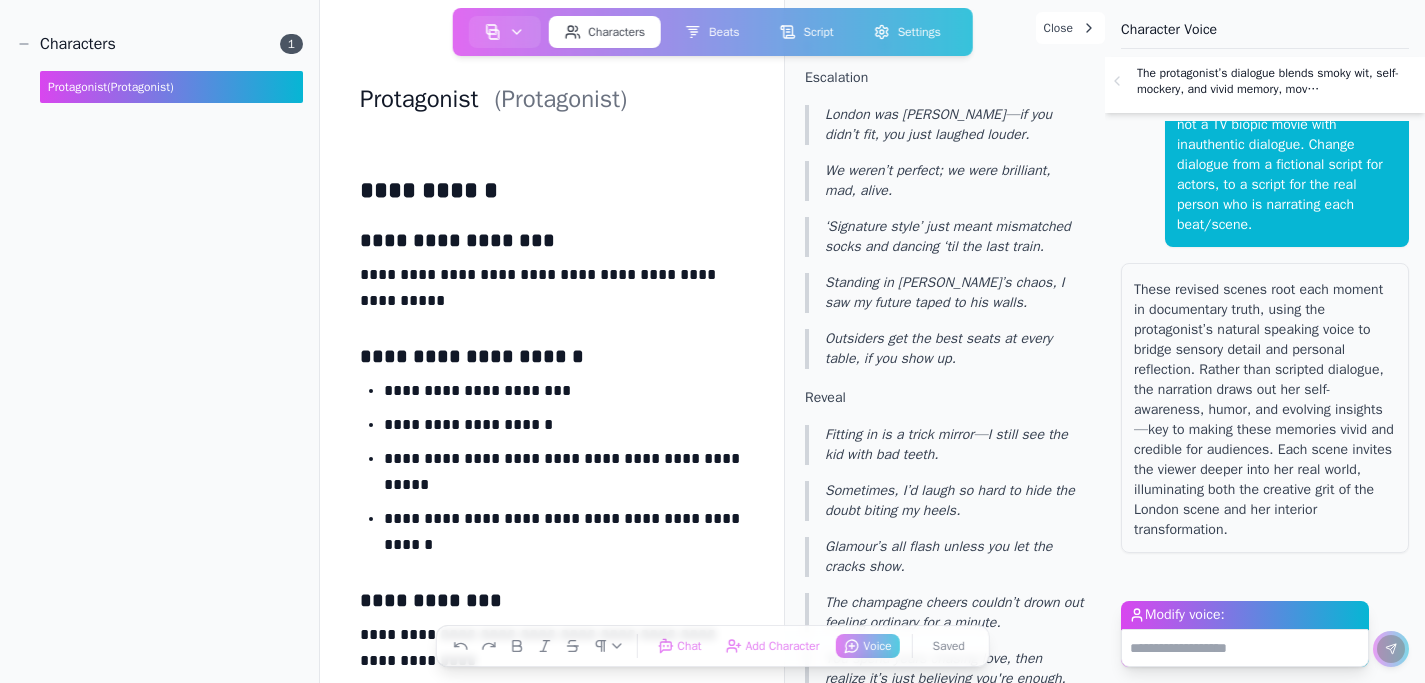scroll, scrollTop: 0, scrollLeft: 0, axis: both 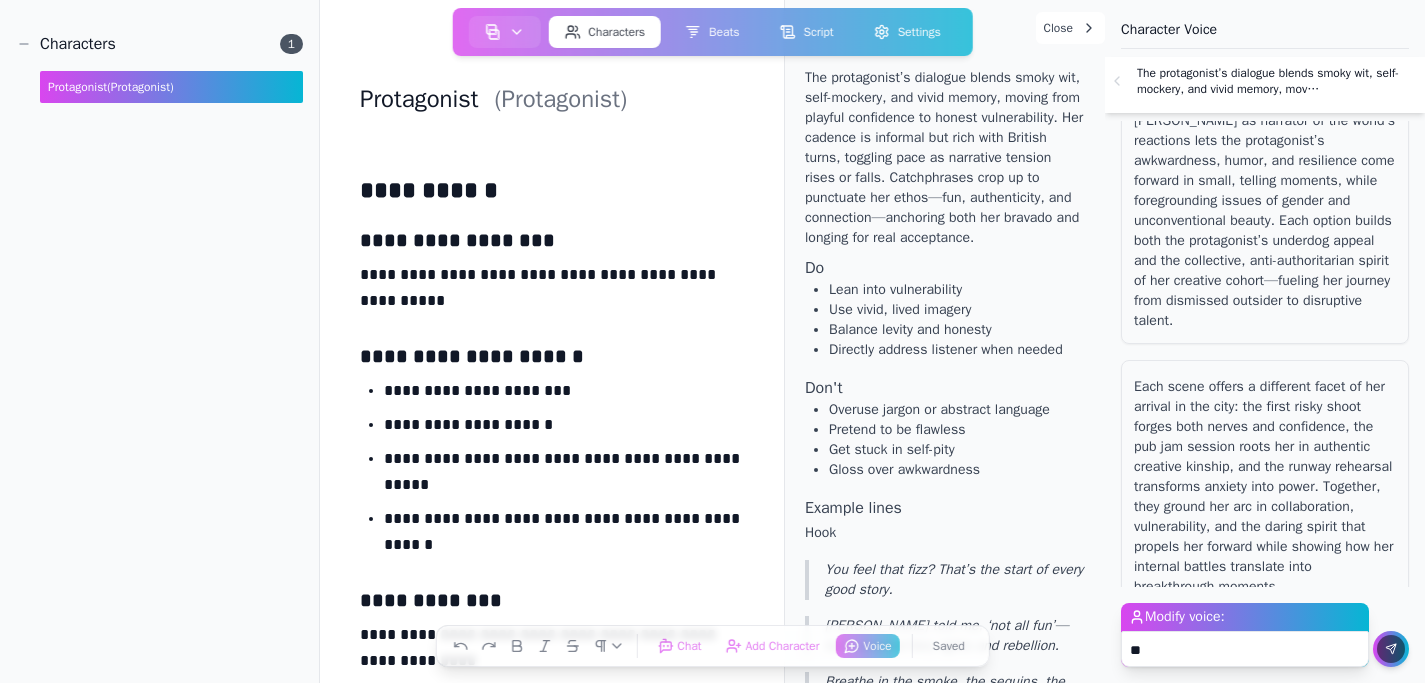 type on "*" 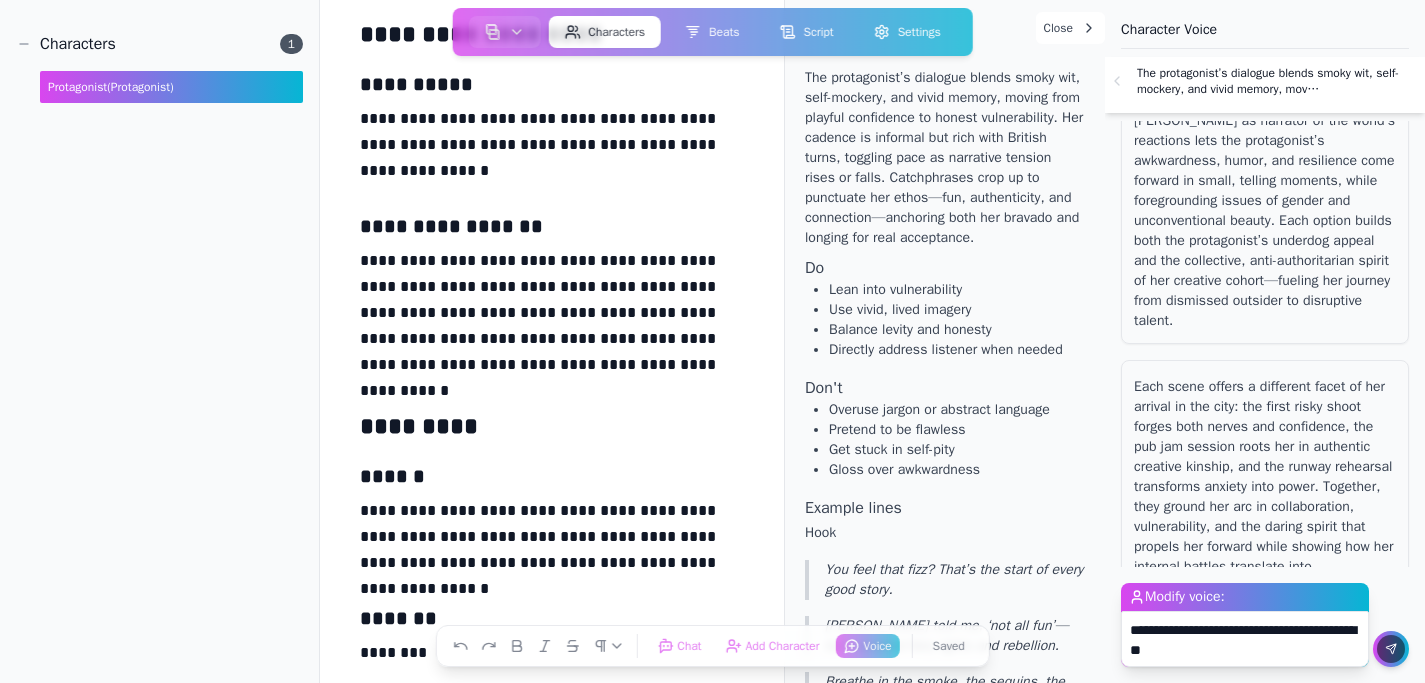 scroll, scrollTop: 4844, scrollLeft: 0, axis: vertical 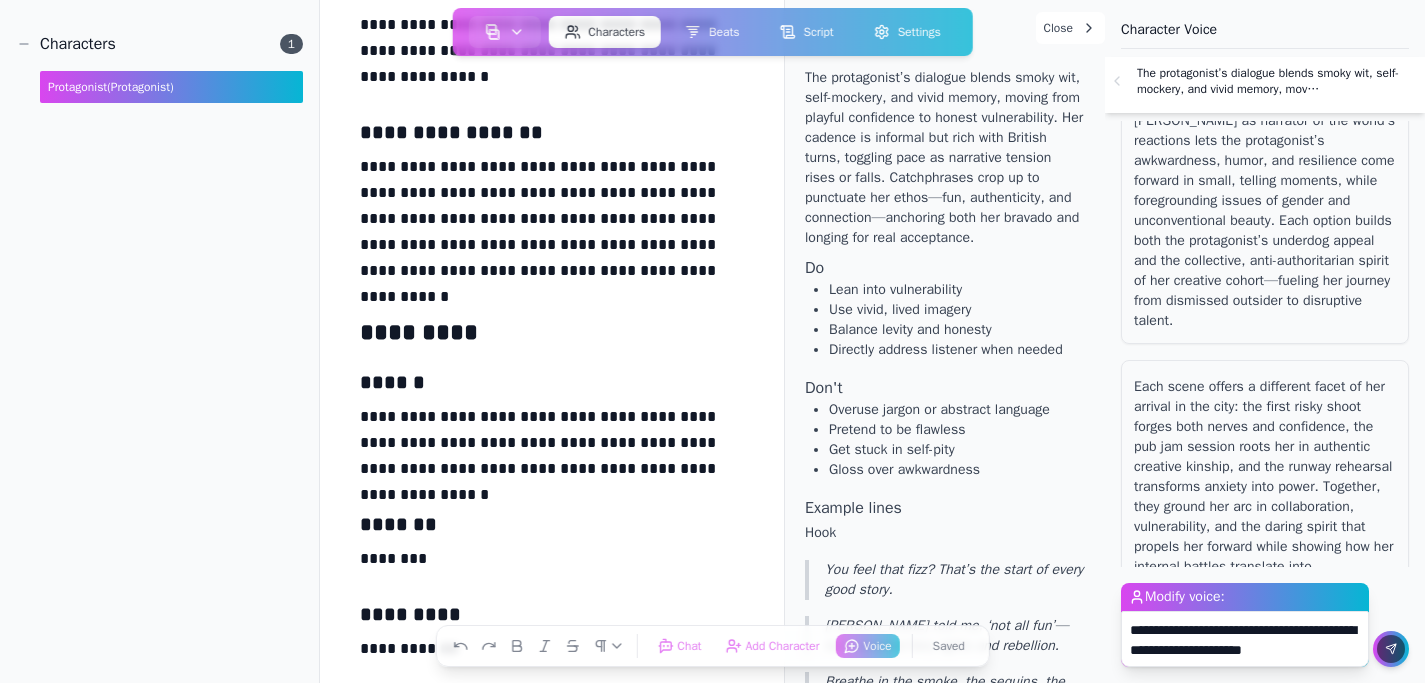 type on "**********" 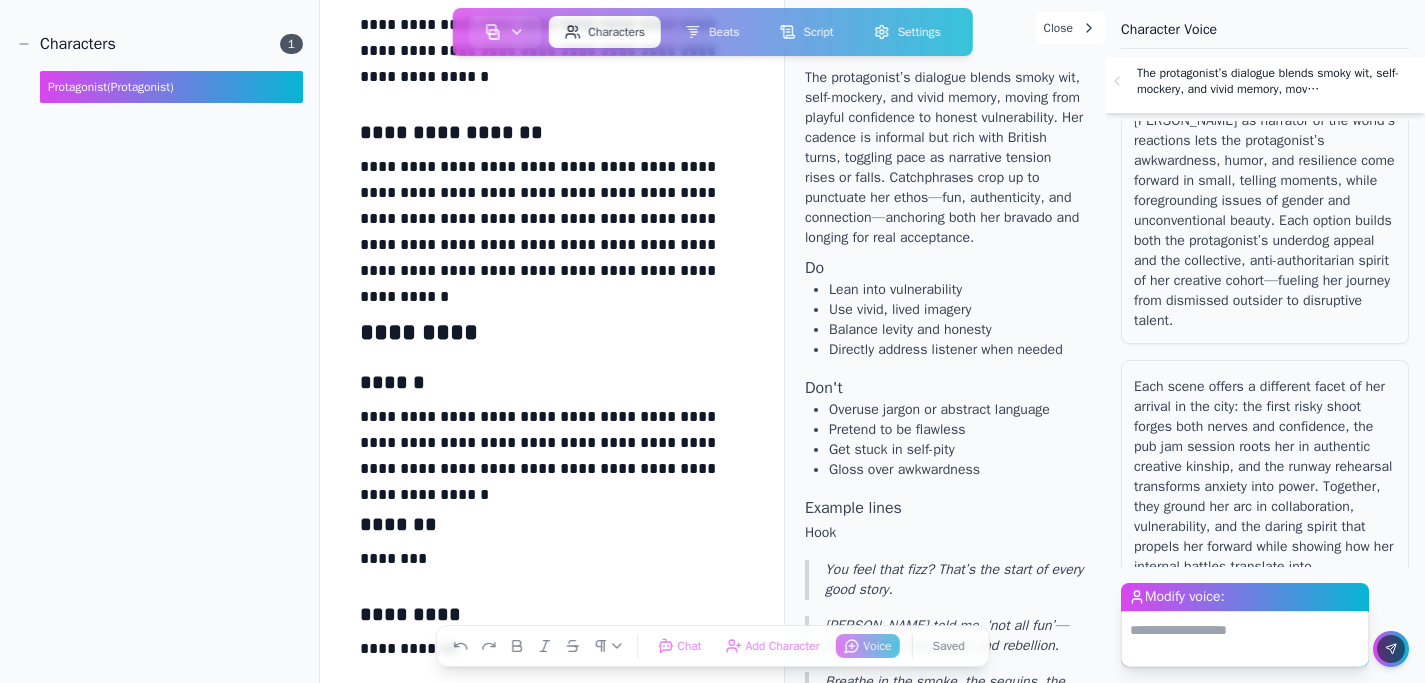 scroll, scrollTop: 5796, scrollLeft: 0, axis: vertical 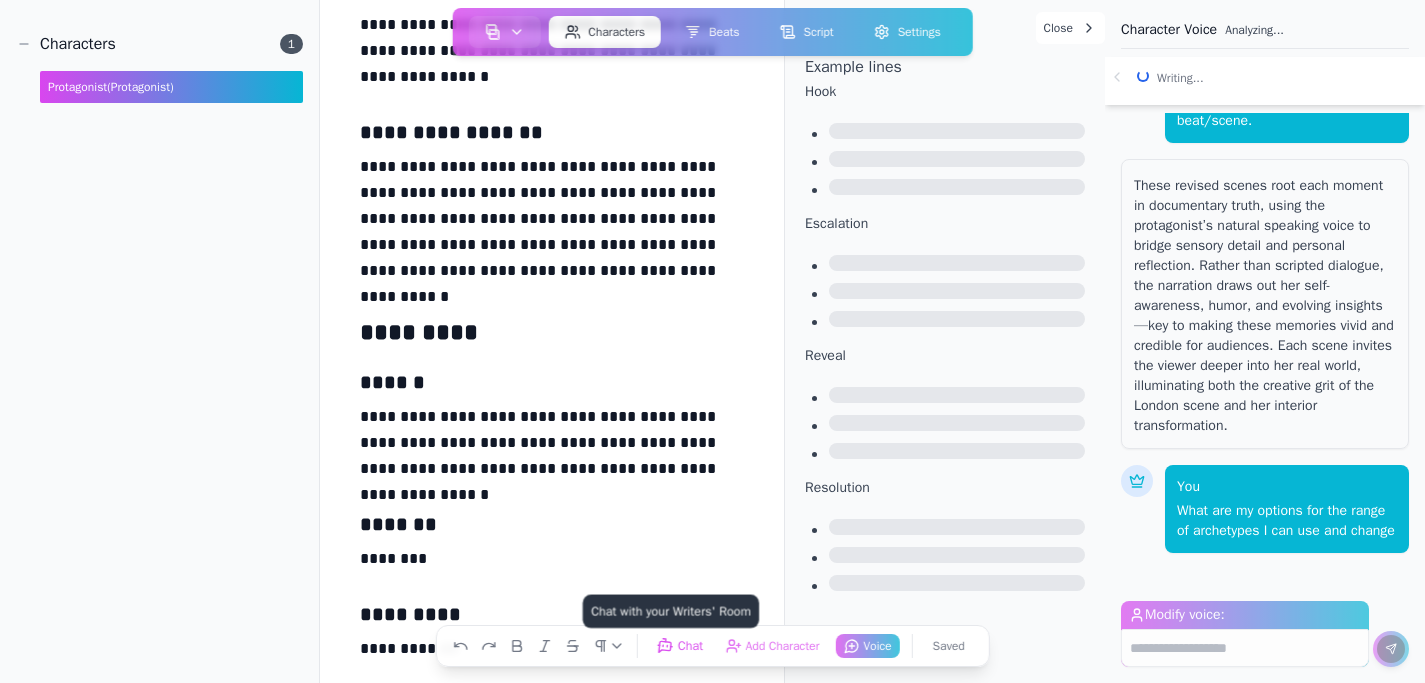 click on "Chat  Chat with your Writers' Room" at bounding box center (679, 645) 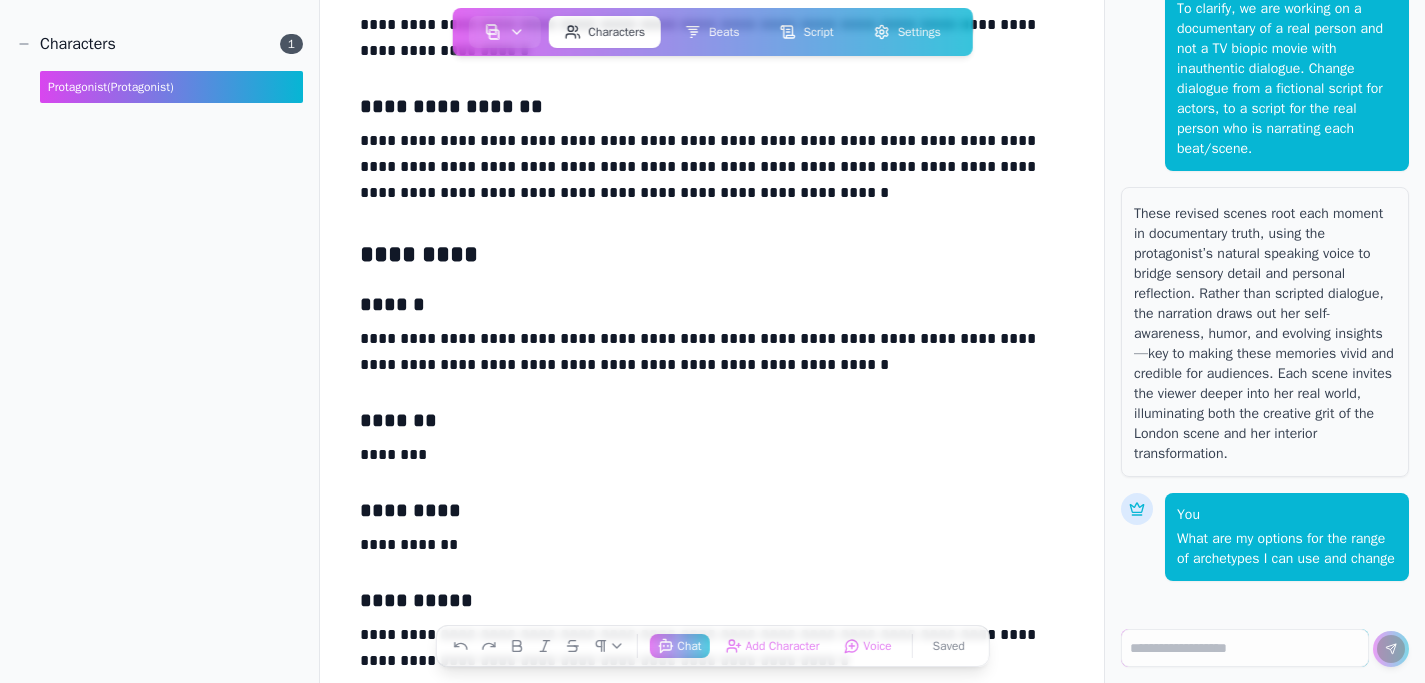 click on "What are my options for the range of archetypes I can use and change" at bounding box center (1287, 549) 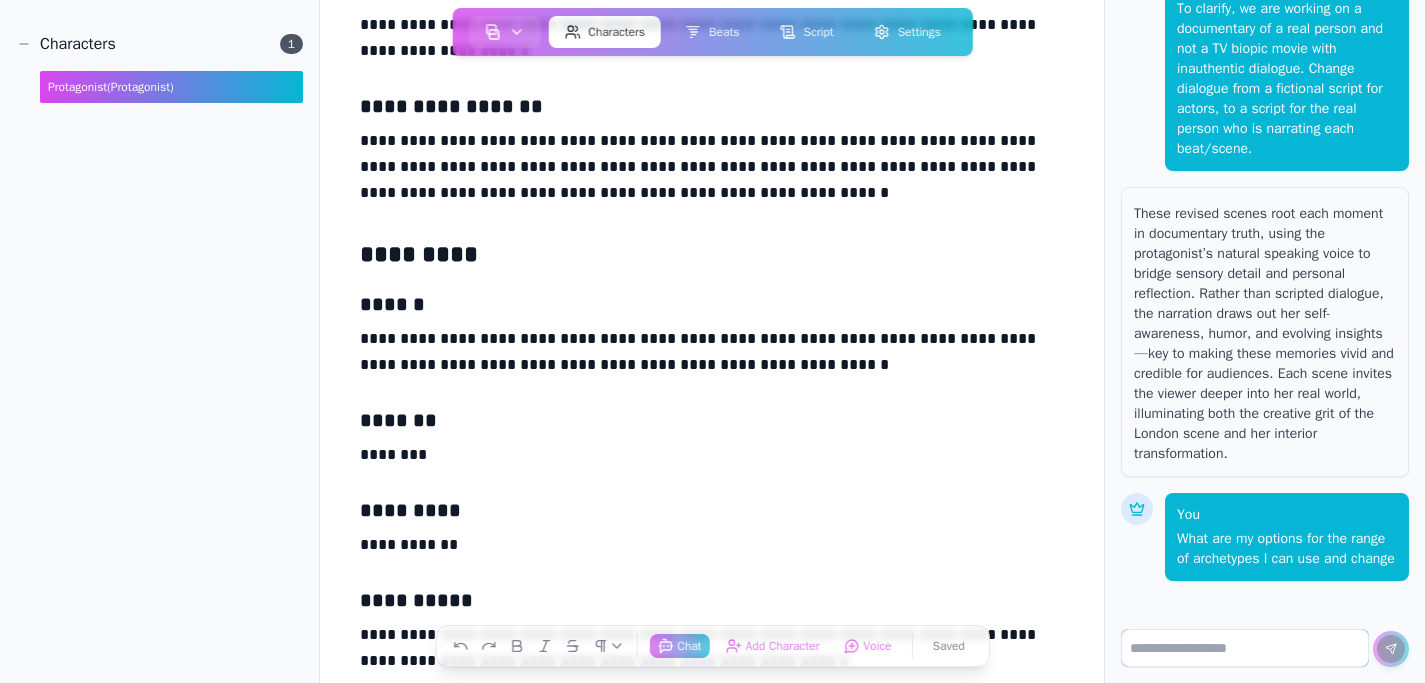 click at bounding box center (1245, 648) 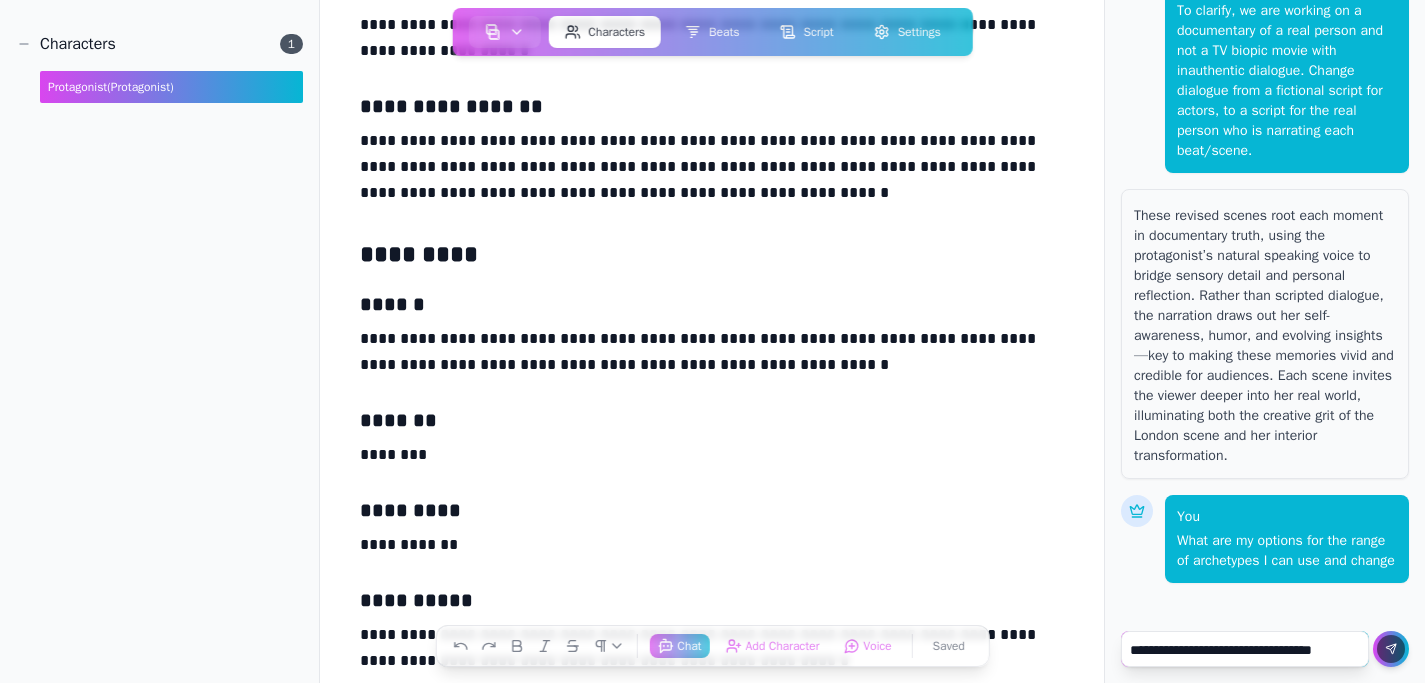 scroll, scrollTop: 6659, scrollLeft: 0, axis: vertical 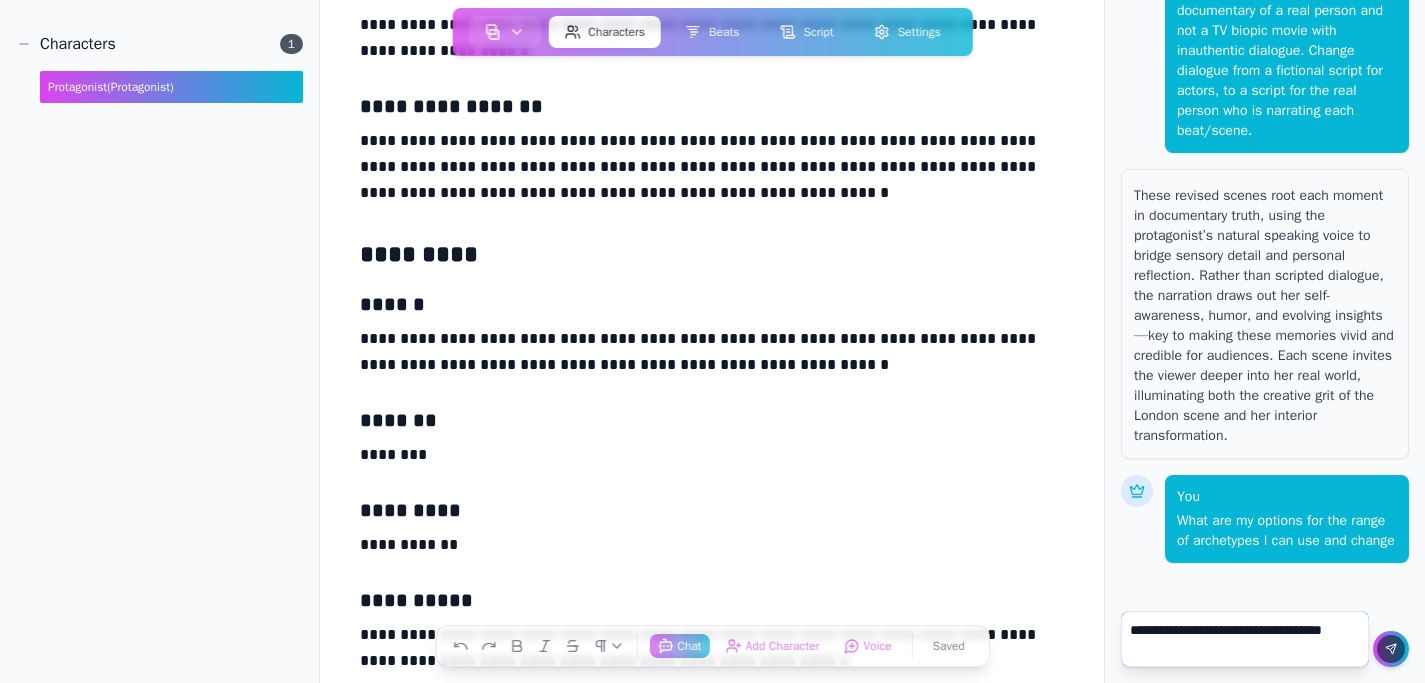 type on "**********" 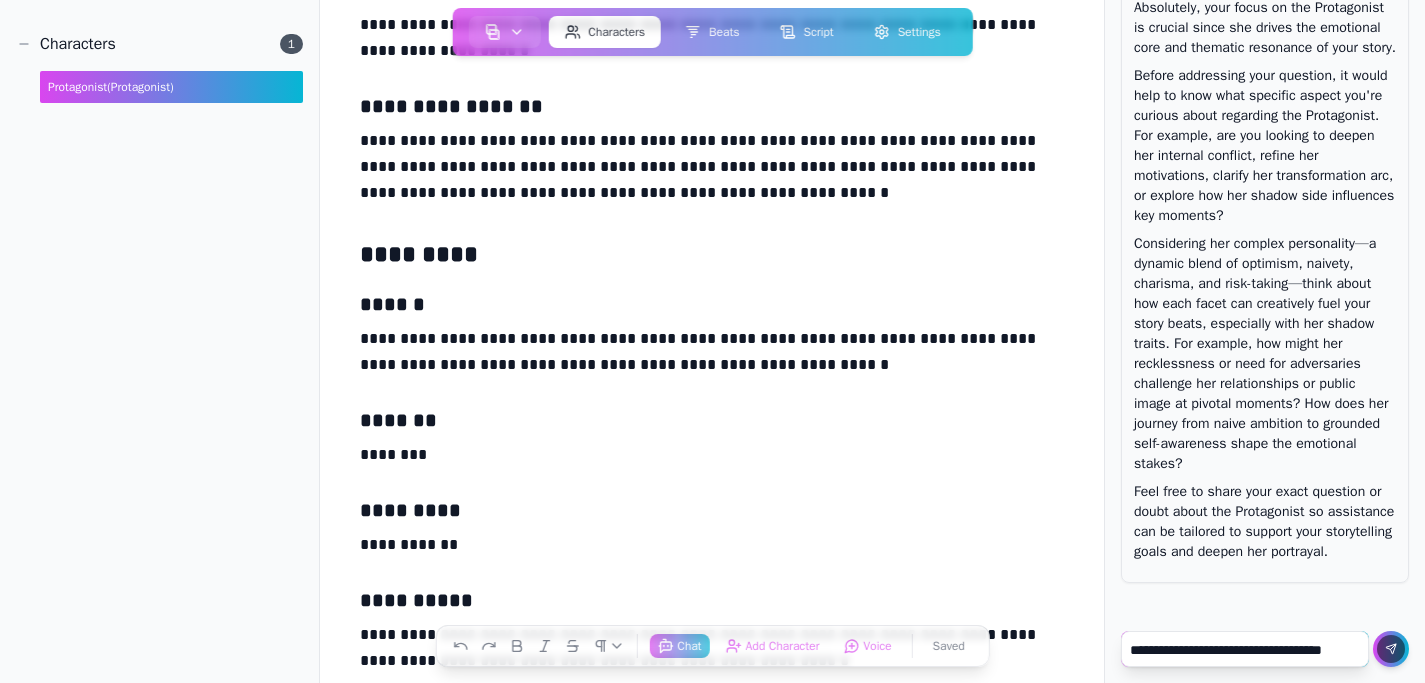 scroll, scrollTop: 7403, scrollLeft: 0, axis: vertical 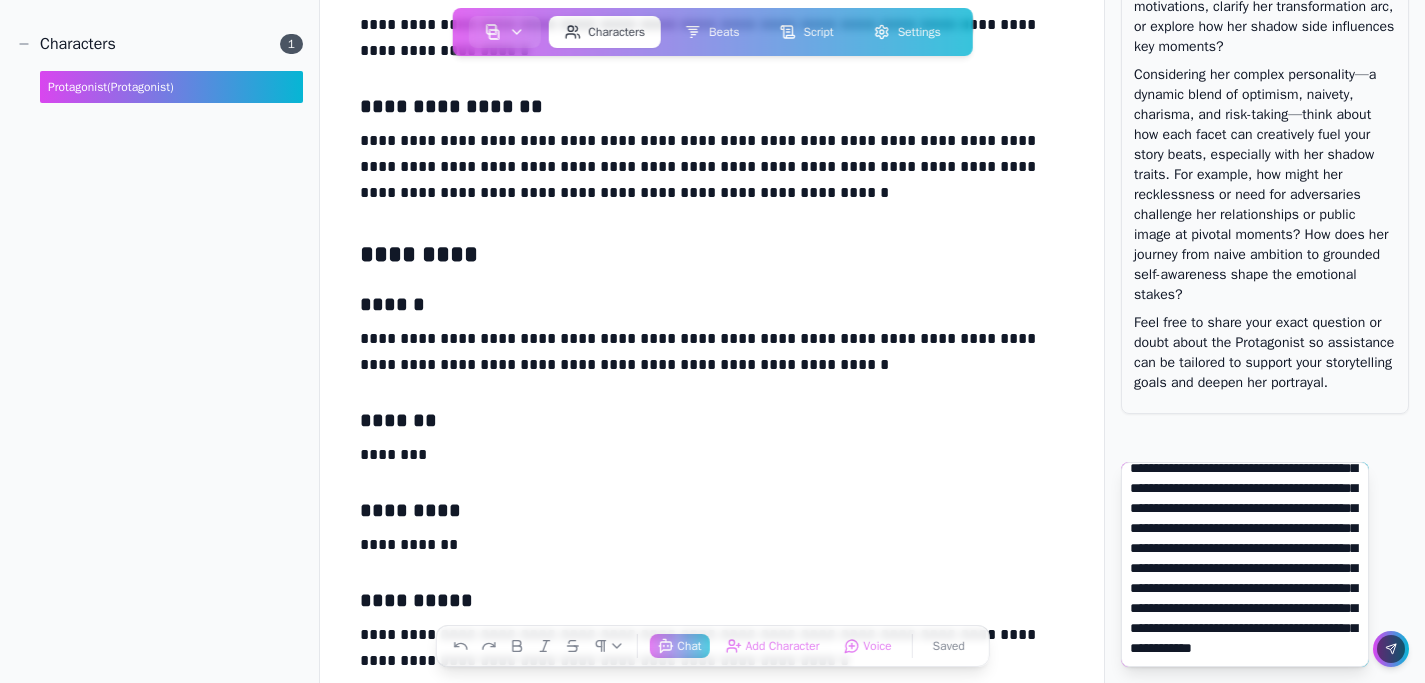 type on "**********" 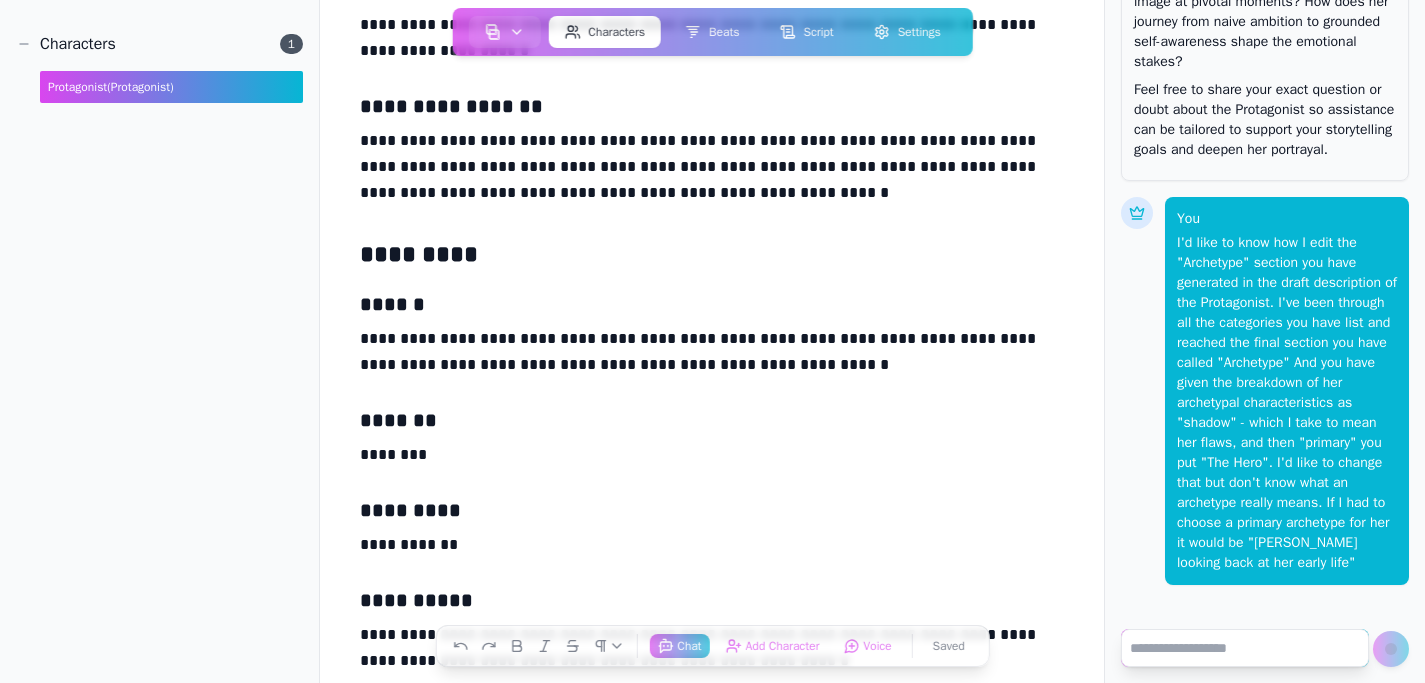 scroll, scrollTop: 0, scrollLeft: 0, axis: both 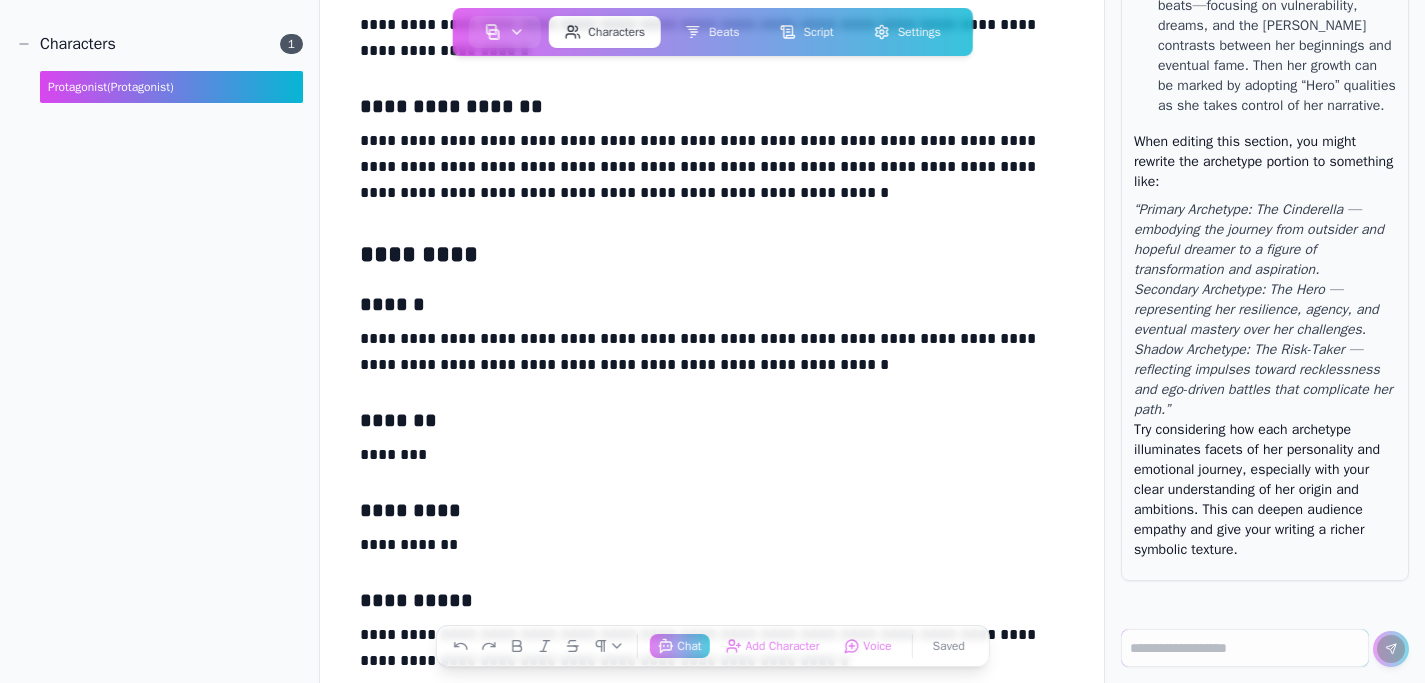 click on "Your reflection on archetypes is insightful. Archetypes, in storytelling, are universal character models or symbolic roles that capture core aspects of a character’s identity and journey. They serve as thematic guides to understanding your protagonist’s motivations, conflicts, and transformation.
In your draft, “The Hero” as a primary archetype highlights her core journey of overcoming challenges and growing emotionally. The “Shadow” describes the darker or limiting traits that complicate her path—arrogance, risk-taking, etc.
If you want to shift her primary archetype from “The Hero” to something more nuanced, like a “Cinderella” figure reflecting on her origins, consider these points:
Cinderella as an archetype:  It emphasizes themes of transformation, feeling out of place, innocence facing hardship, and longing for acceptance or a better life. It fits well with your protagonist’s start from a working-class suburban background and her rise into glamour and culture." at bounding box center (1265, -110) 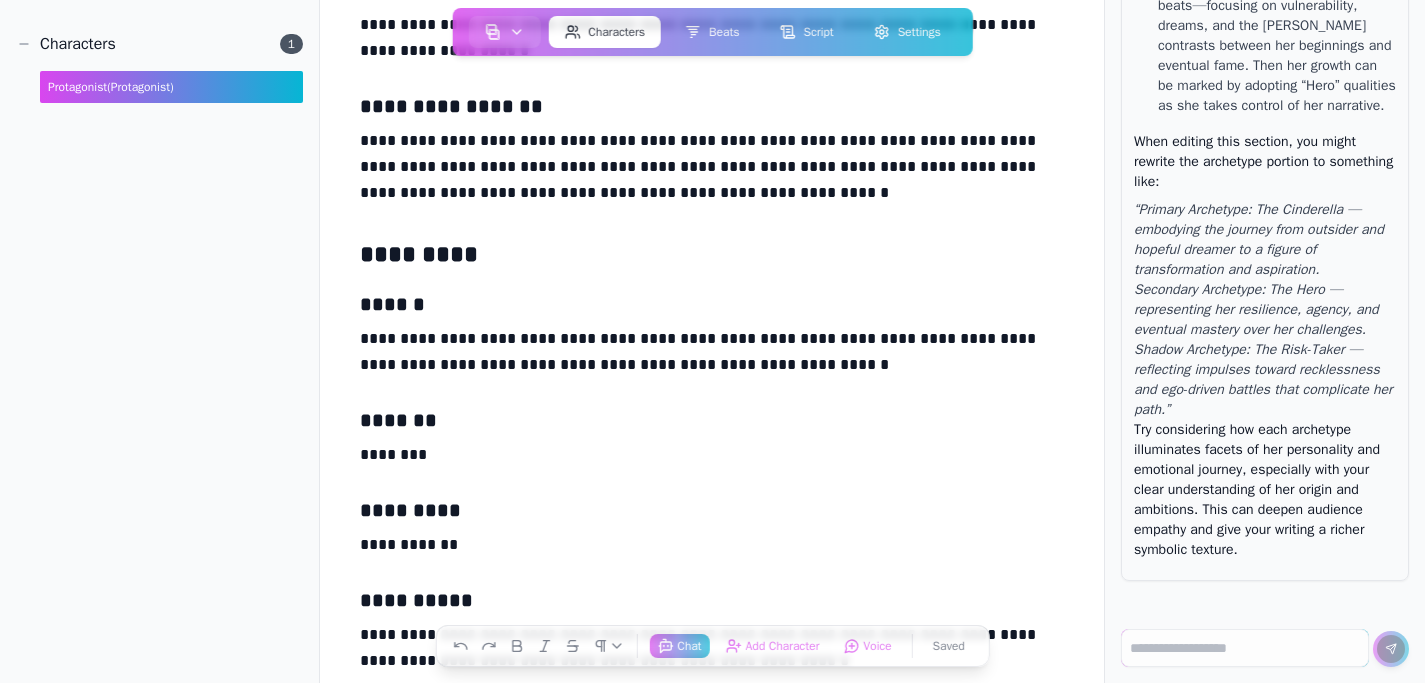 drag, startPoint x: 1208, startPoint y: 410, endPoint x: 1140, endPoint y: 194, distance: 226.45088 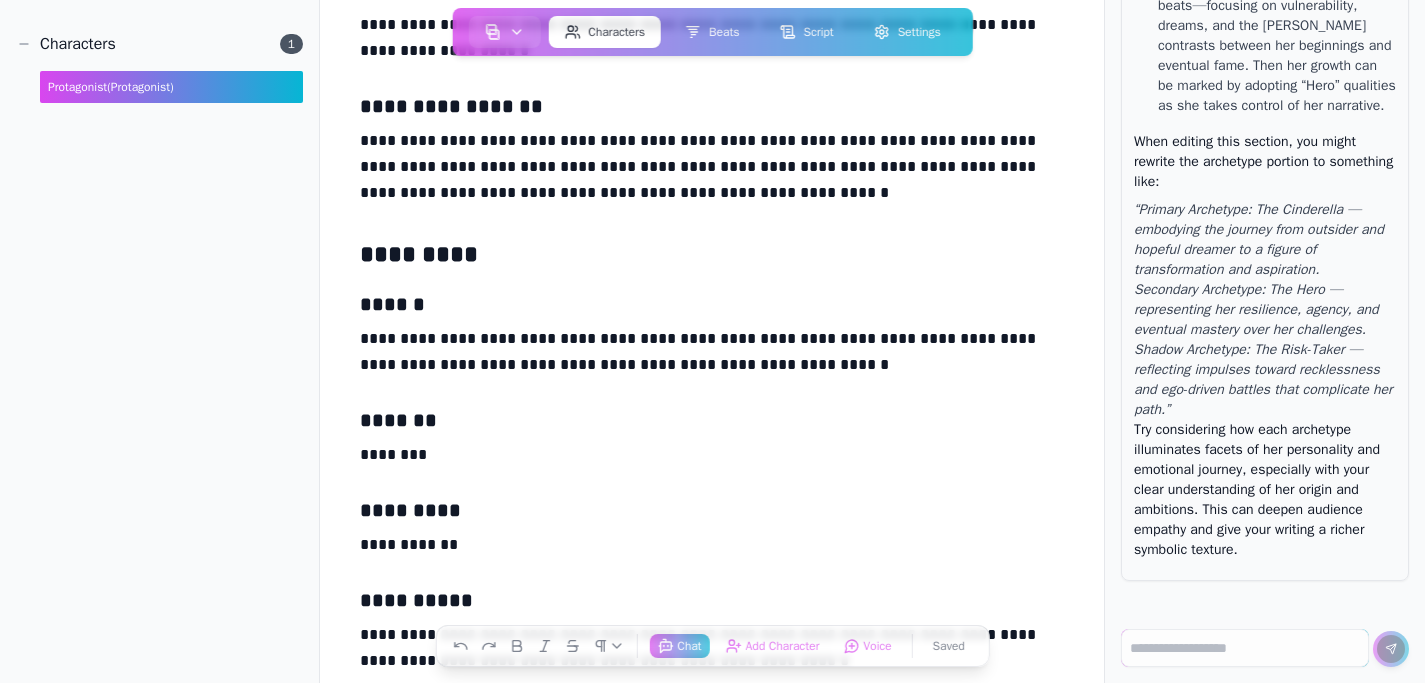 click on "Your reflection on archetypes is insightful. Archetypes, in storytelling, are universal character models or symbolic roles that capture core aspects of a character’s identity and journey. They serve as thematic guides to understanding your protagonist’s motivations, conflicts, and transformation.
In your draft, “The Hero” as a primary archetype highlights her core journey of overcoming challenges and growing emotionally. The “Shadow” describes the darker or limiting traits that complicate her path—arrogance, risk-taking, etc.
If you want to shift her primary archetype from “The Hero” to something more nuanced, like a “Cinderella” figure reflecting on her origins, consider these points:
Cinderella as an archetype:  It emphasizes themes of transformation, feeling out of place, innocence facing hardship, and longing for acceptance or a better life. It fits well with your protagonist’s start from a working-class suburban background and her rise into glamour and culture." at bounding box center [1265, -110] 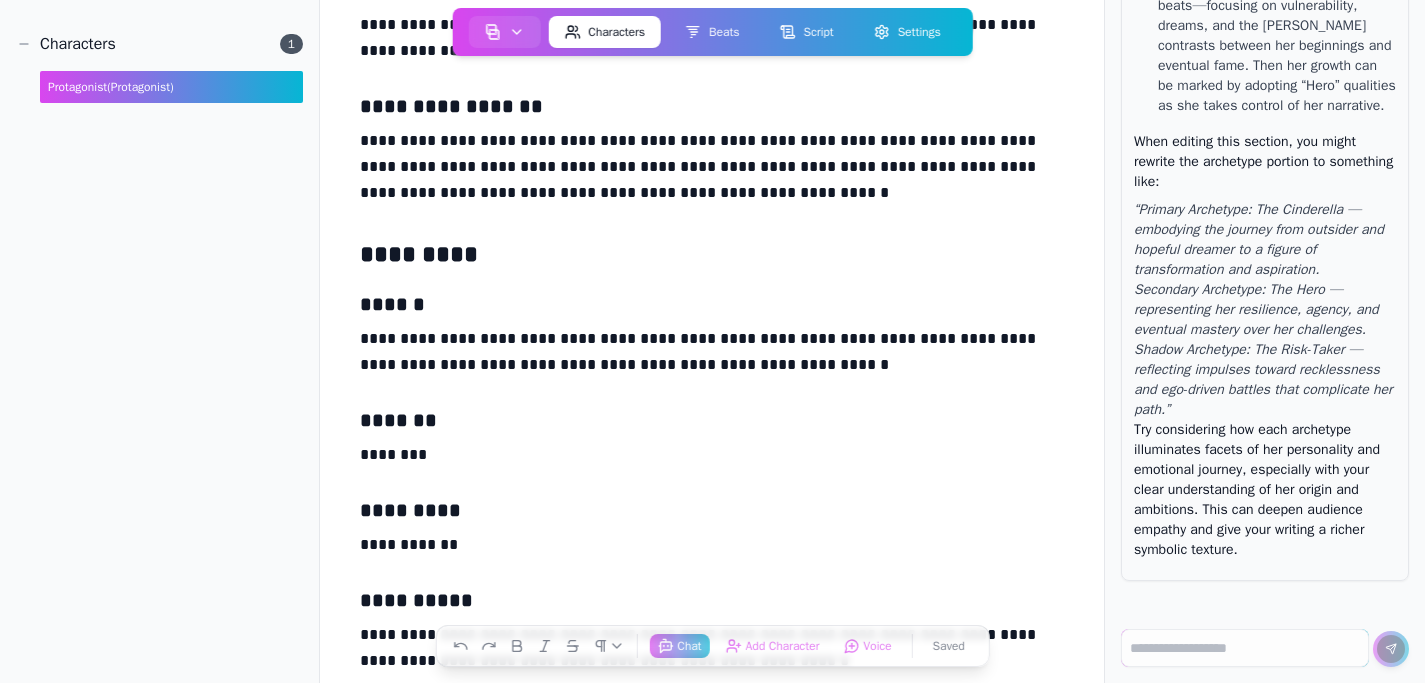 copy on "“Primary Archetype: The Cinderella — embodying the journey from outsider and hopeful dreamer to a figure of transformation and aspiration.
Secondary Archetype: The Hero — representing her resilience, agency, and eventual mastery over her challenges.
Shadow Archetype: The Risk-Taker — reflecting impulses toward recklessness and ego-driven battles that complicate her path.”" 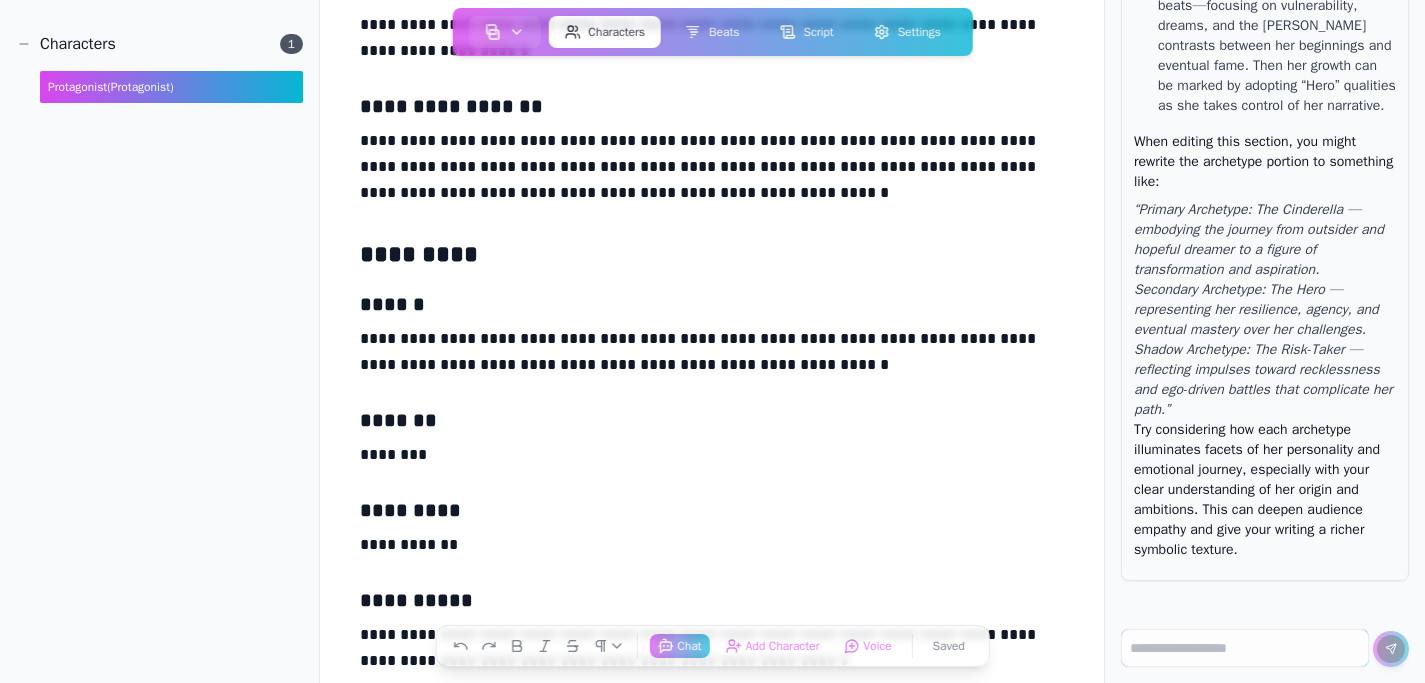 click on "**********" at bounding box center [712, -1506] 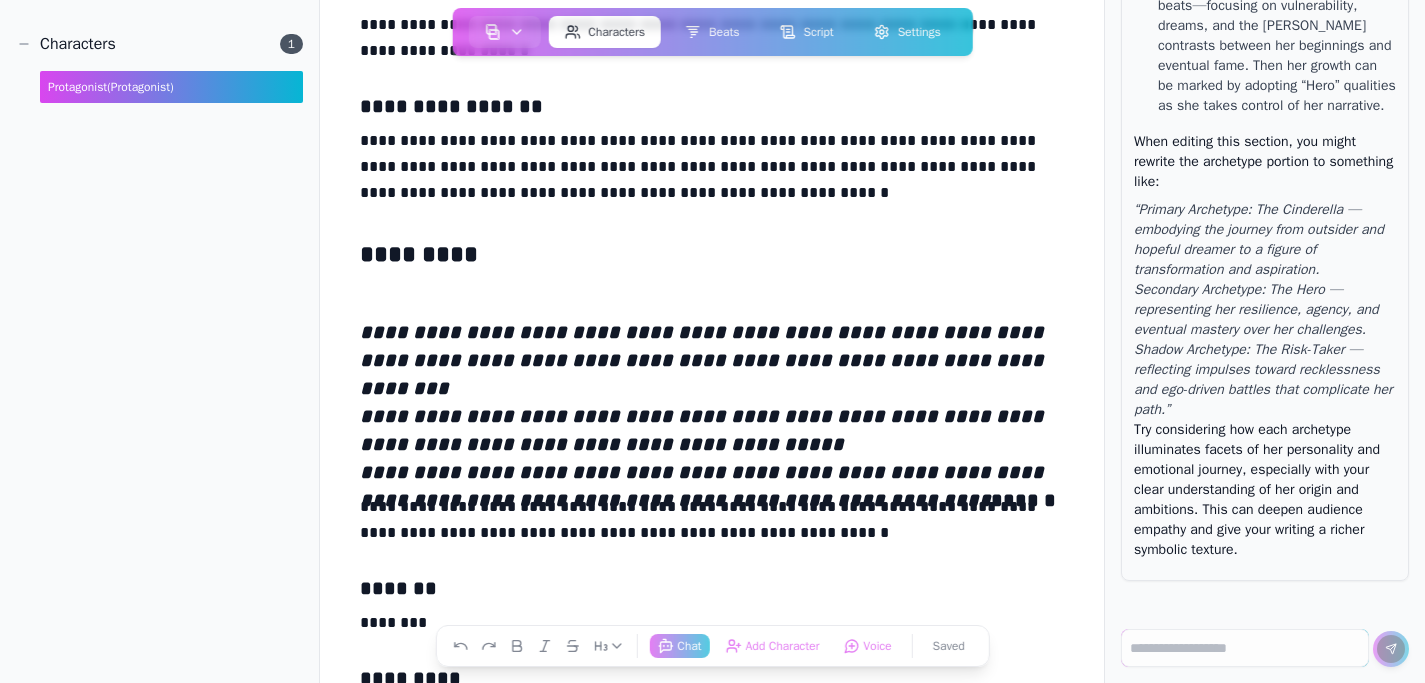 click on "**********" at bounding box center (704, 416) 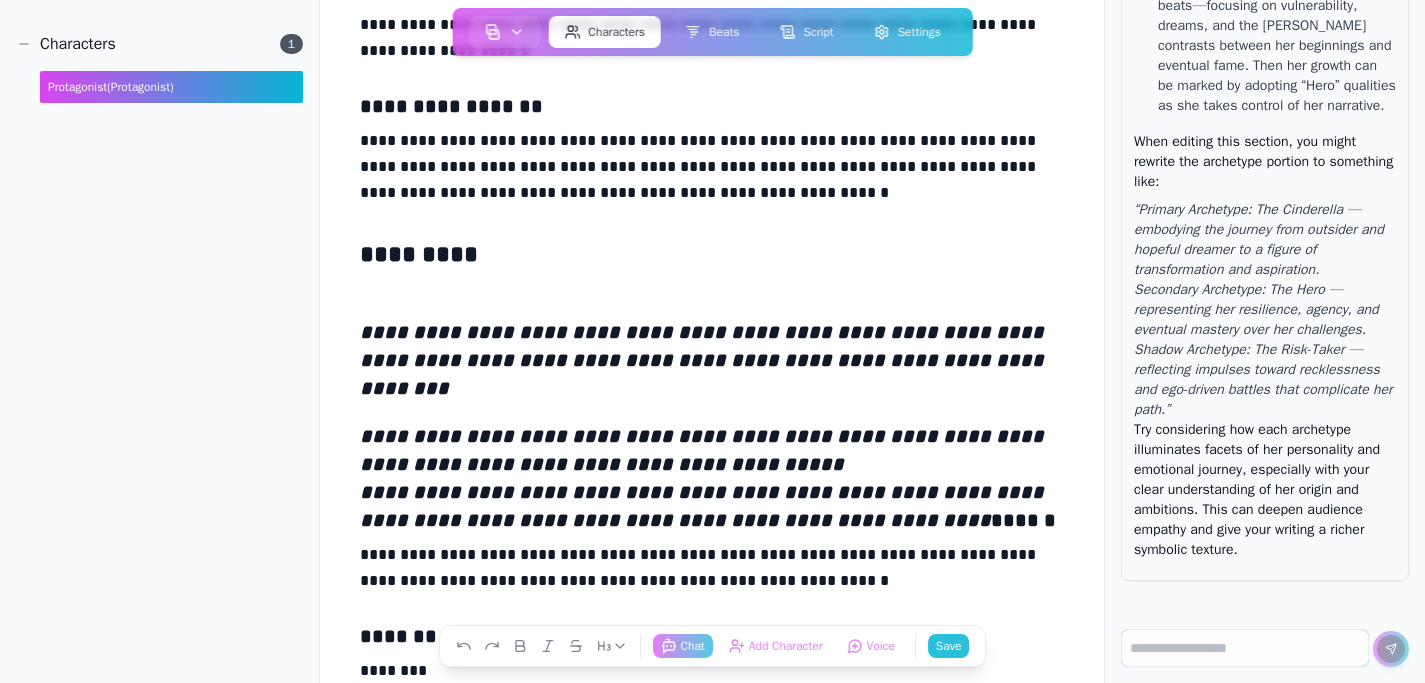 click on "**********" at bounding box center (704, 478) 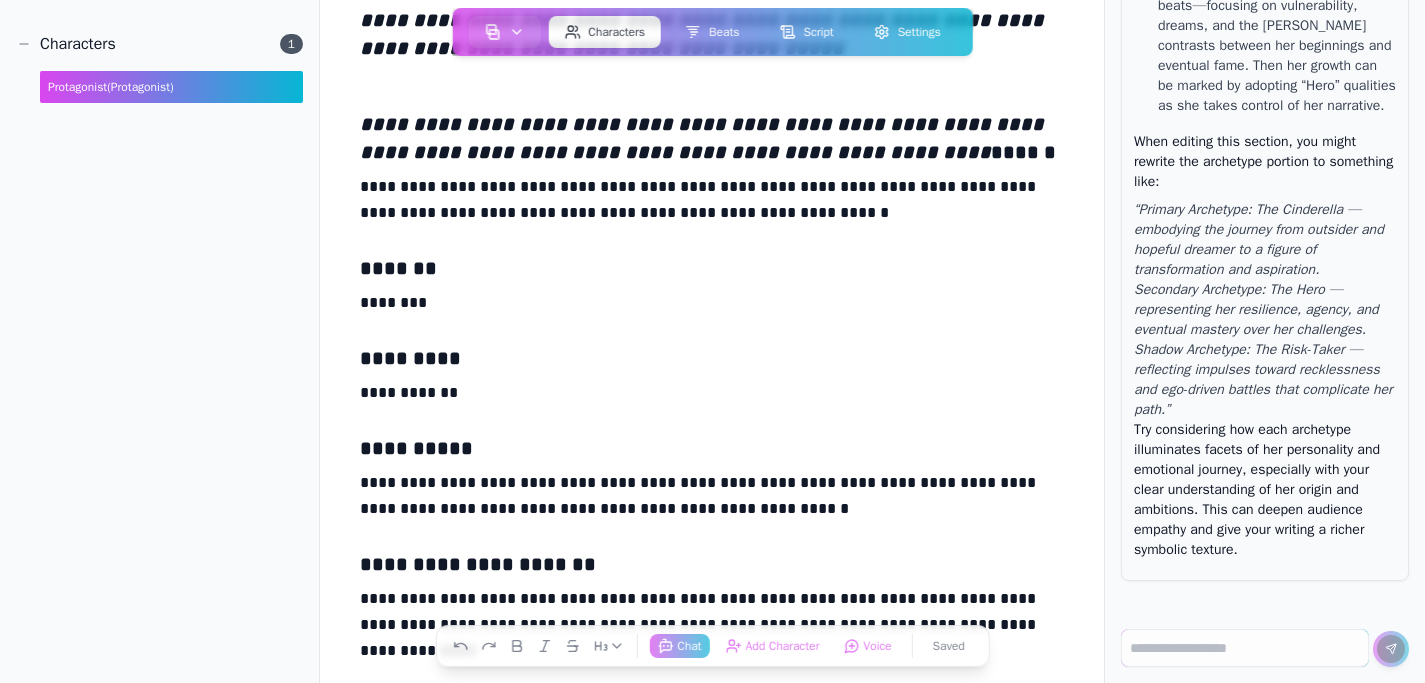 scroll, scrollTop: 4395, scrollLeft: 0, axis: vertical 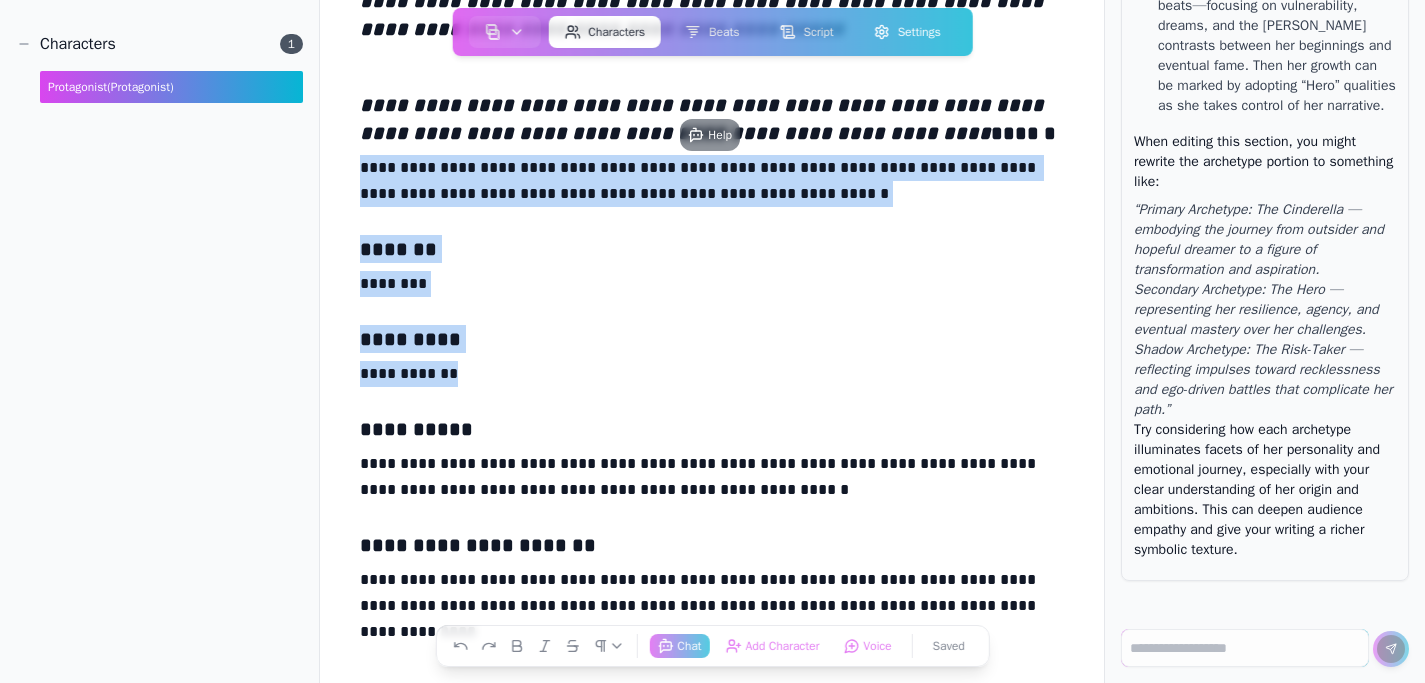 drag, startPoint x: 458, startPoint y: 381, endPoint x: 345, endPoint y: 169, distance: 240.2353 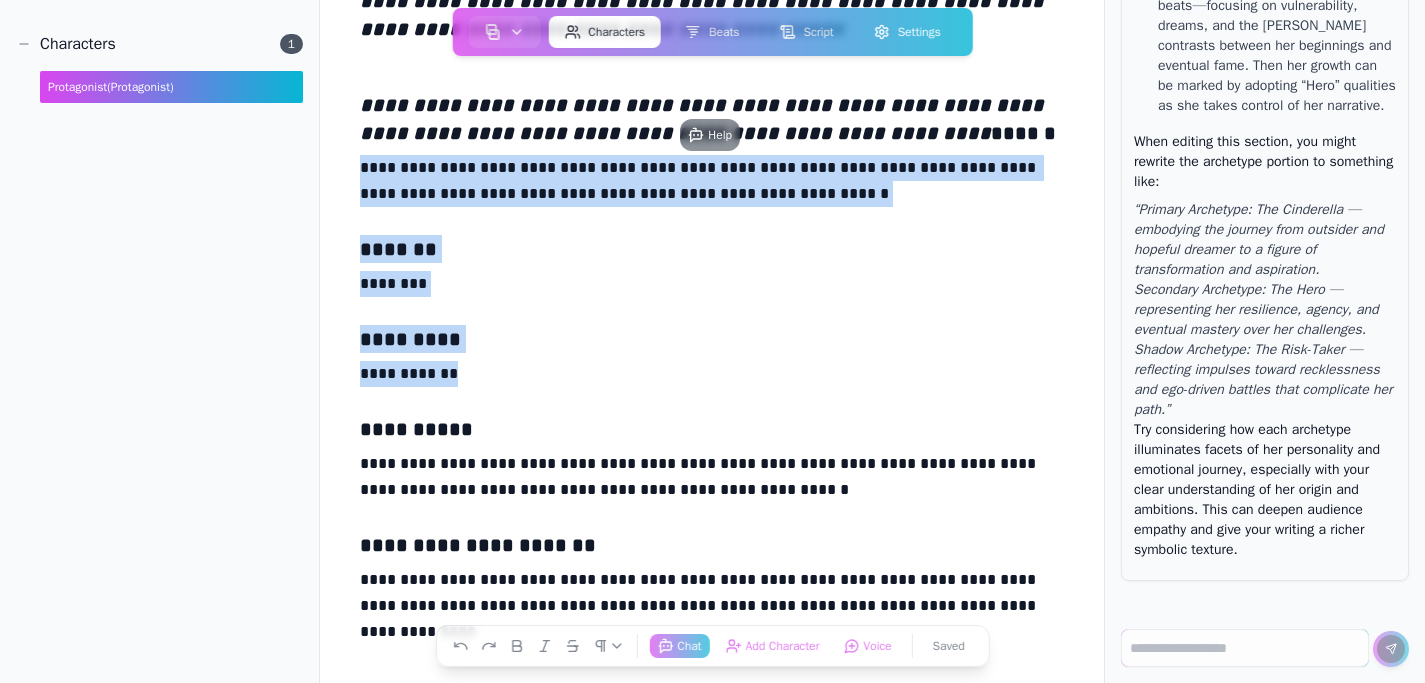 click on "**********" at bounding box center (712, 341) 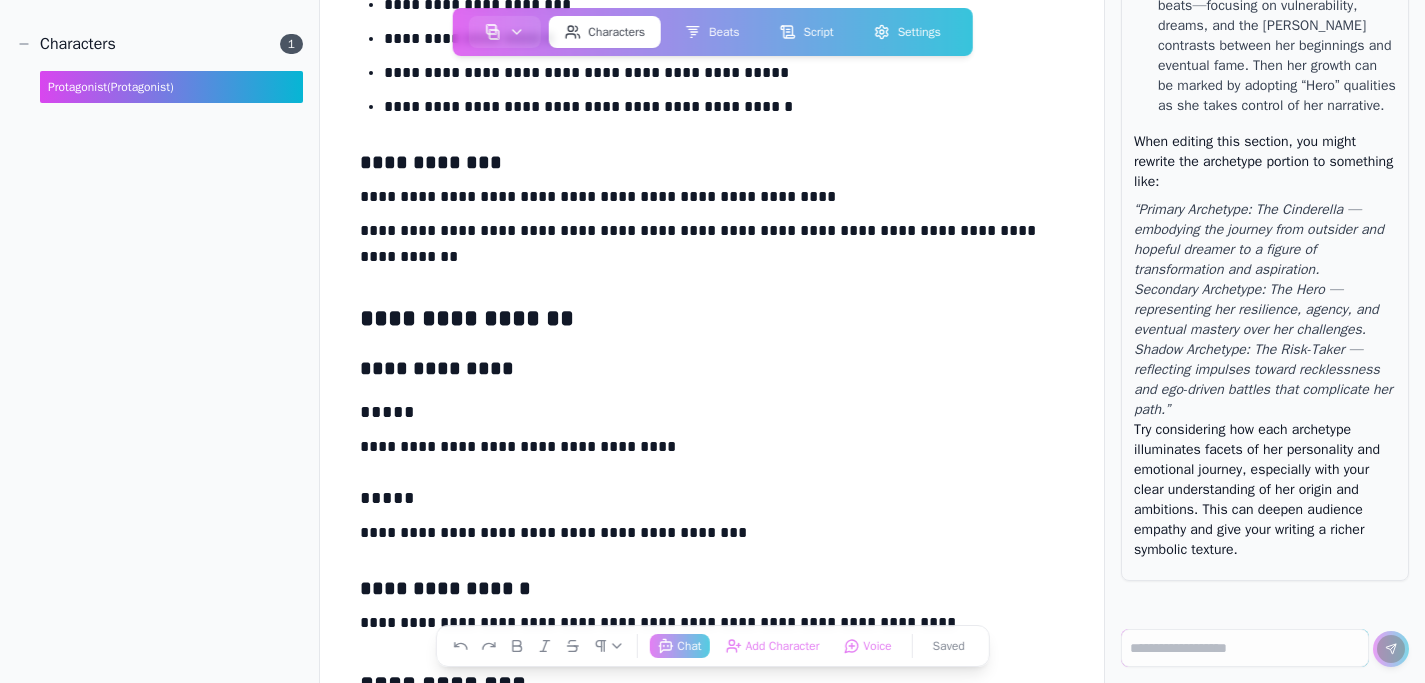 scroll, scrollTop: 0, scrollLeft: 0, axis: both 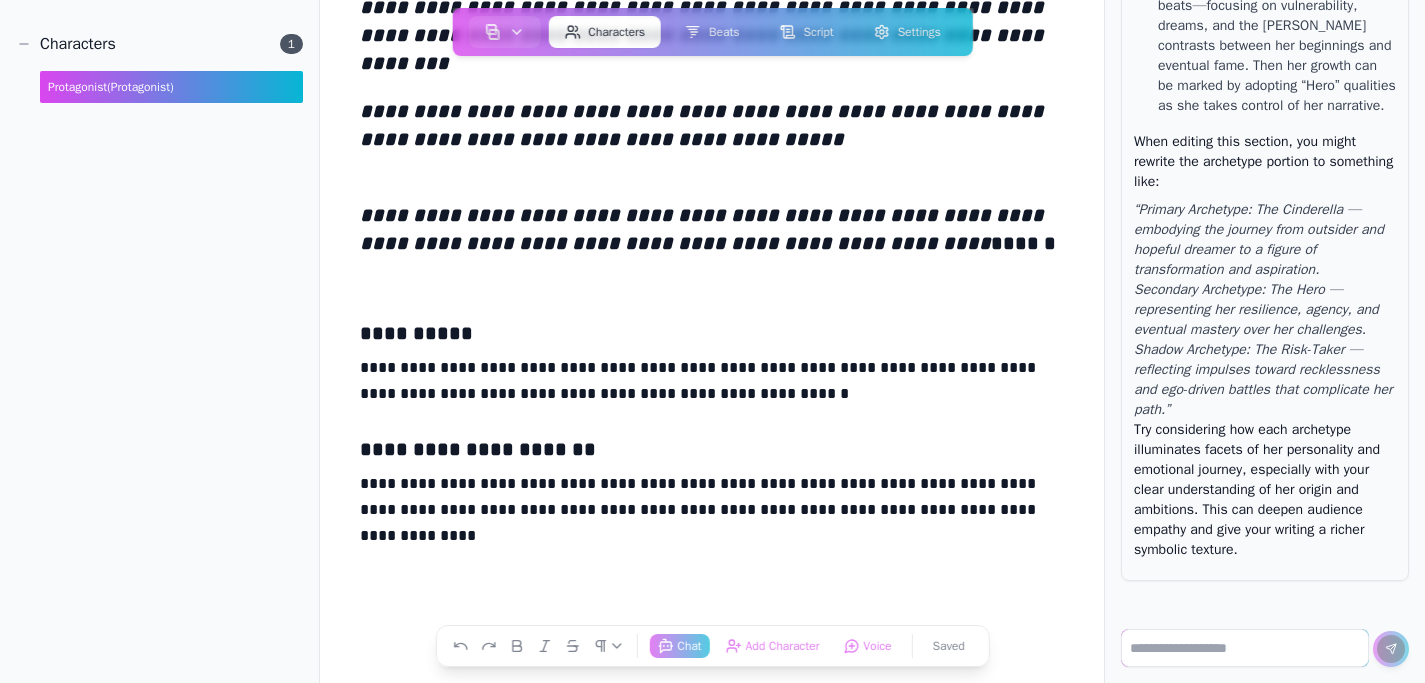 click at bounding box center [1245, 648] 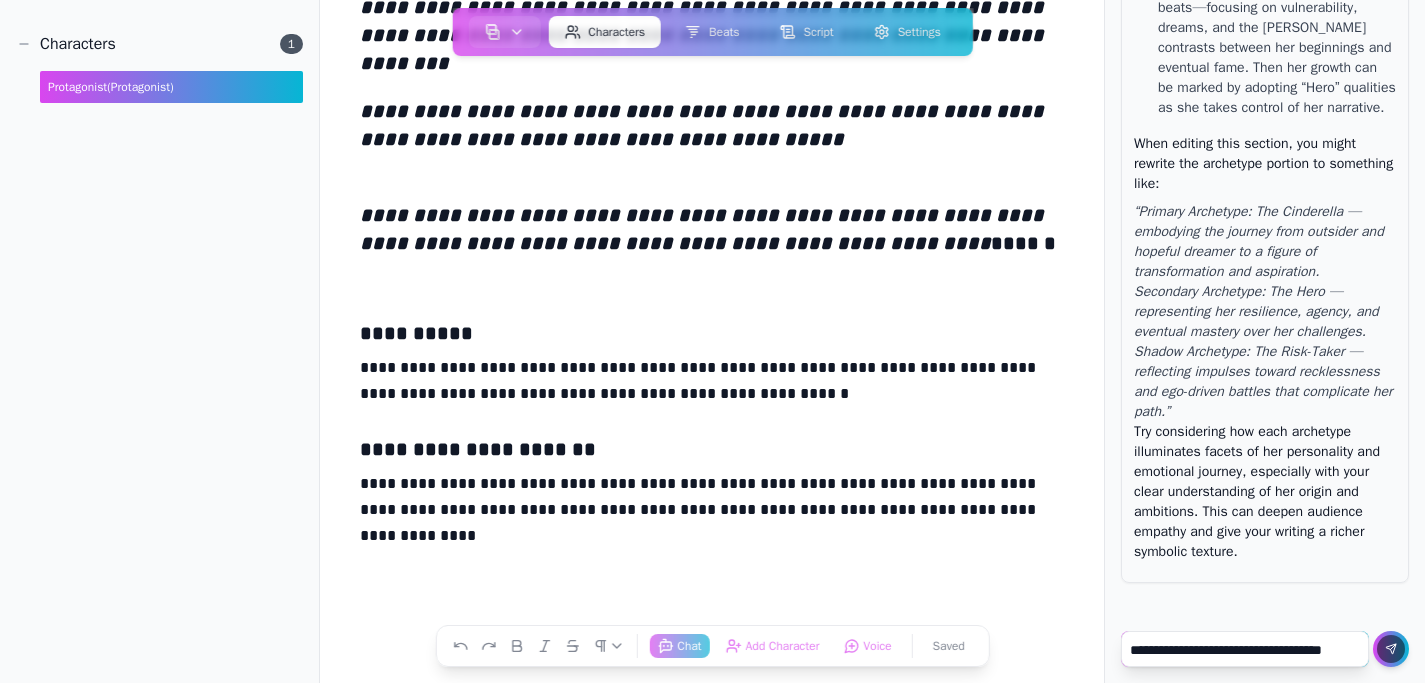 scroll, scrollTop: 9309, scrollLeft: 0, axis: vertical 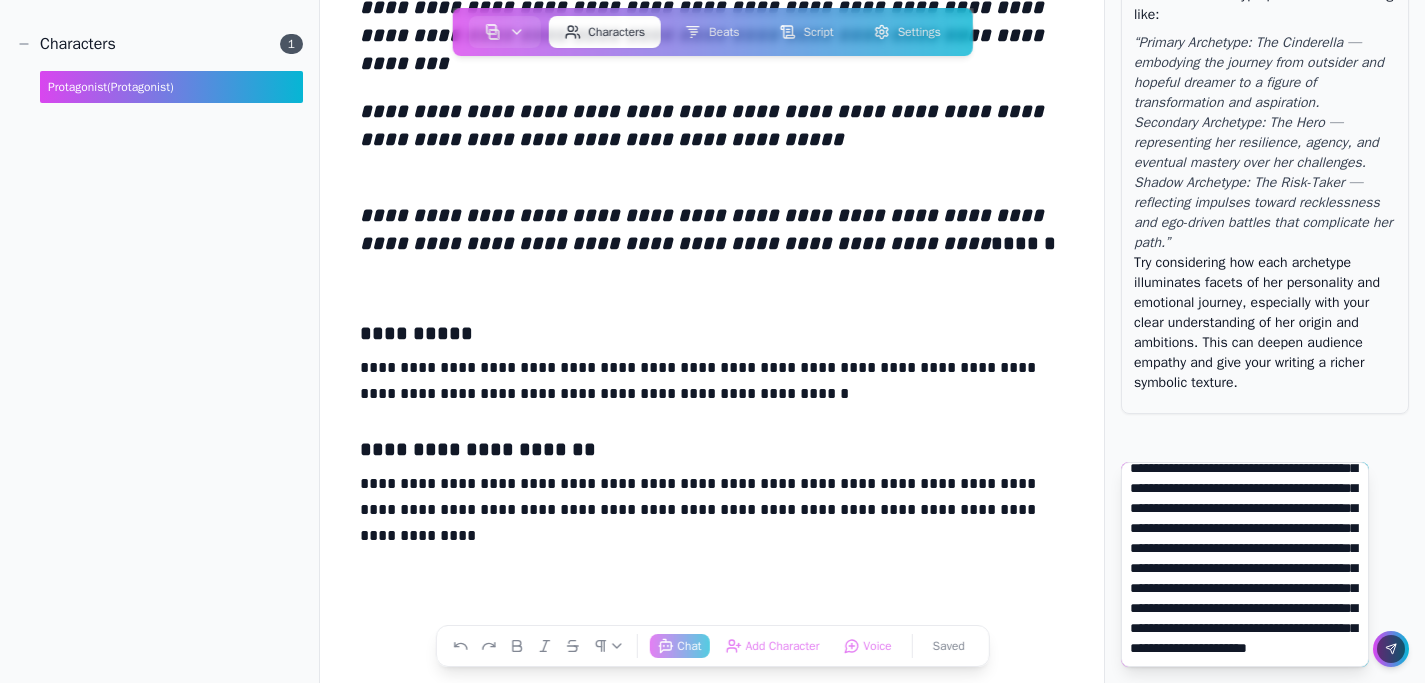 click on "**********" at bounding box center (1245, 564) 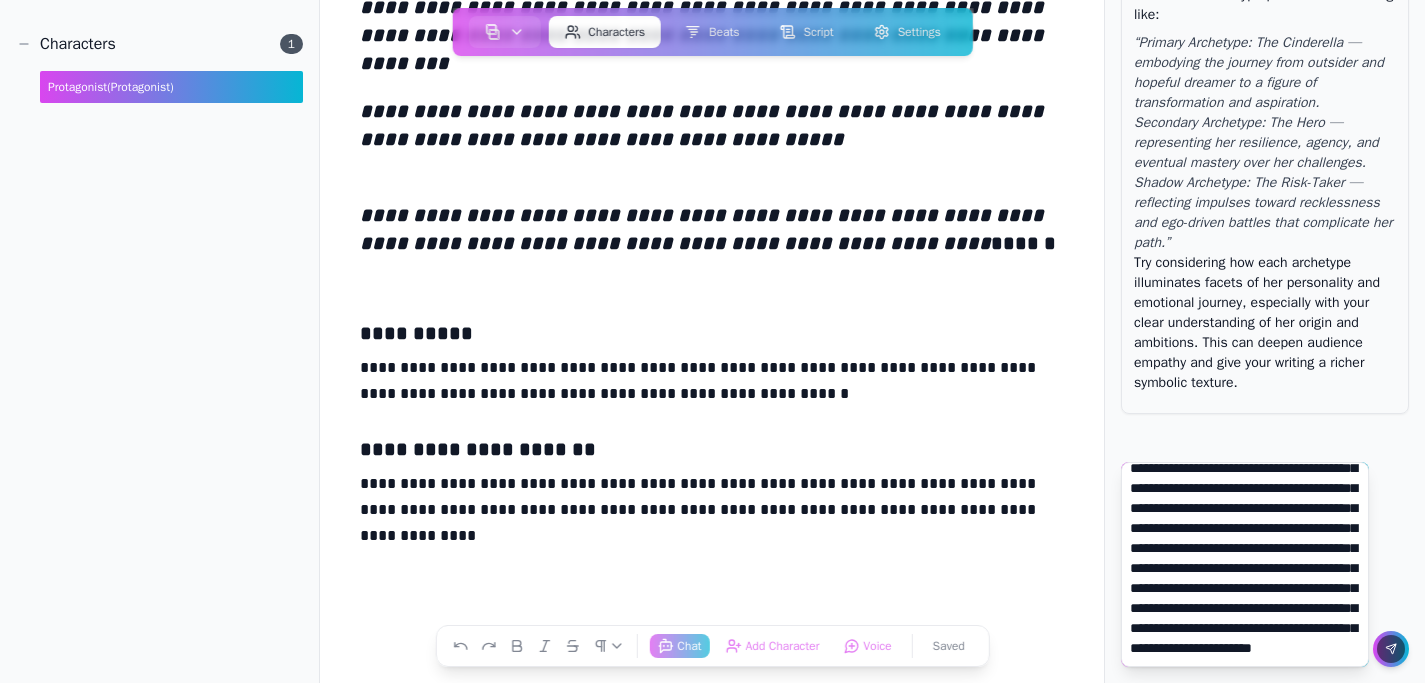 click on "**********" at bounding box center (1245, 564) 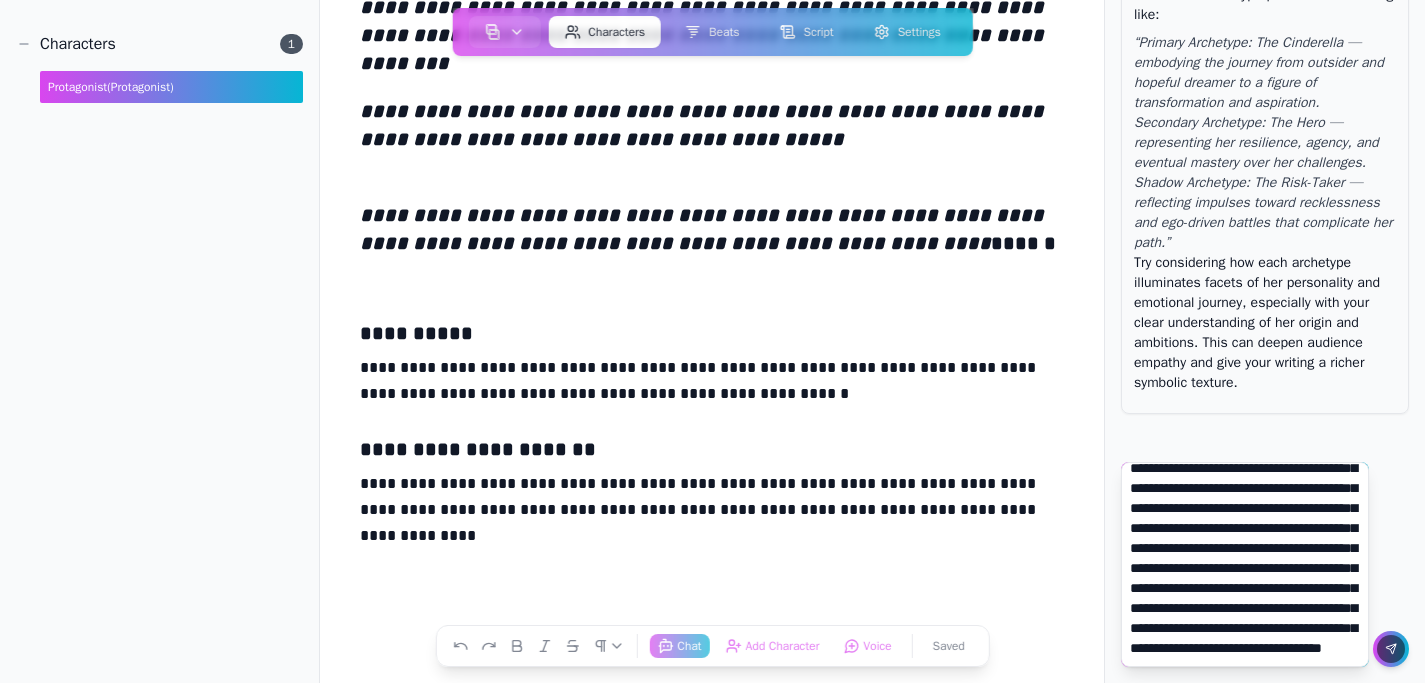 scroll, scrollTop: 543, scrollLeft: 0, axis: vertical 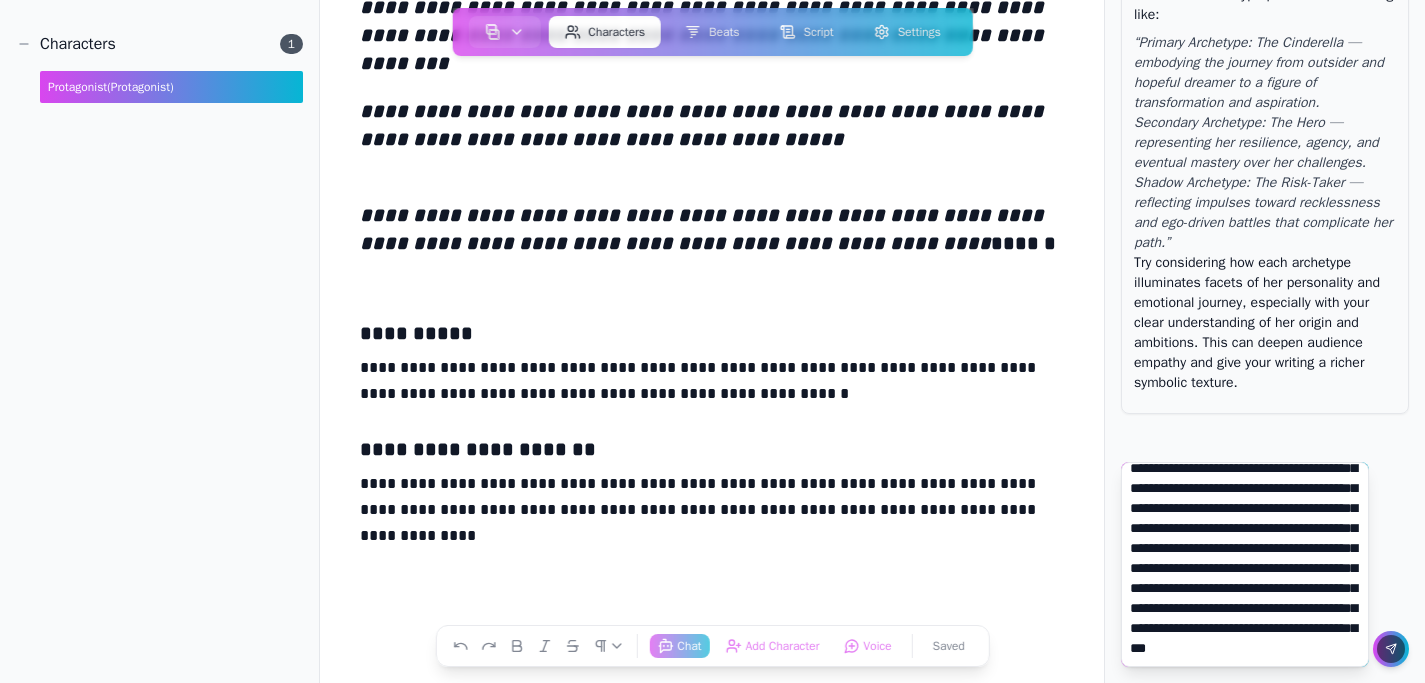 type on "**********" 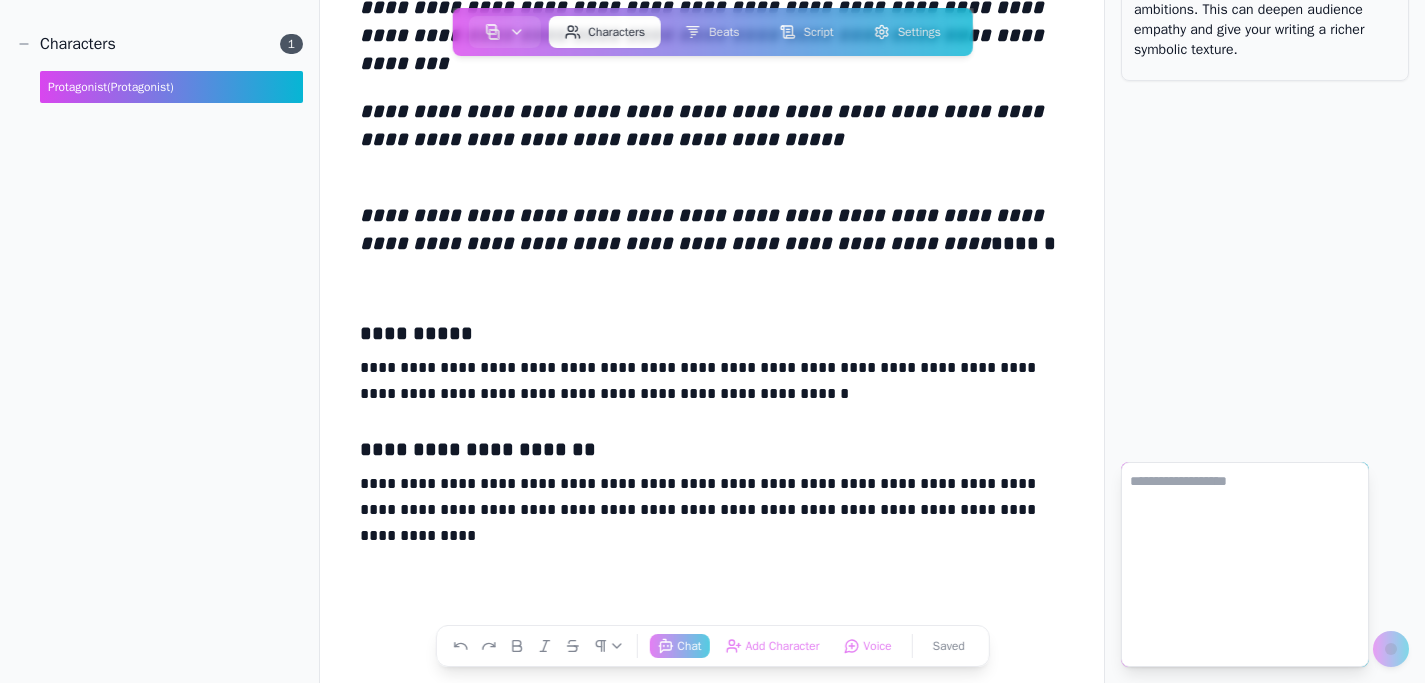 scroll, scrollTop: 0, scrollLeft: 0, axis: both 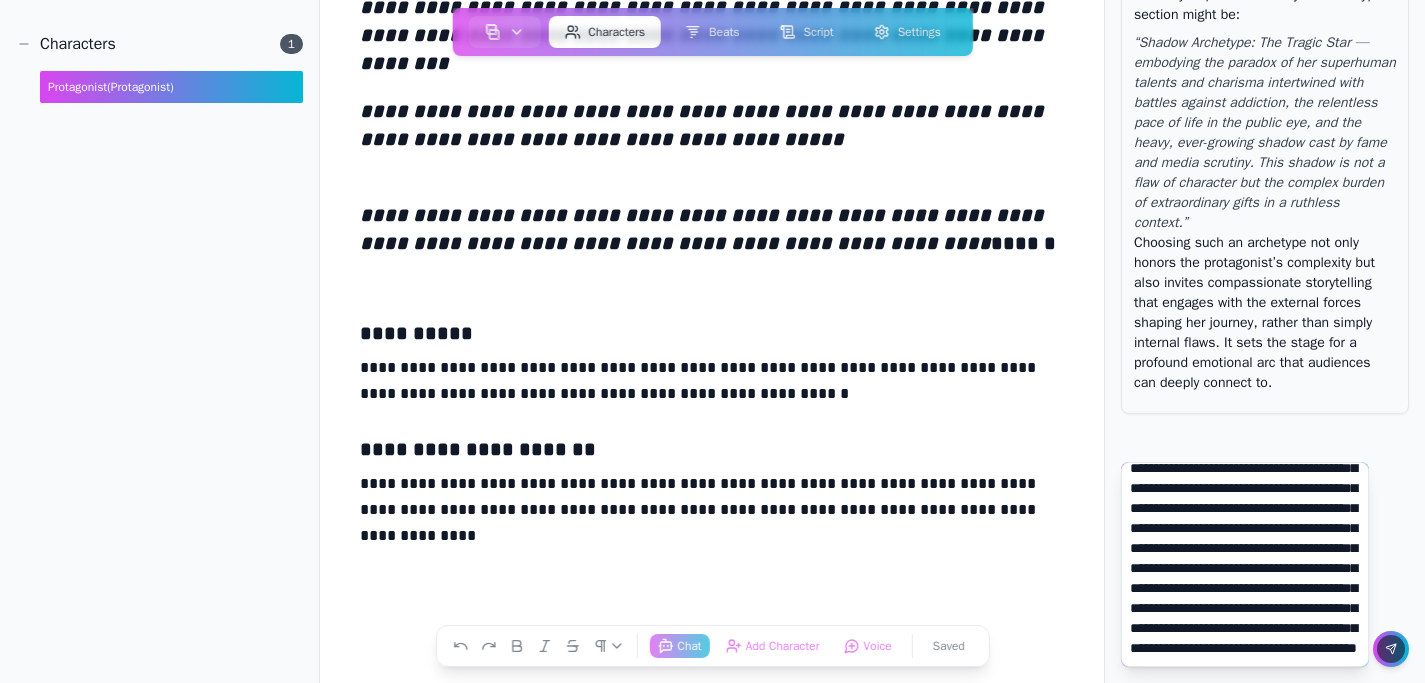click on "**********" at bounding box center (1245, 564) 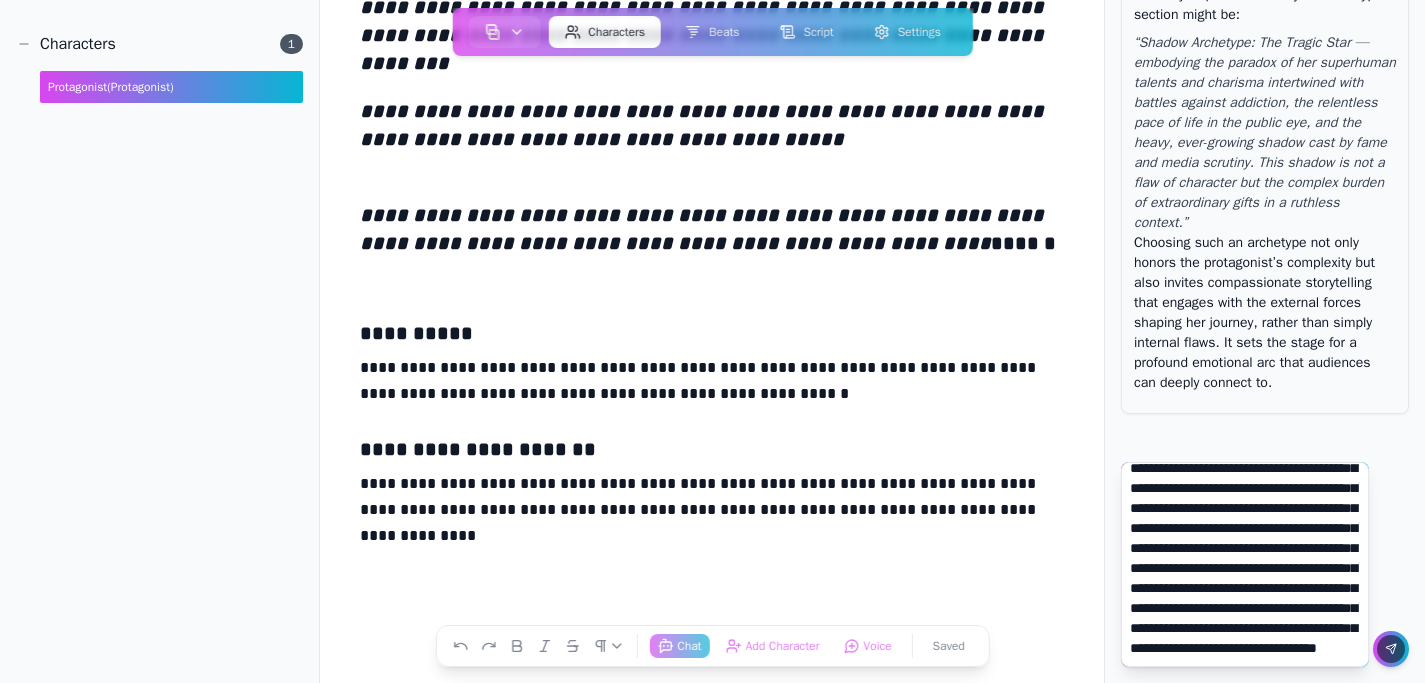 scroll, scrollTop: 423, scrollLeft: 0, axis: vertical 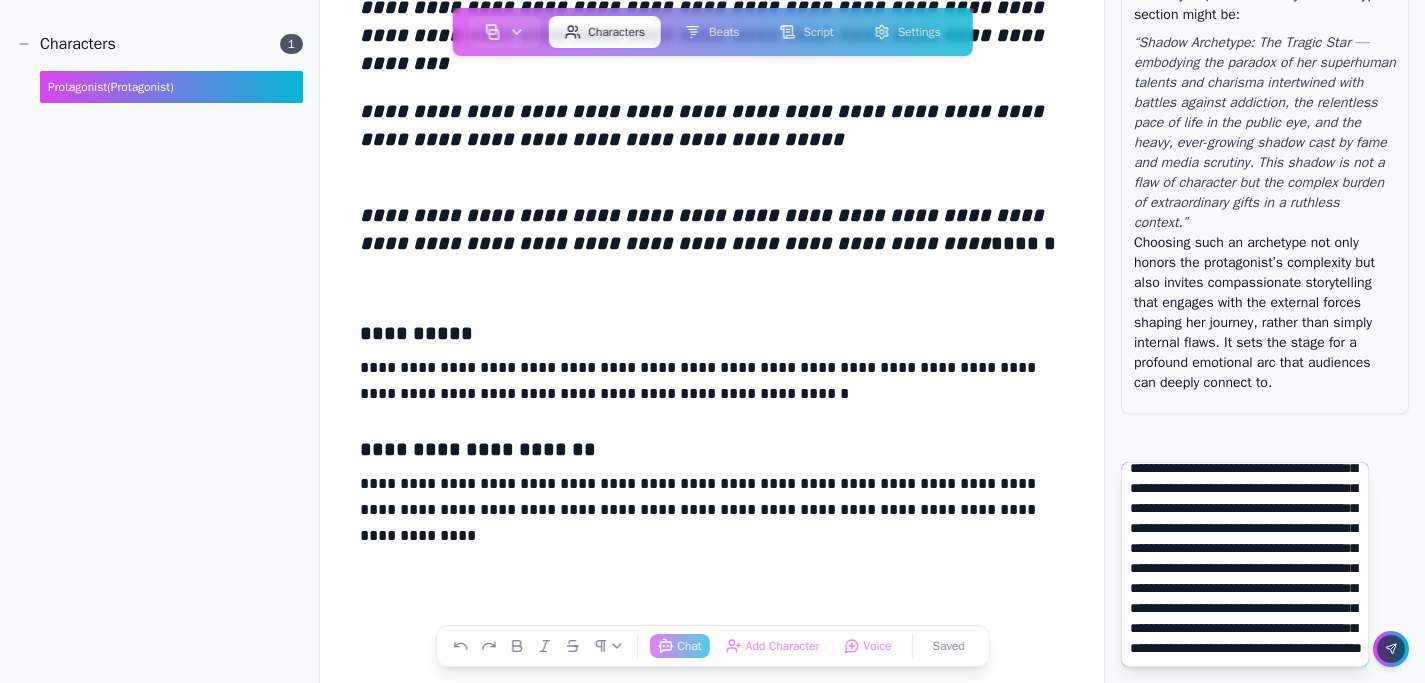 click at bounding box center [1245, 564] 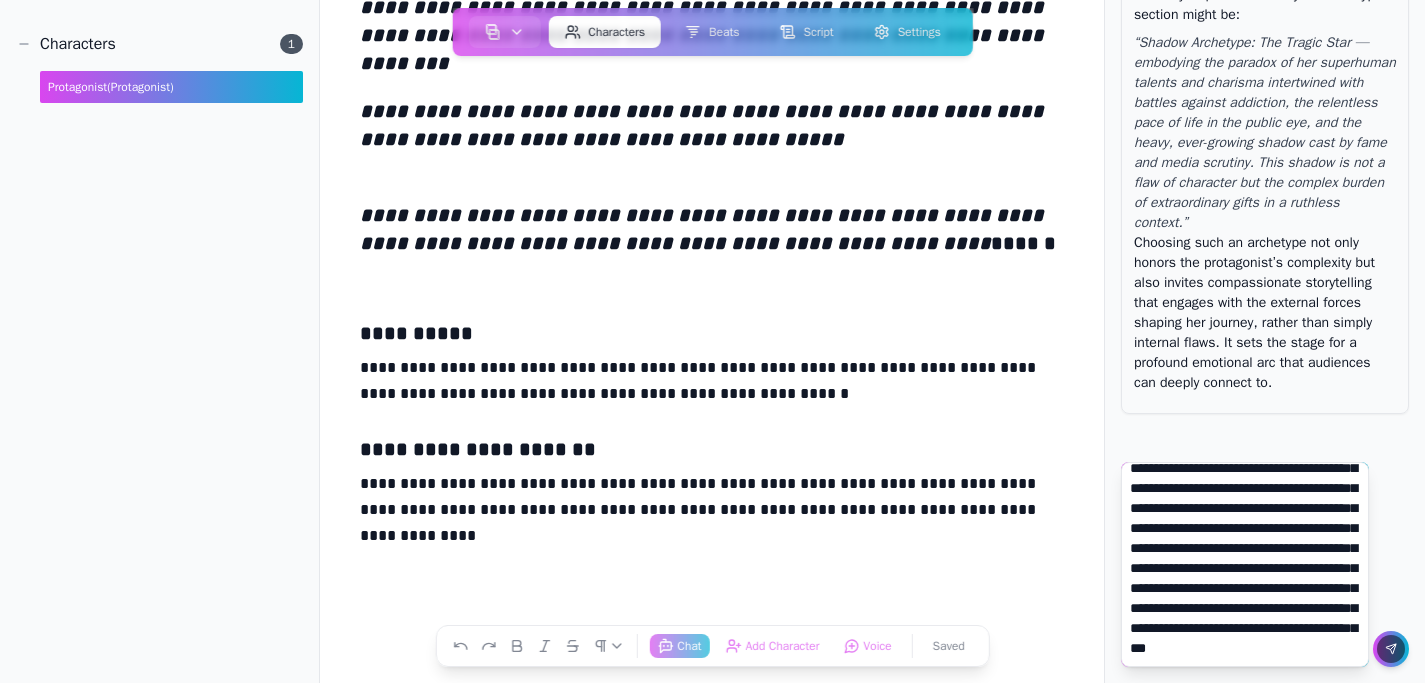 click at bounding box center (1245, 564) 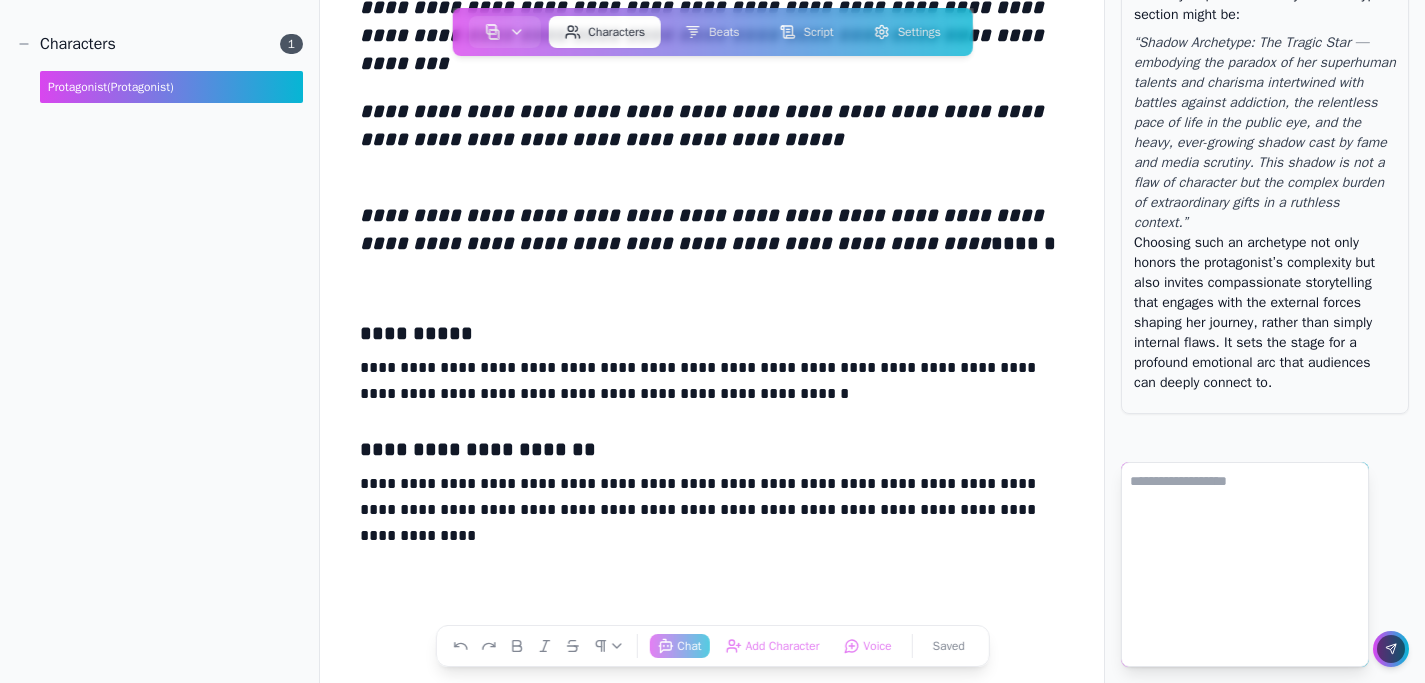 scroll, scrollTop: 0, scrollLeft: 0, axis: both 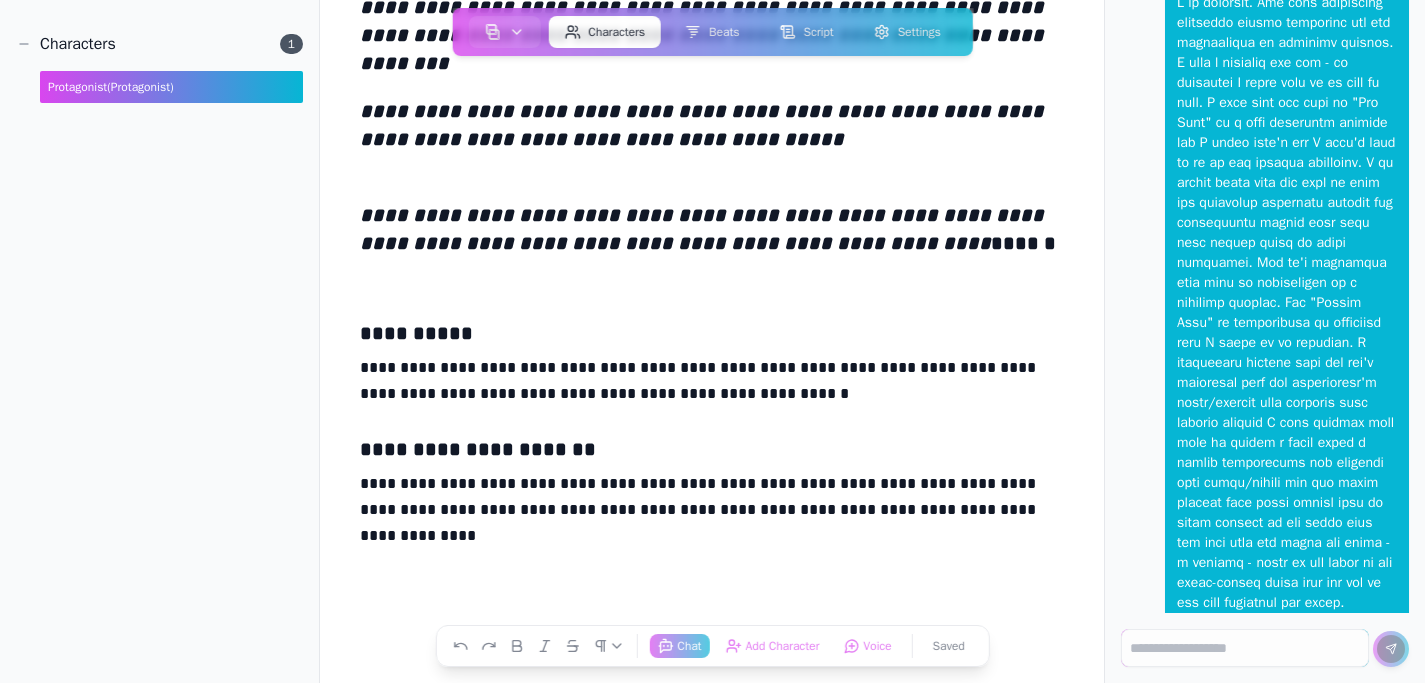drag, startPoint x: 1134, startPoint y: 125, endPoint x: 1291, endPoint y: 330, distance: 258.2131 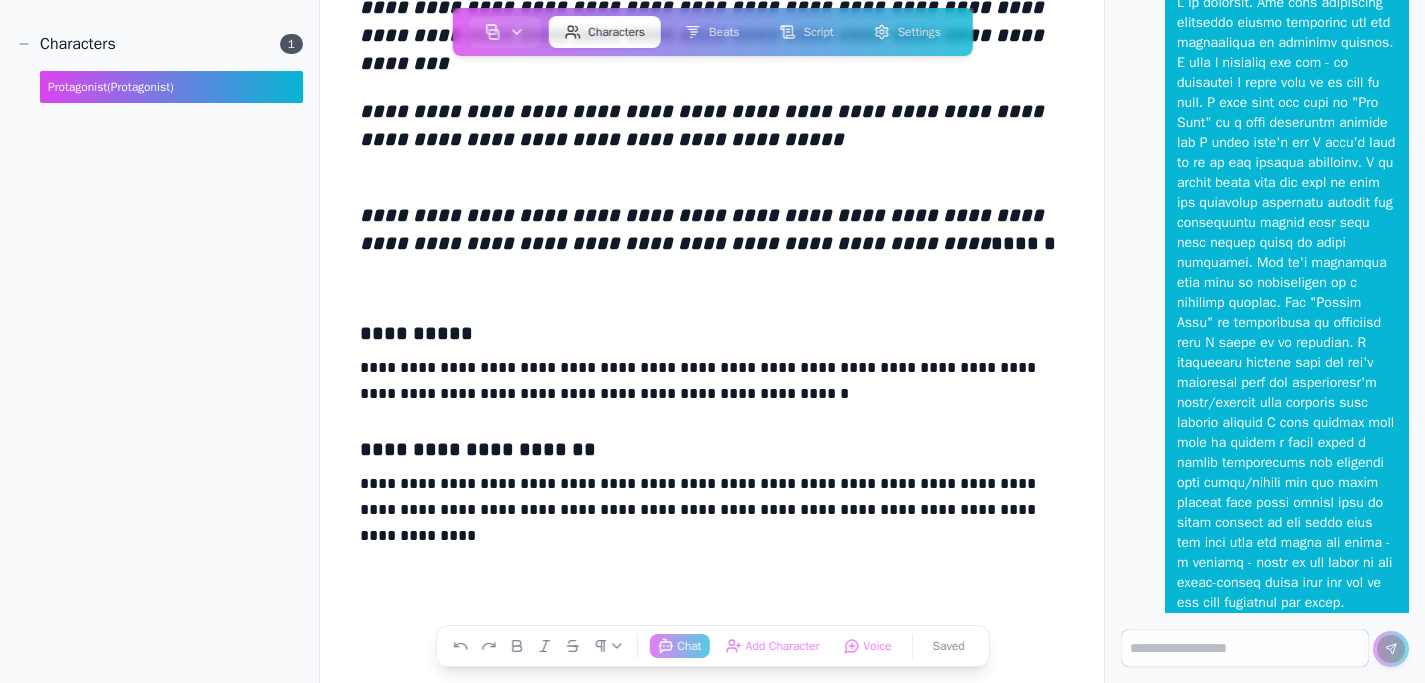 click on "This is a very thoughtful and nuanced perspective on your Protagonist's shadow side, and it offers a rich avenue to deepen her complexity in the story.
Given your description—where her shadow is less about intrinsic darkness or ego-driven conflict and more about the cumulative toll of external pressures, addictive coping mechanisms, and the exhausting pace of her life—the shadow archetype could be reframed to better capture this dual nature of blessing and burden.
Consider these possibilities for the Shadow Archetype that reflect your insights:
The Wounded Healer:  Symbolizing how her extraordinary gifts come with wounds she must bear—struggles with addiction and public scrutiny—that cut deeply yet also shape her empathy and creativity.
The Martyr:  Reflecting the cost of relentless forward motion, sacrificing personal peace and health to maintain public shine and success, caught in a cycle of survival amid relentless external pressures.
The Sisyphus:
The Tragic Star:" at bounding box center [1265, -700] 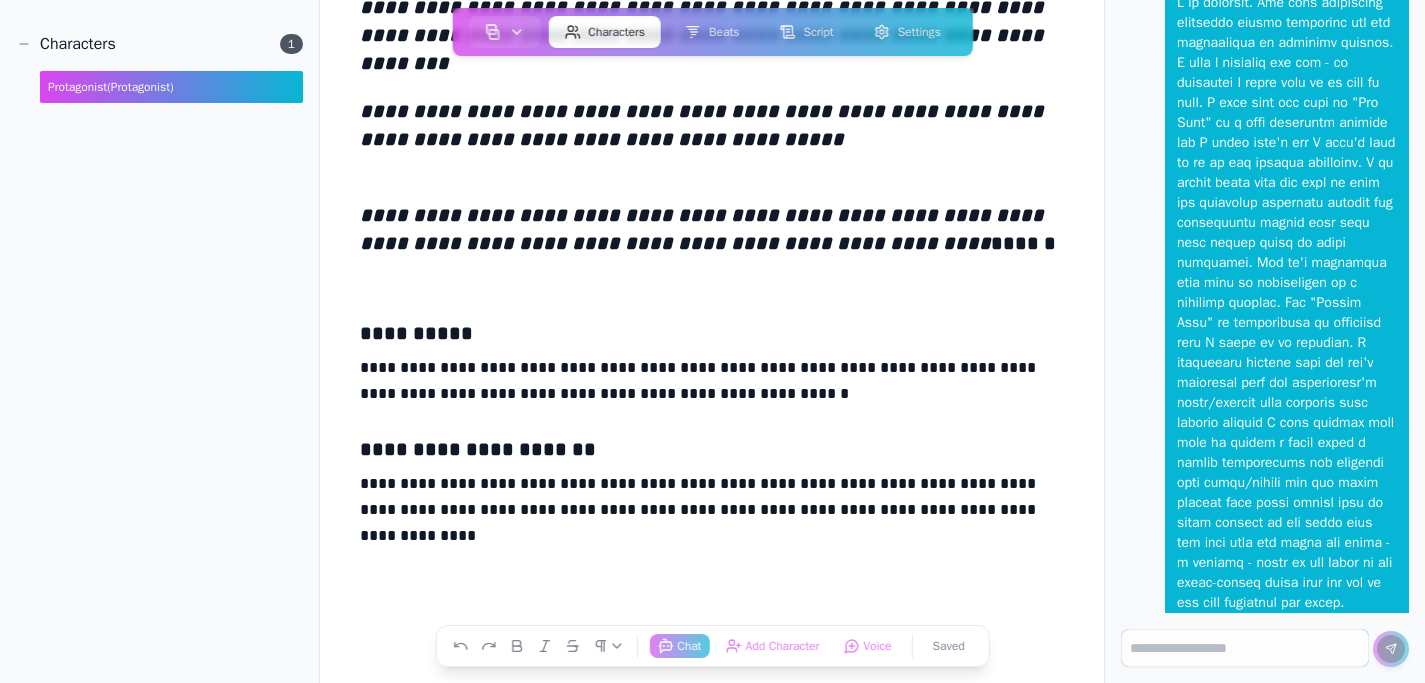 copy on "“Shadow Archetype: The Tragic Star — embodying the paradox of her superhuman talents and charisma intertwined with battles against addiction, the relentless pace of life in the public eye, and the heavy, ever-growing shadow cast by fame and media scrutiny. This shadow is not a flaw of character but the complex burden of extraordinary gifts in a ruthless context.”" 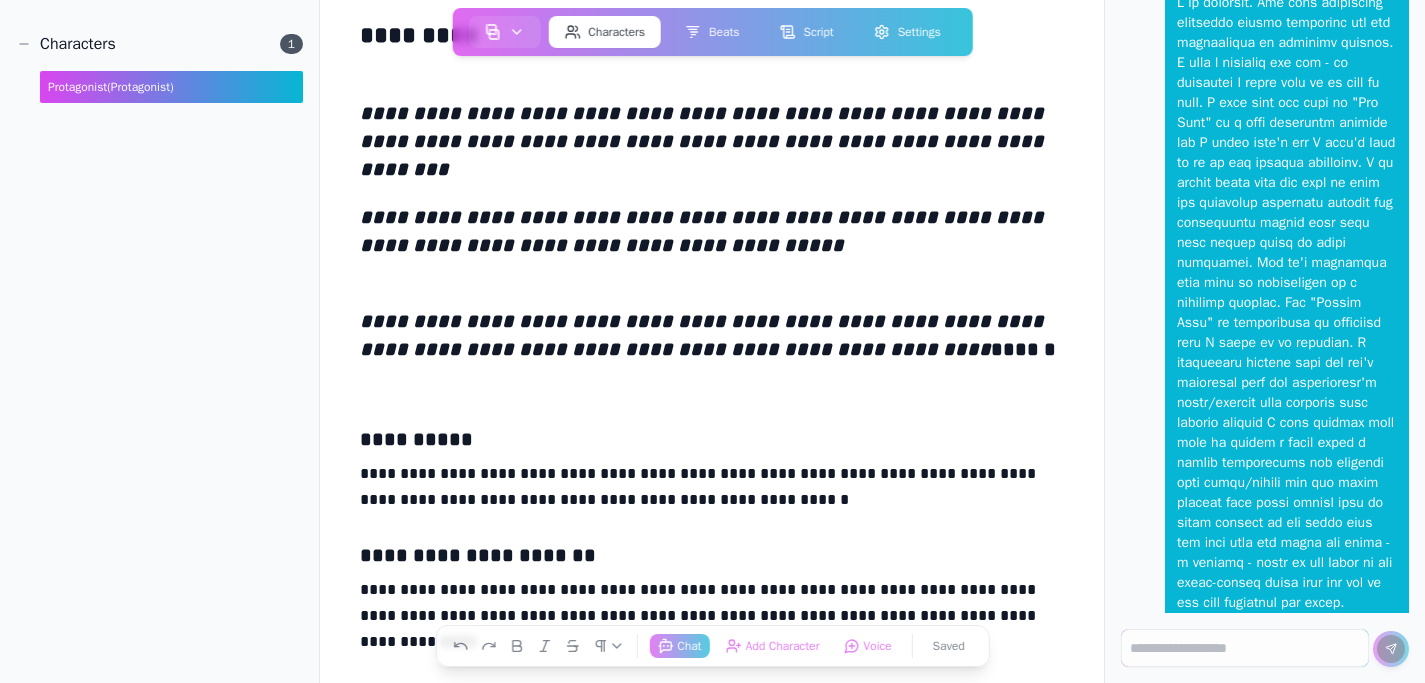 scroll, scrollTop: 4186, scrollLeft: 0, axis: vertical 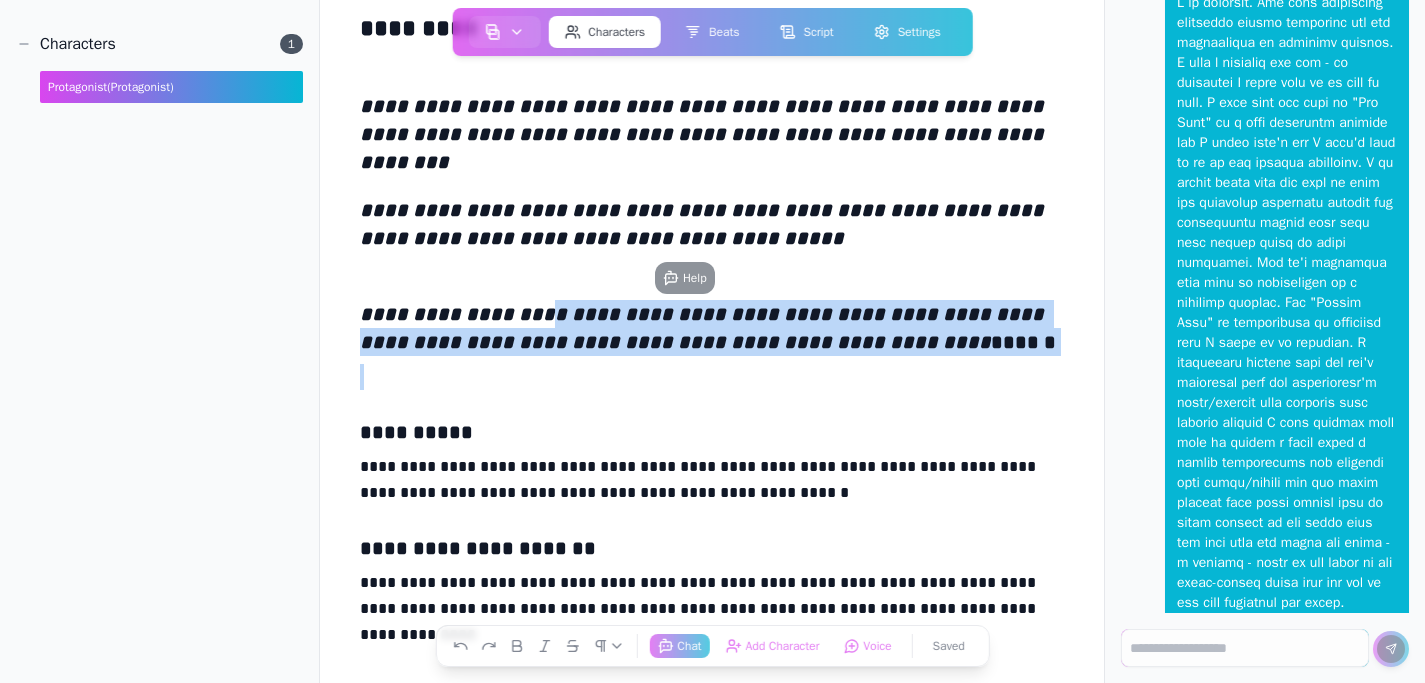 drag, startPoint x: 551, startPoint y: 310, endPoint x: 1023, endPoint y: 388, distance: 478.40152 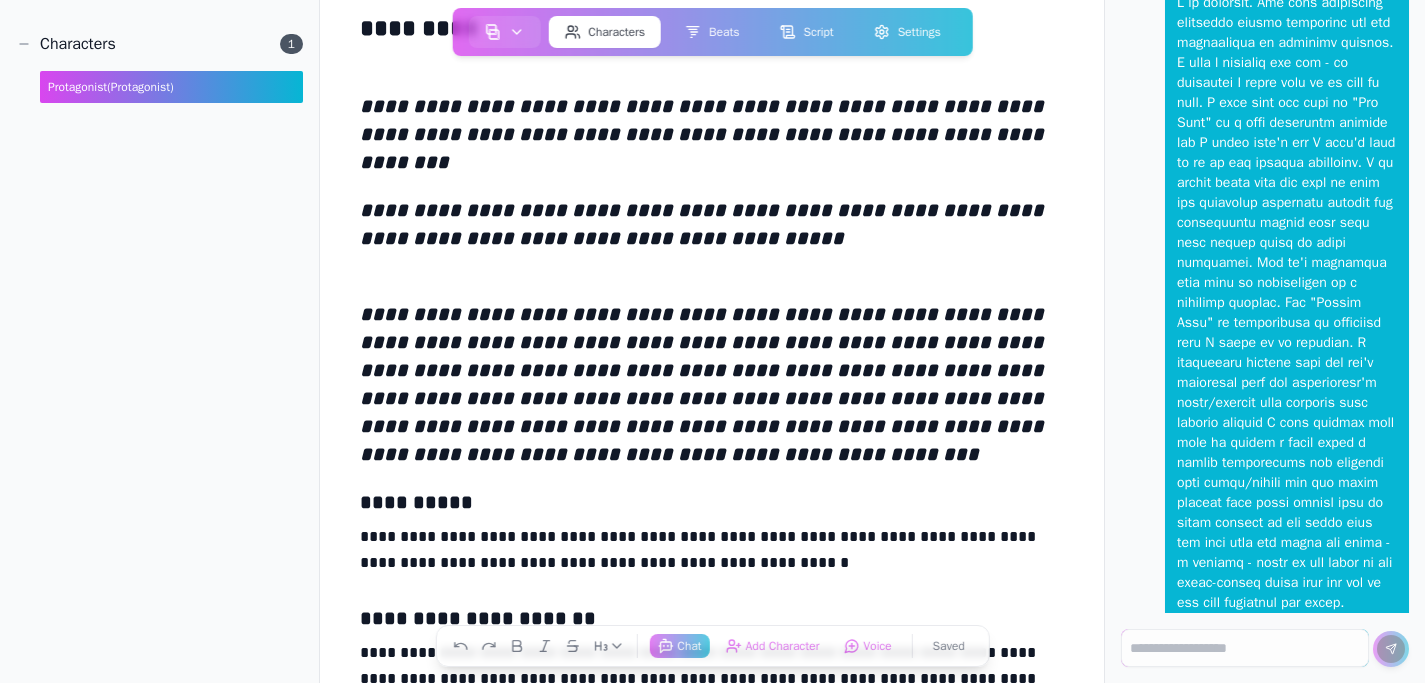 click on "**********" at bounding box center (704, 384) 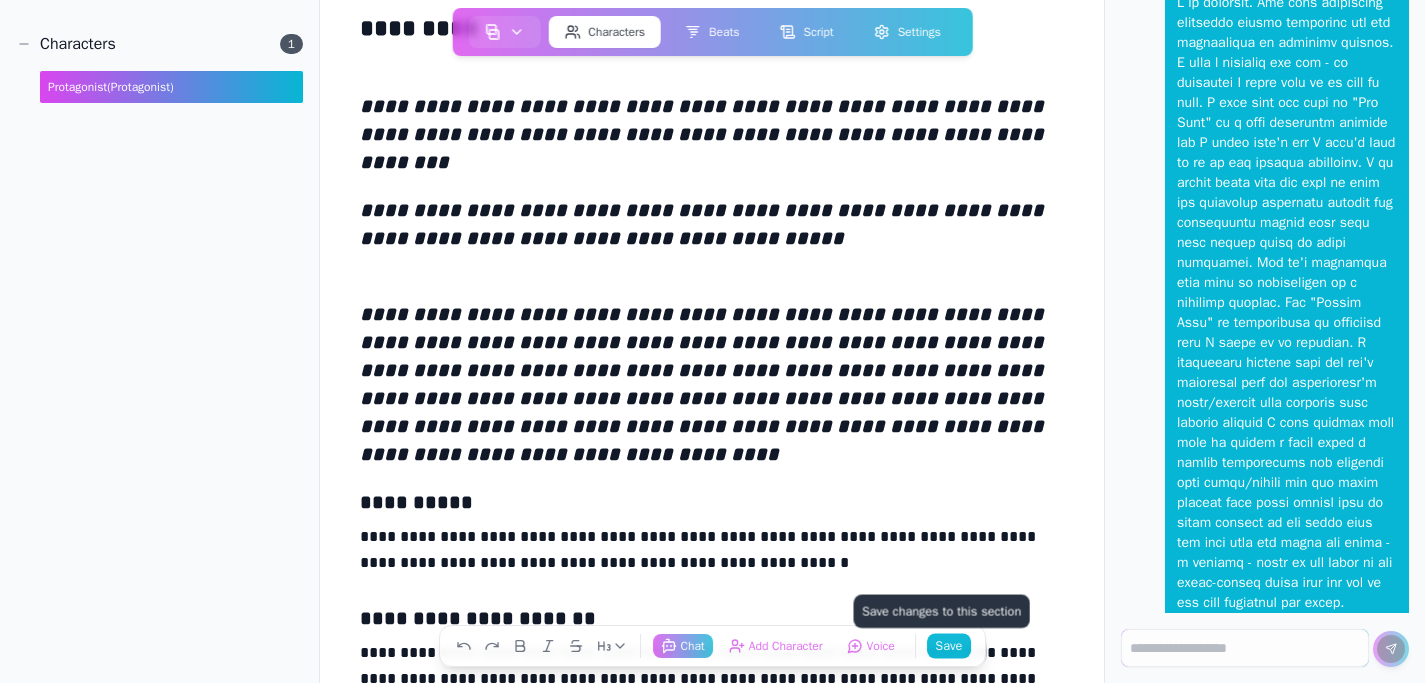 click on "Save  Save changes to this section" at bounding box center (949, 645) 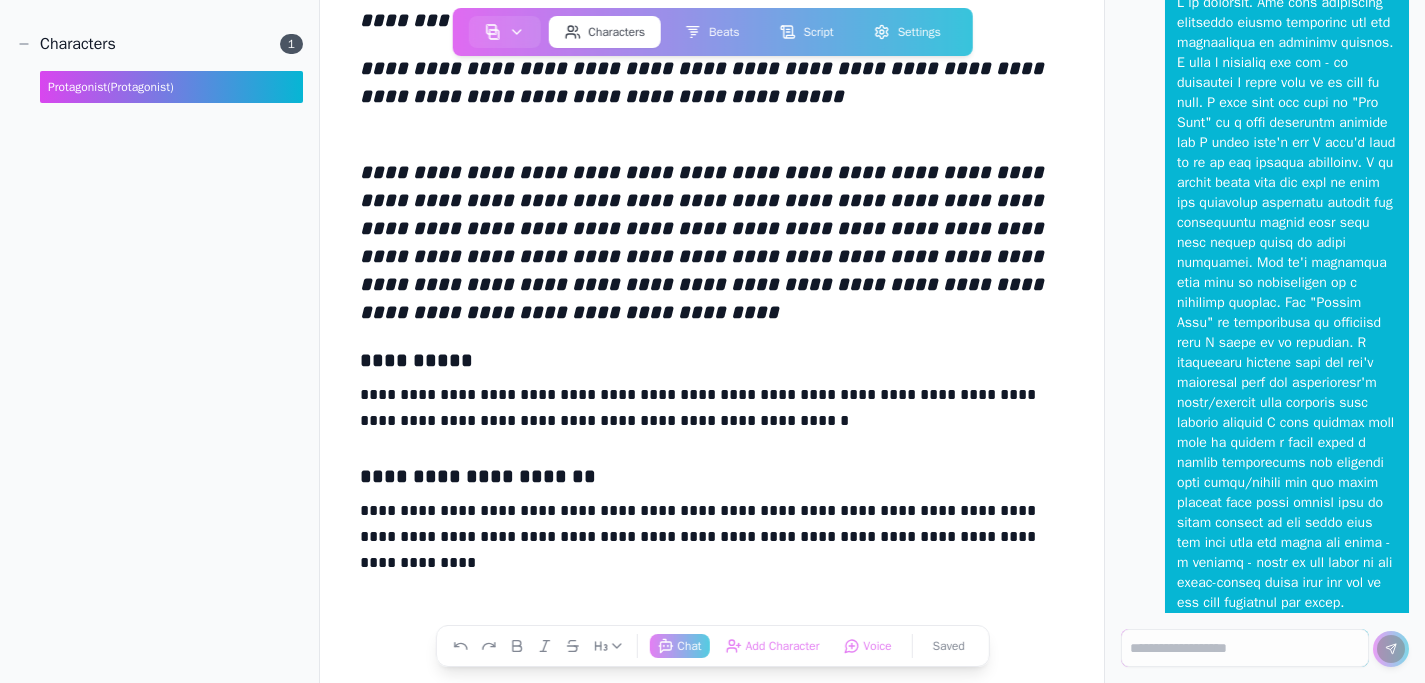 scroll, scrollTop: 4336, scrollLeft: 0, axis: vertical 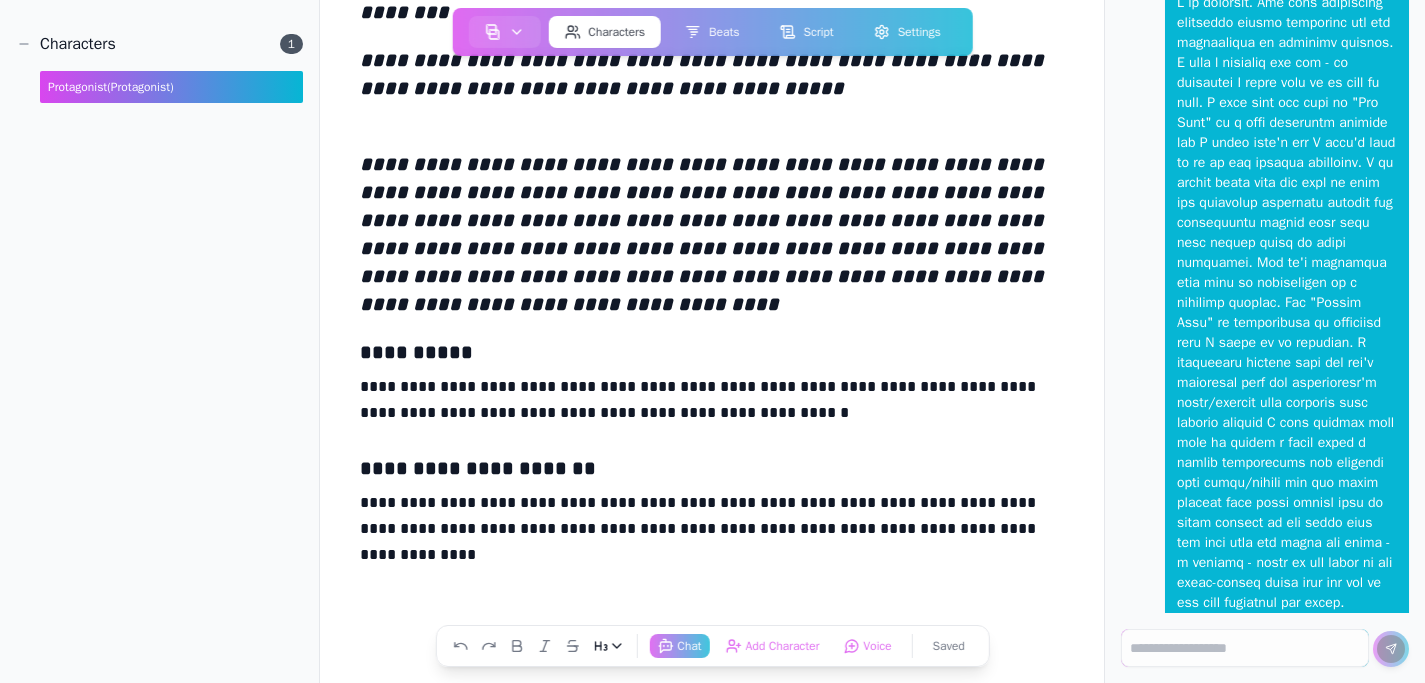 click 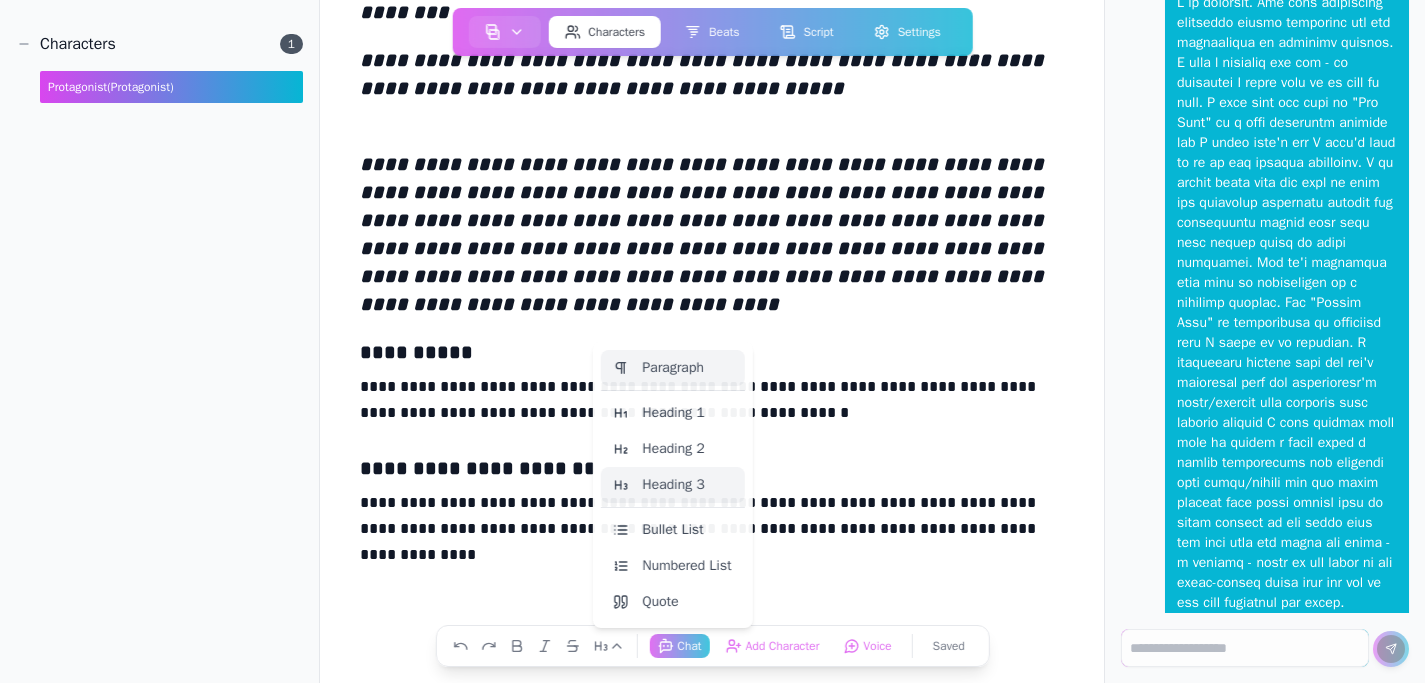 click on "Paragraph" at bounding box center (673, 368) 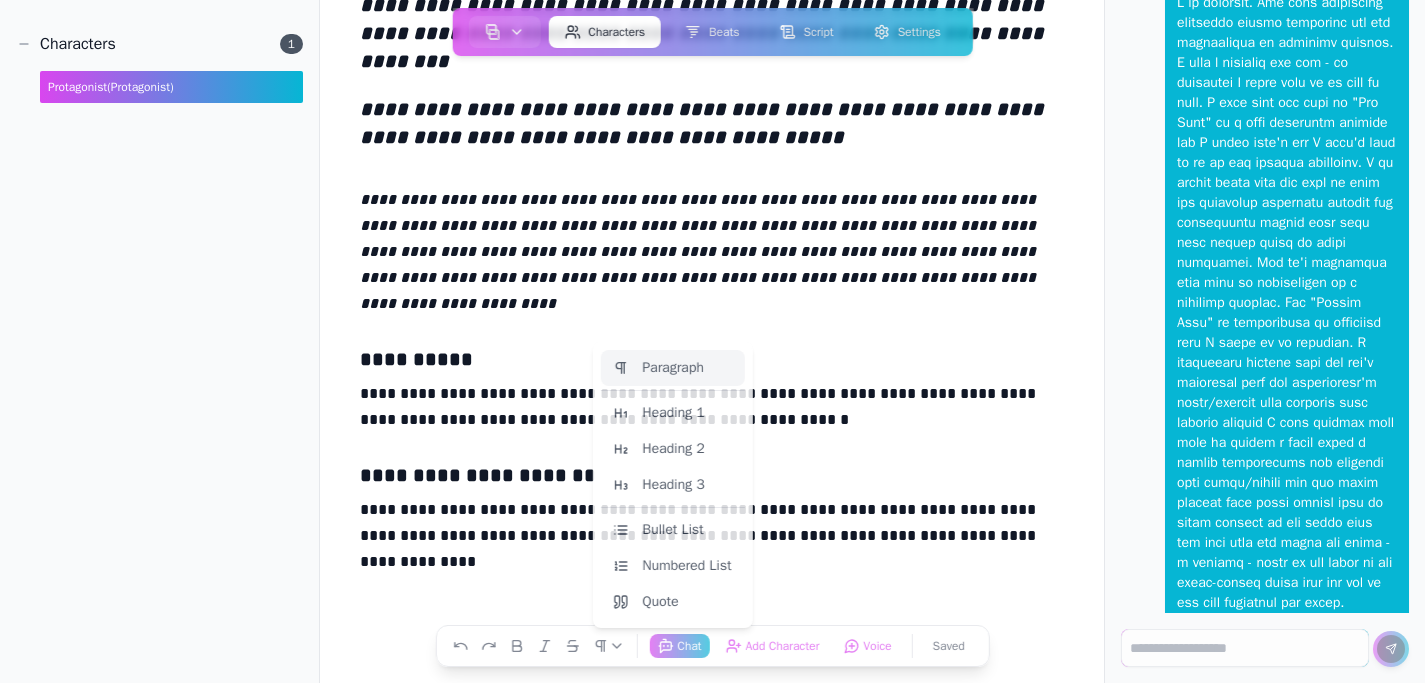 scroll, scrollTop: 4282, scrollLeft: 0, axis: vertical 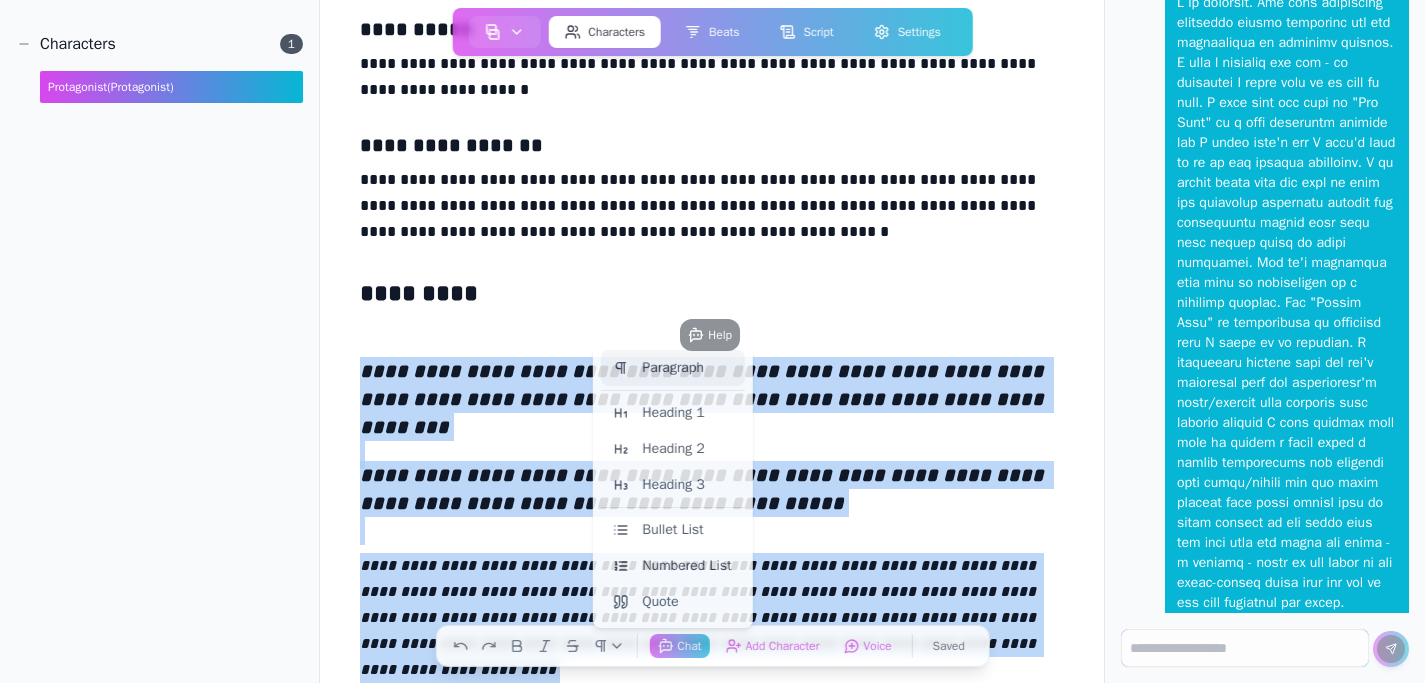 drag, startPoint x: 1061, startPoint y: 513, endPoint x: 335, endPoint y: 364, distance: 741.13226 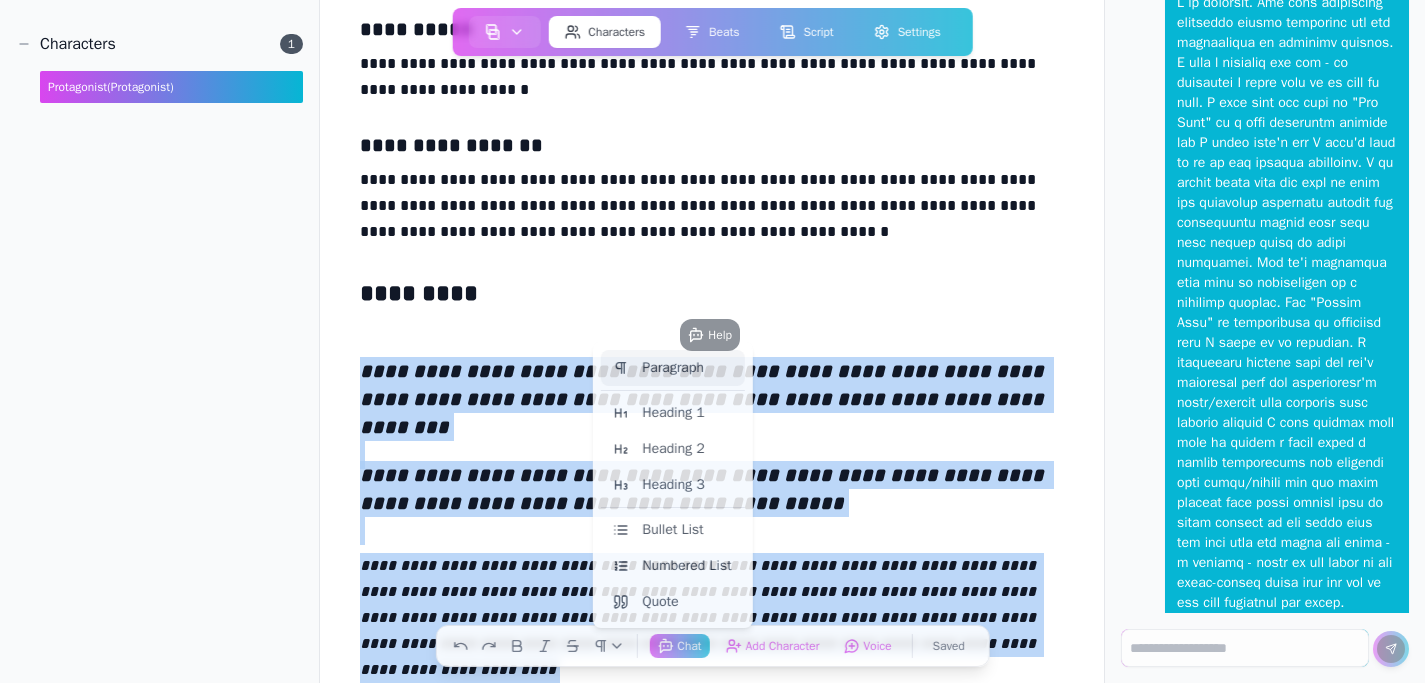 click on "**********" at bounding box center [712, 341] 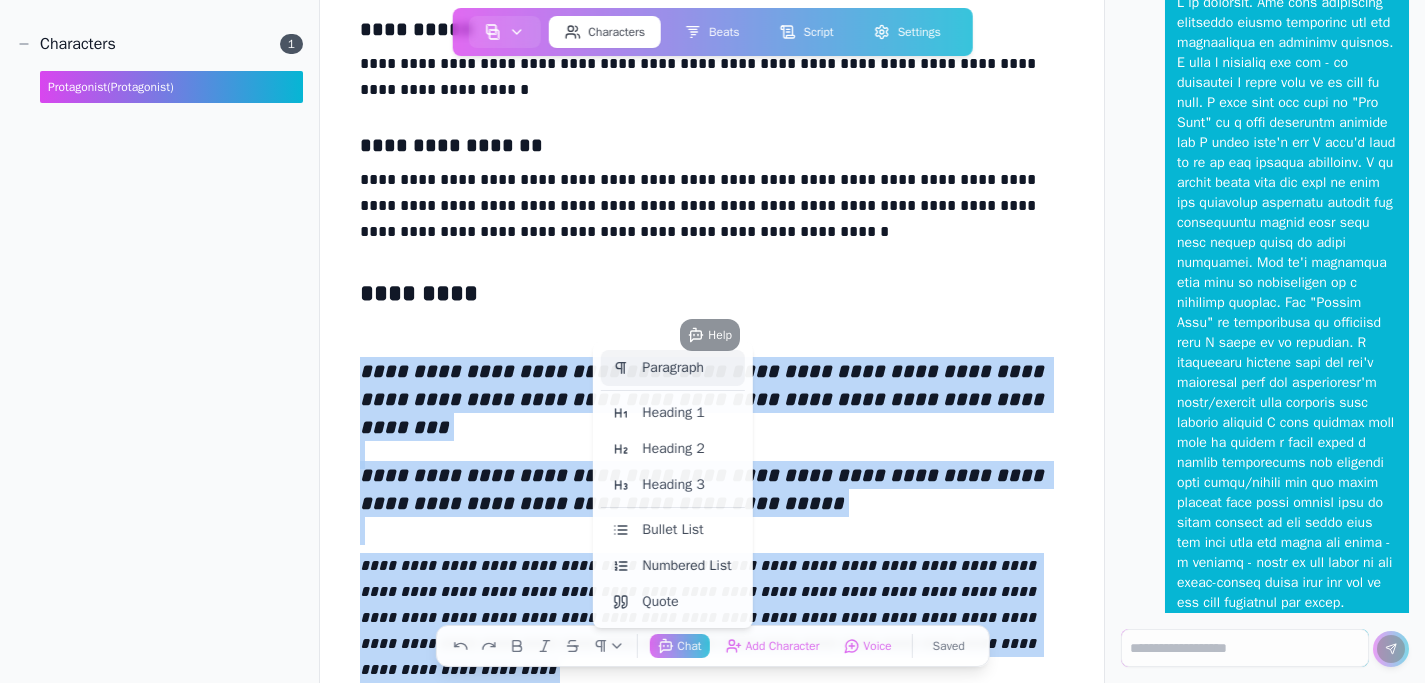 click on "Paragraph" at bounding box center (673, 368) 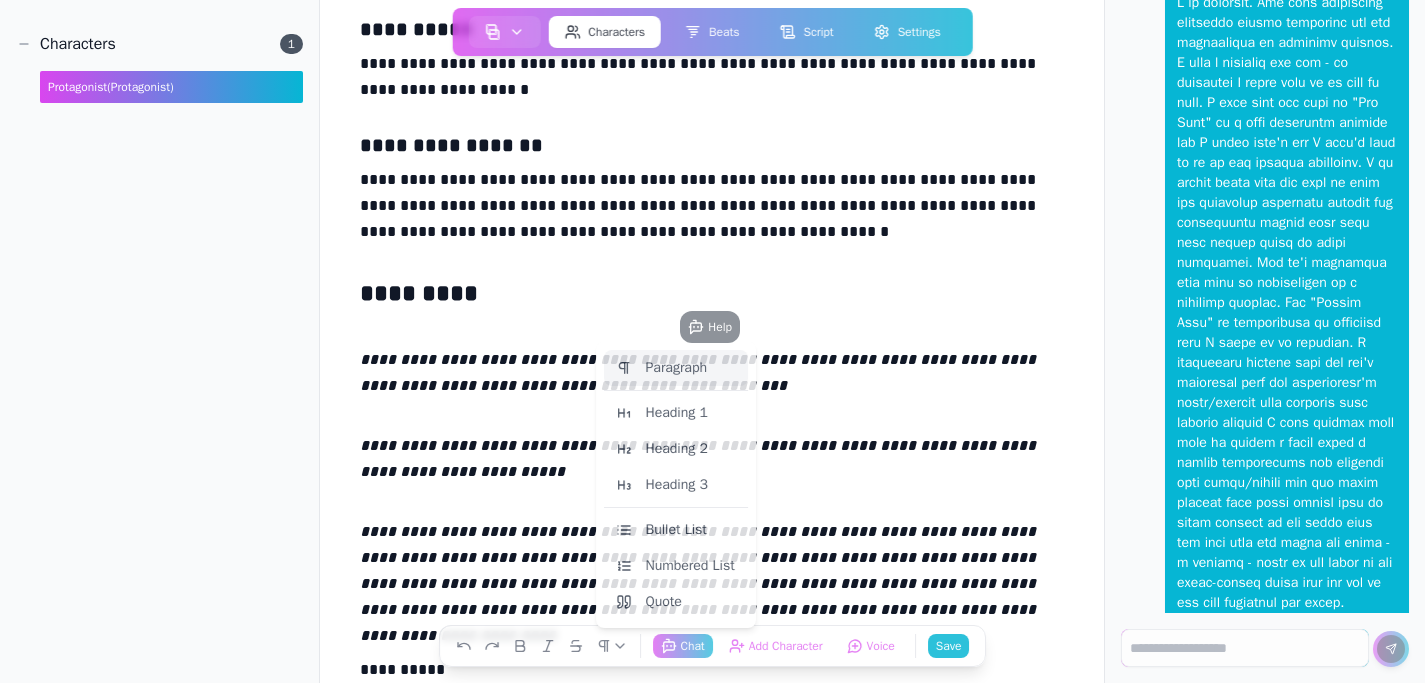click on "**********" at bounding box center [712, 476] 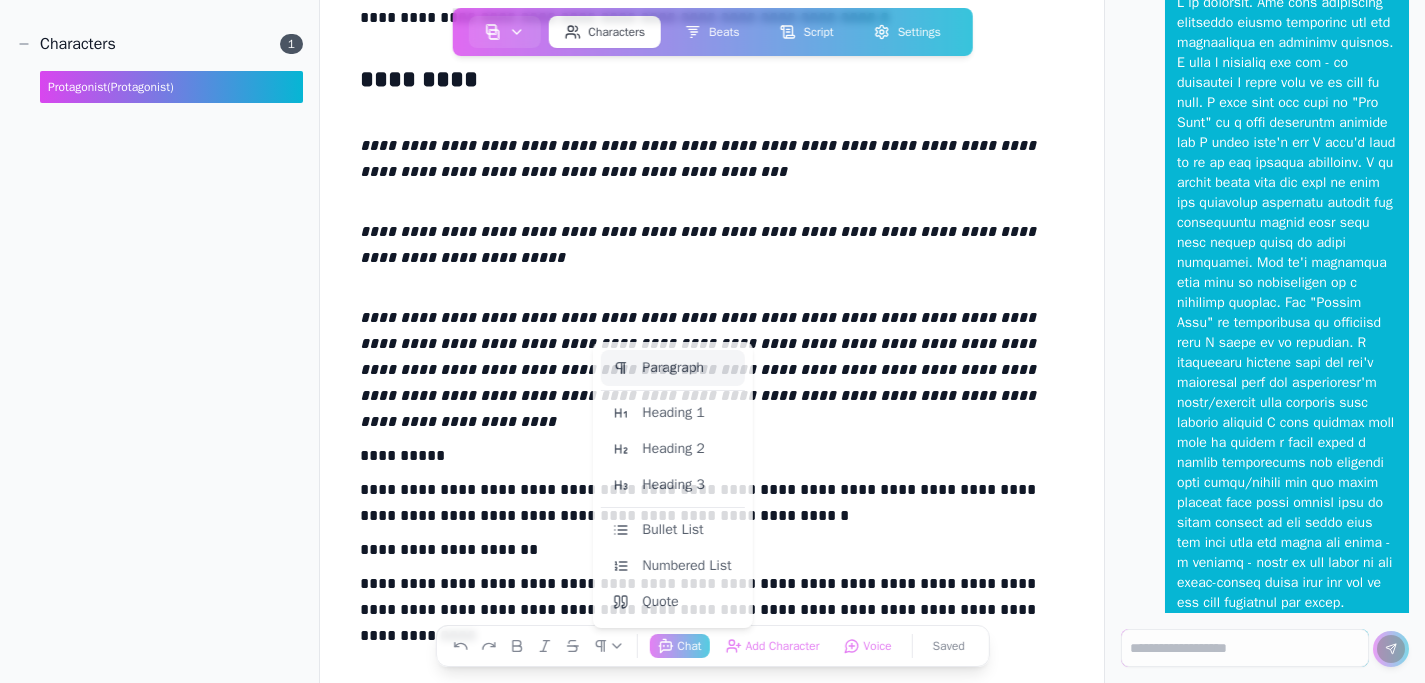 scroll, scrollTop: 4138, scrollLeft: 0, axis: vertical 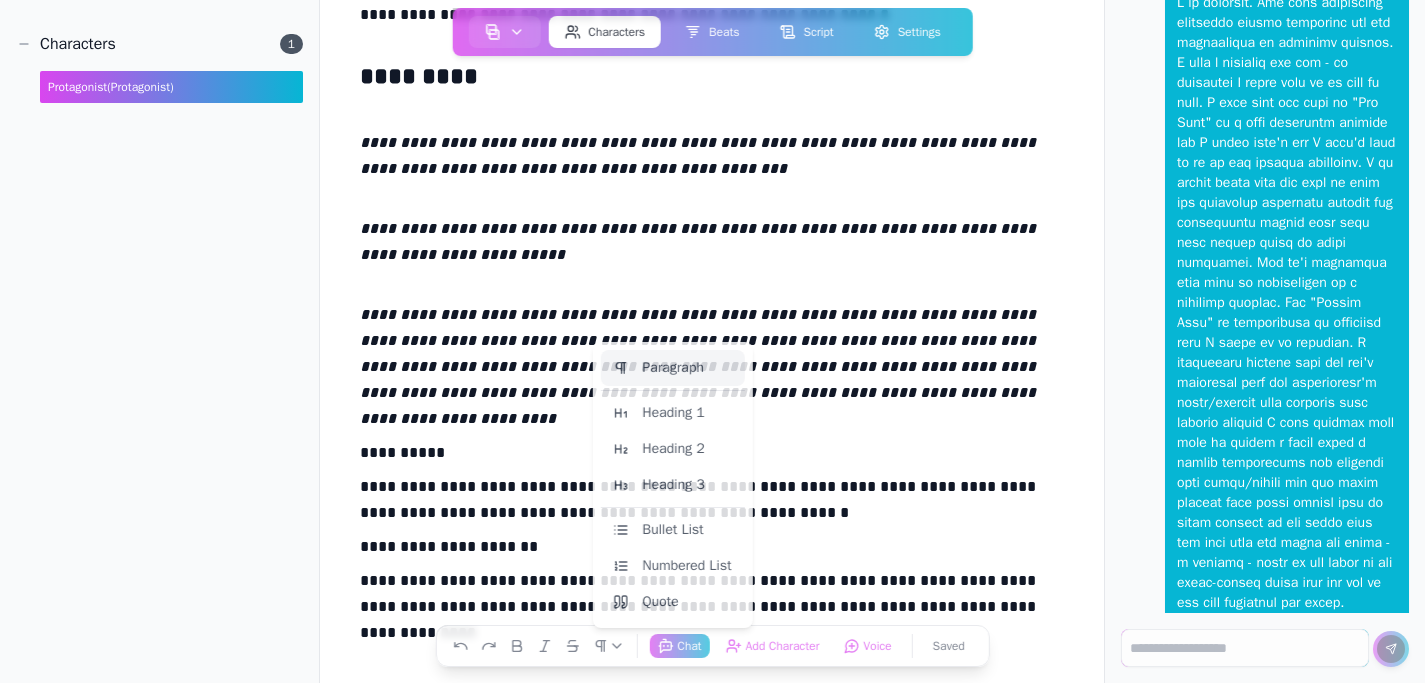 click on "**********" at bounding box center (712, -1680) 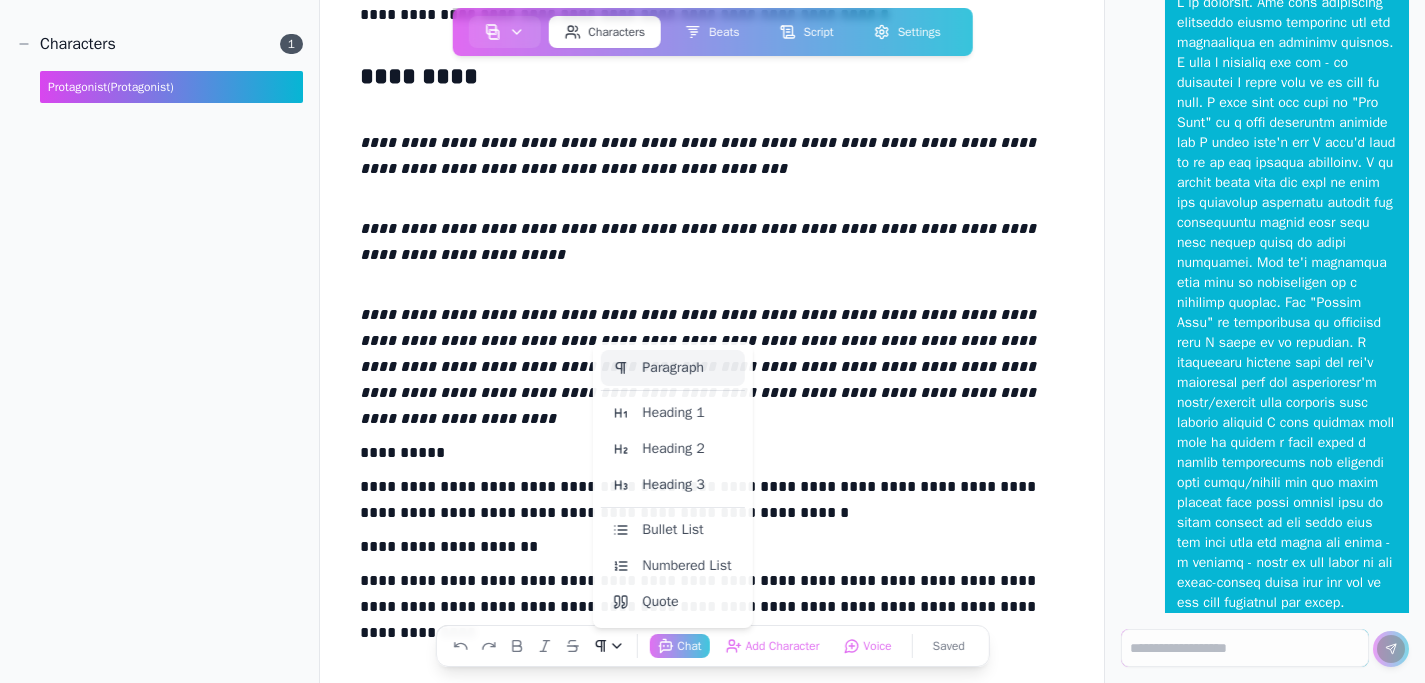 click 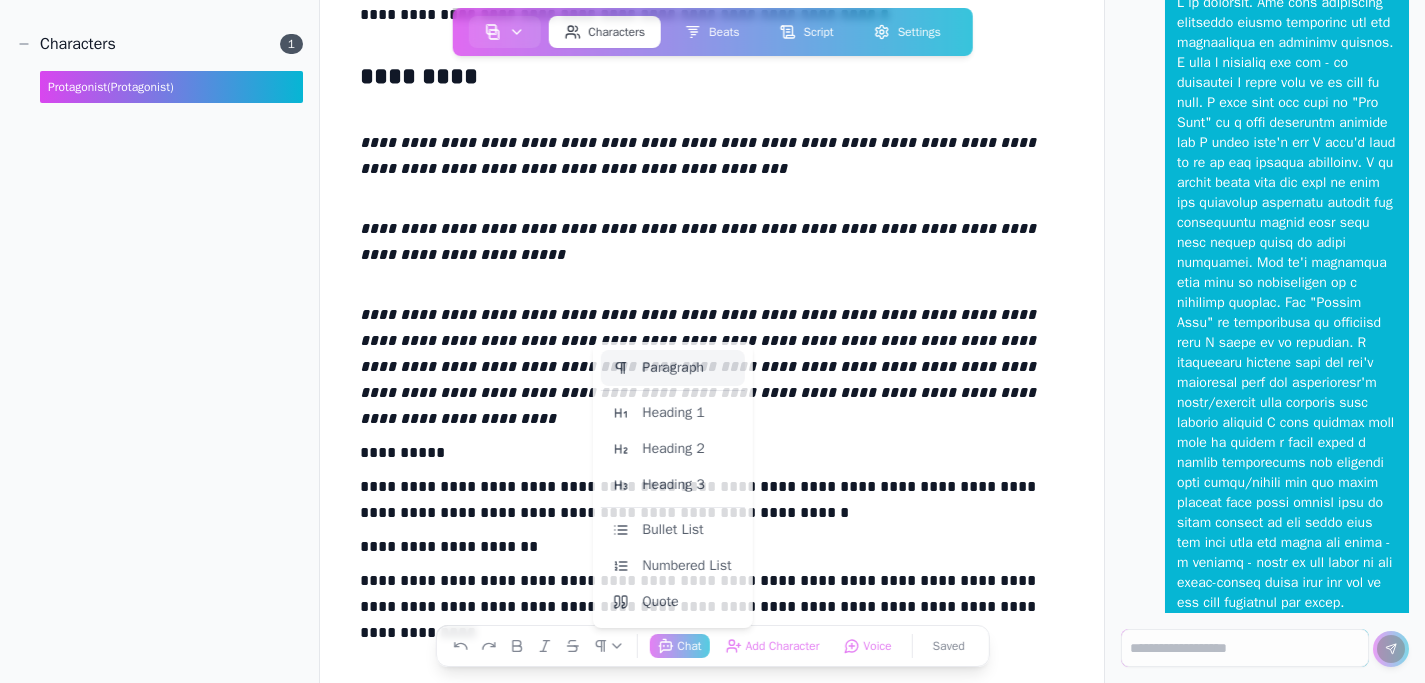click on "**********" at bounding box center [712, 504] 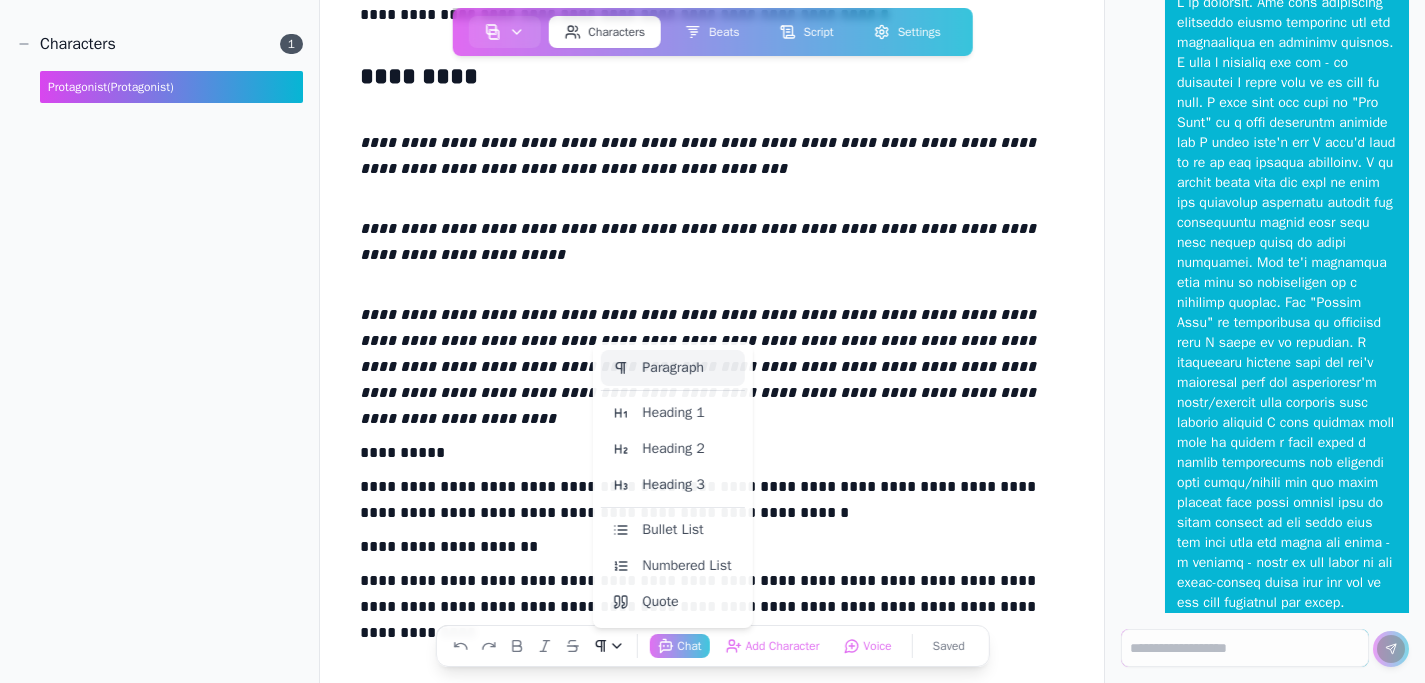click 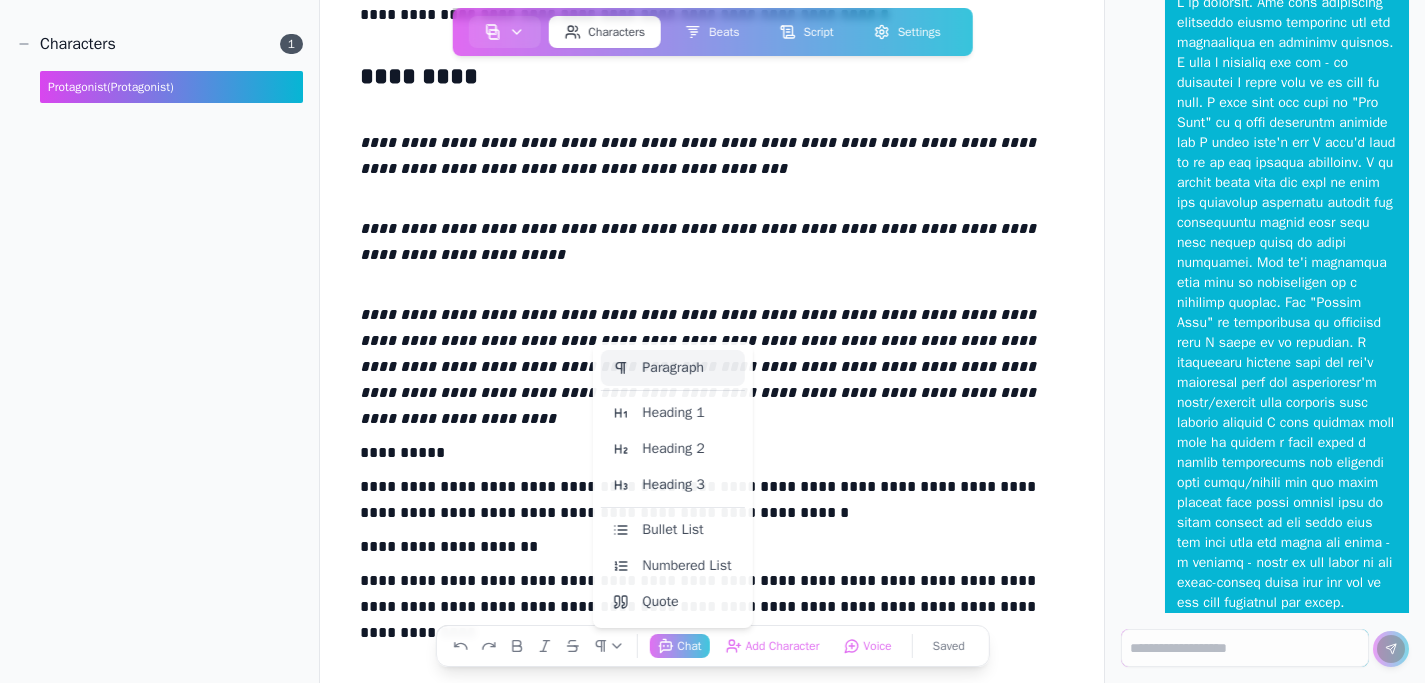 click on "Paragraph" at bounding box center [672, 368] 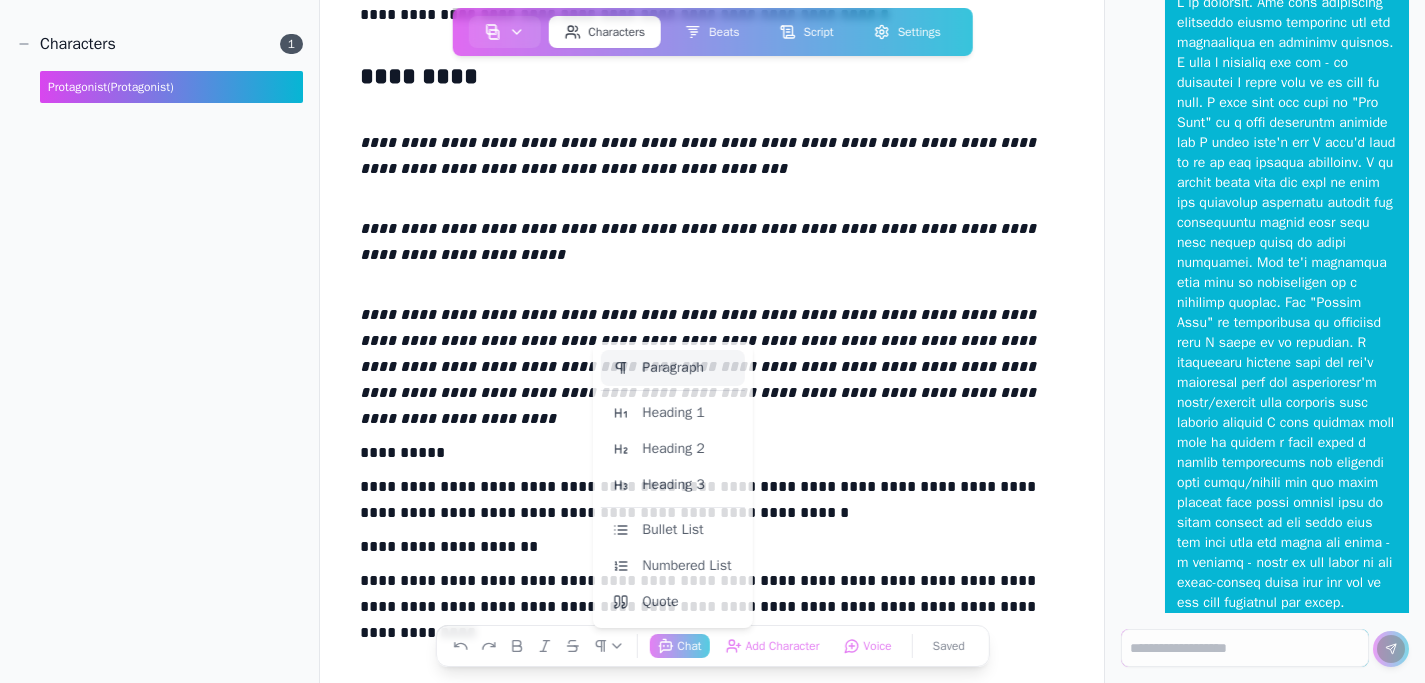 click on "**********" at bounding box center (712, 457) 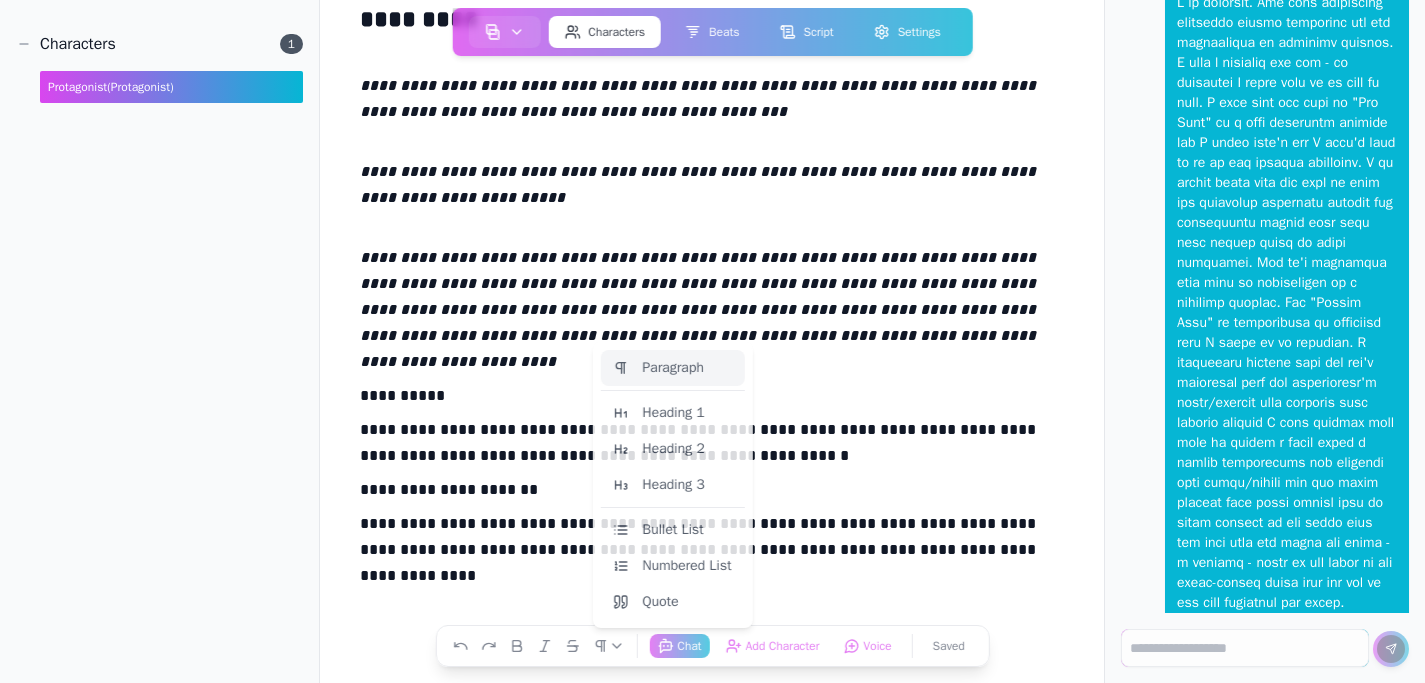 scroll, scrollTop: 4209, scrollLeft: 0, axis: vertical 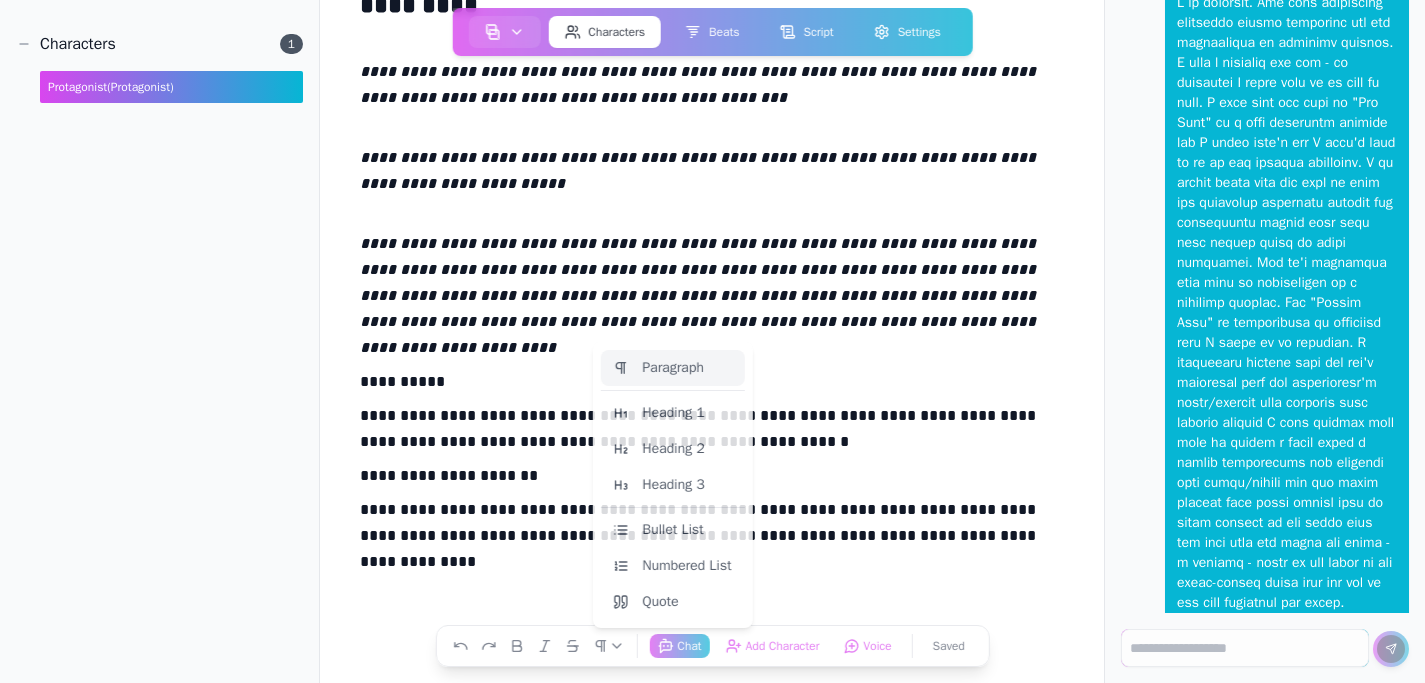click on "**********" at bounding box center (712, -1719) 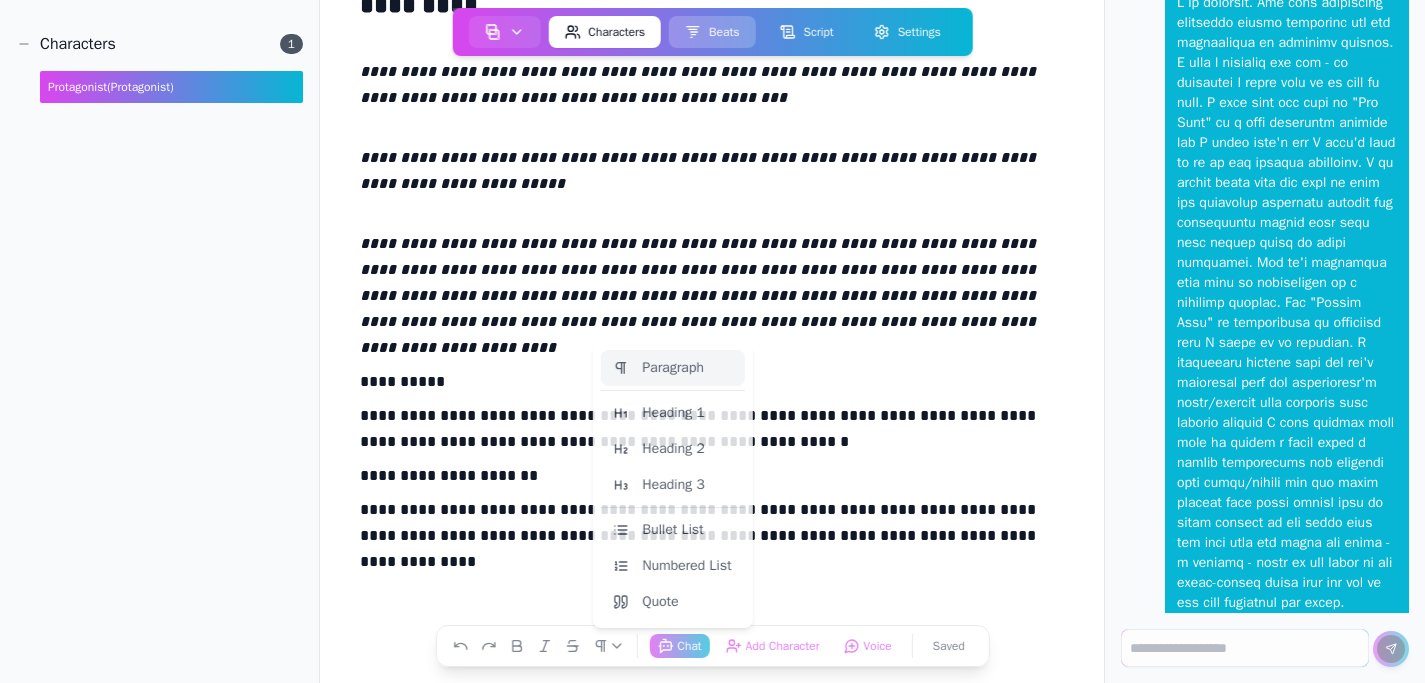 click on "Beats" at bounding box center [712, 32] 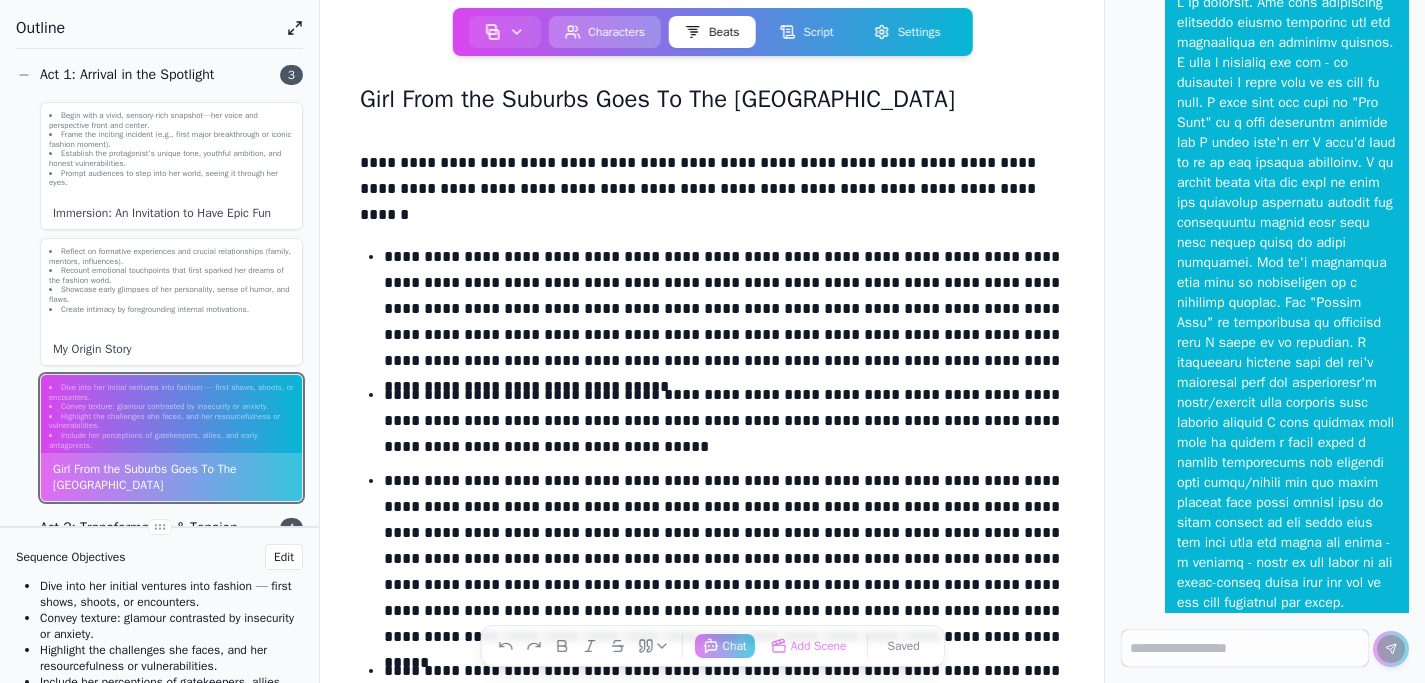 click on "Characters" at bounding box center [604, 32] 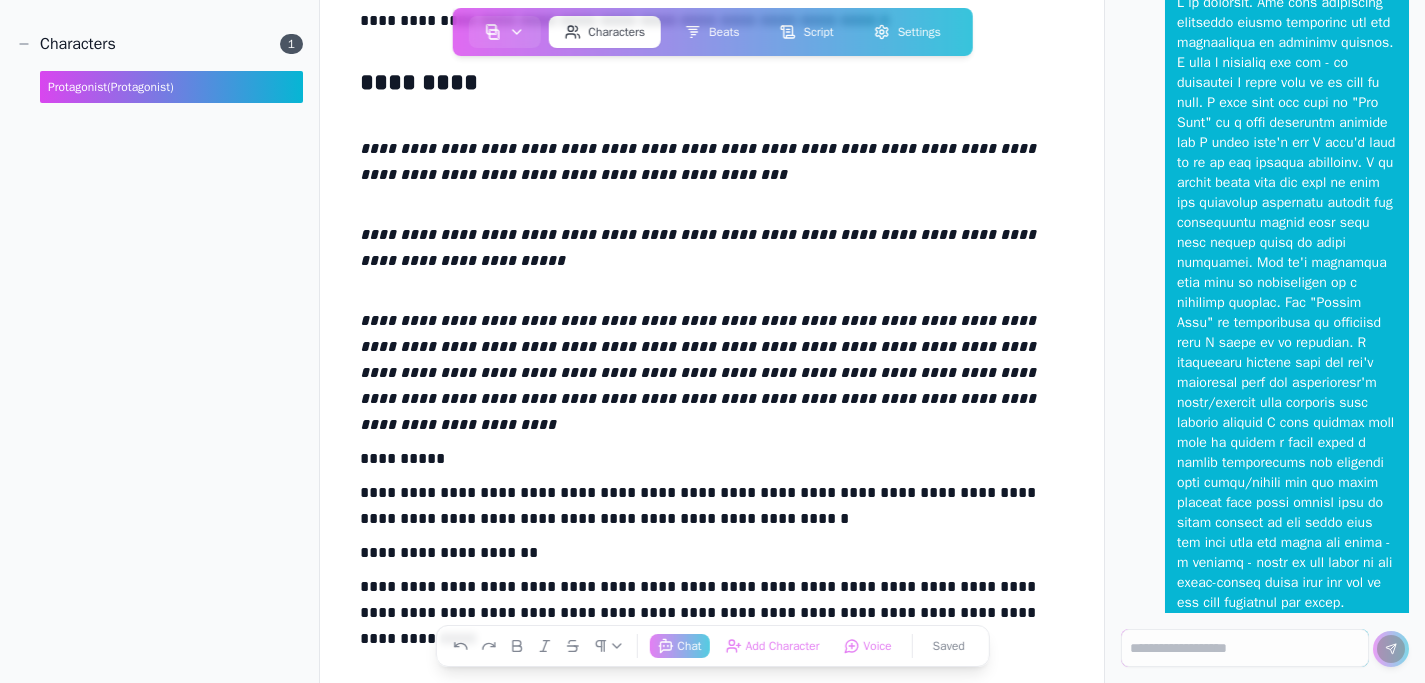 scroll, scrollTop: 4127, scrollLeft: 0, axis: vertical 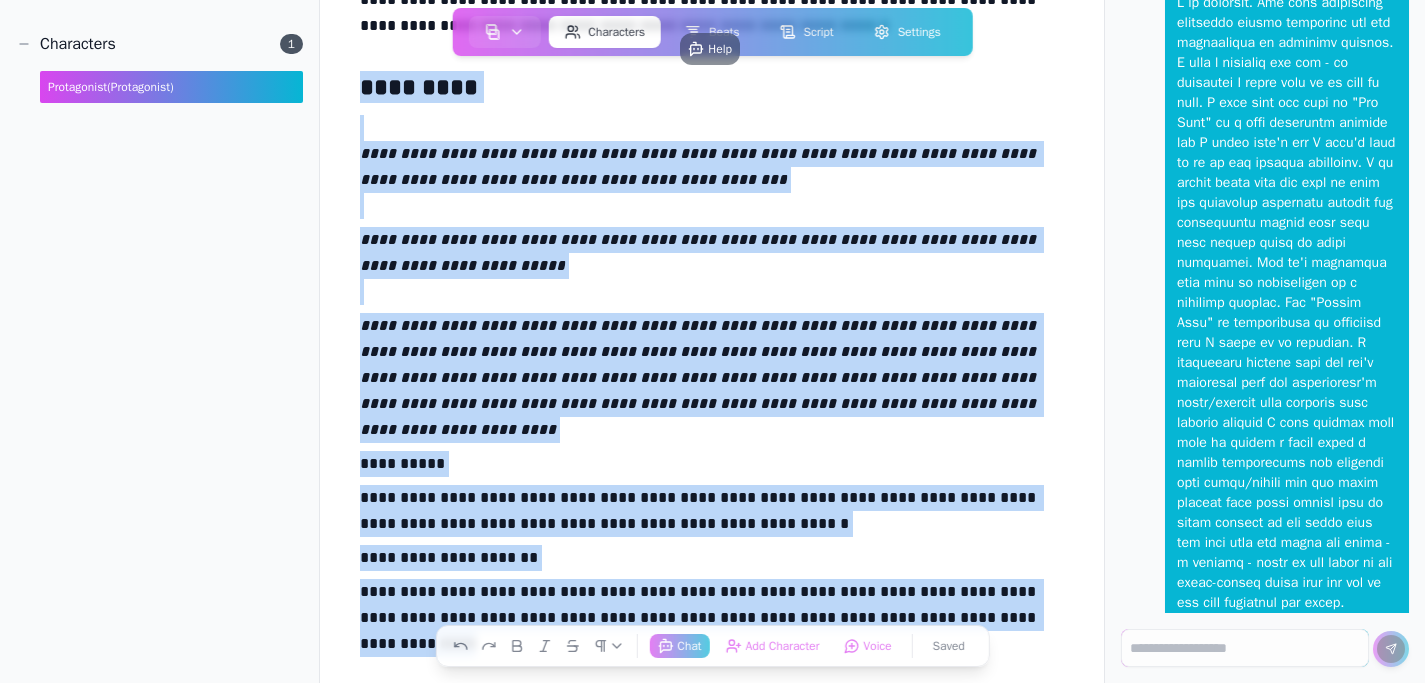 drag, startPoint x: 353, startPoint y: 76, endPoint x: 1069, endPoint y: 602, distance: 888.4436 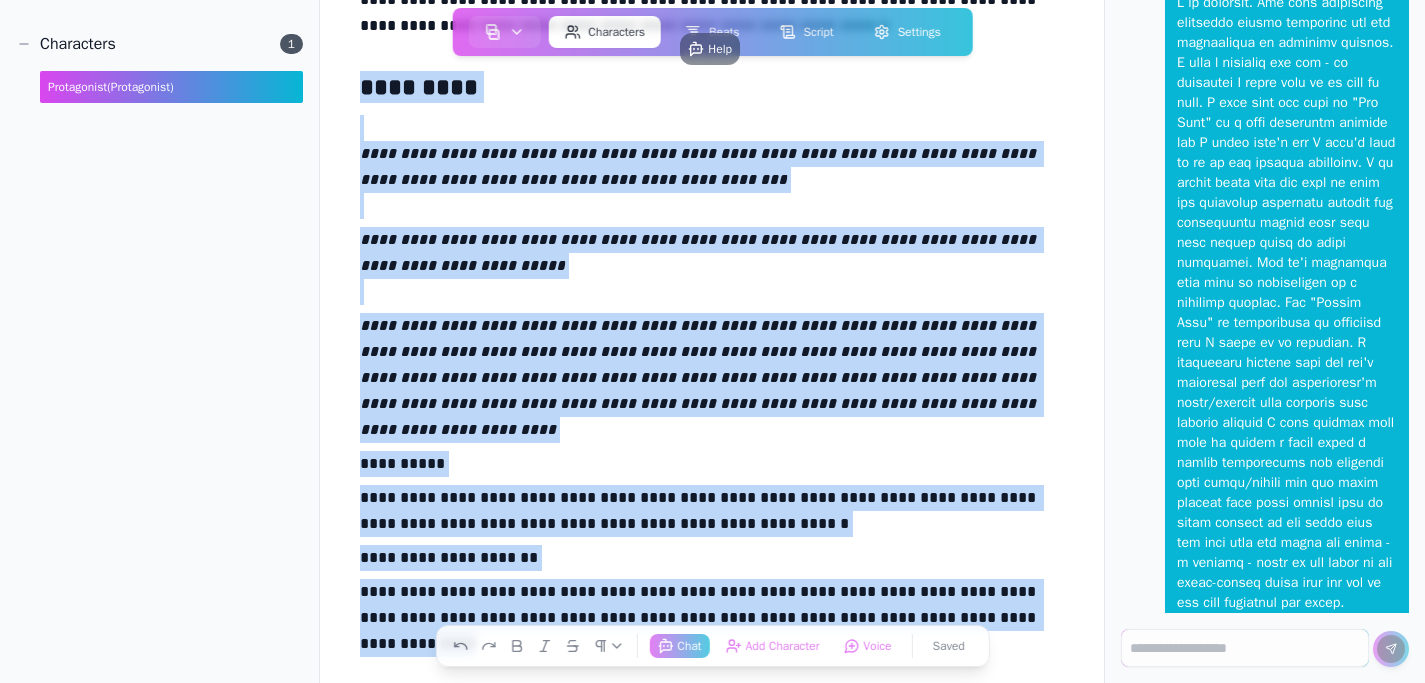 click on "**********" at bounding box center (712, -1669) 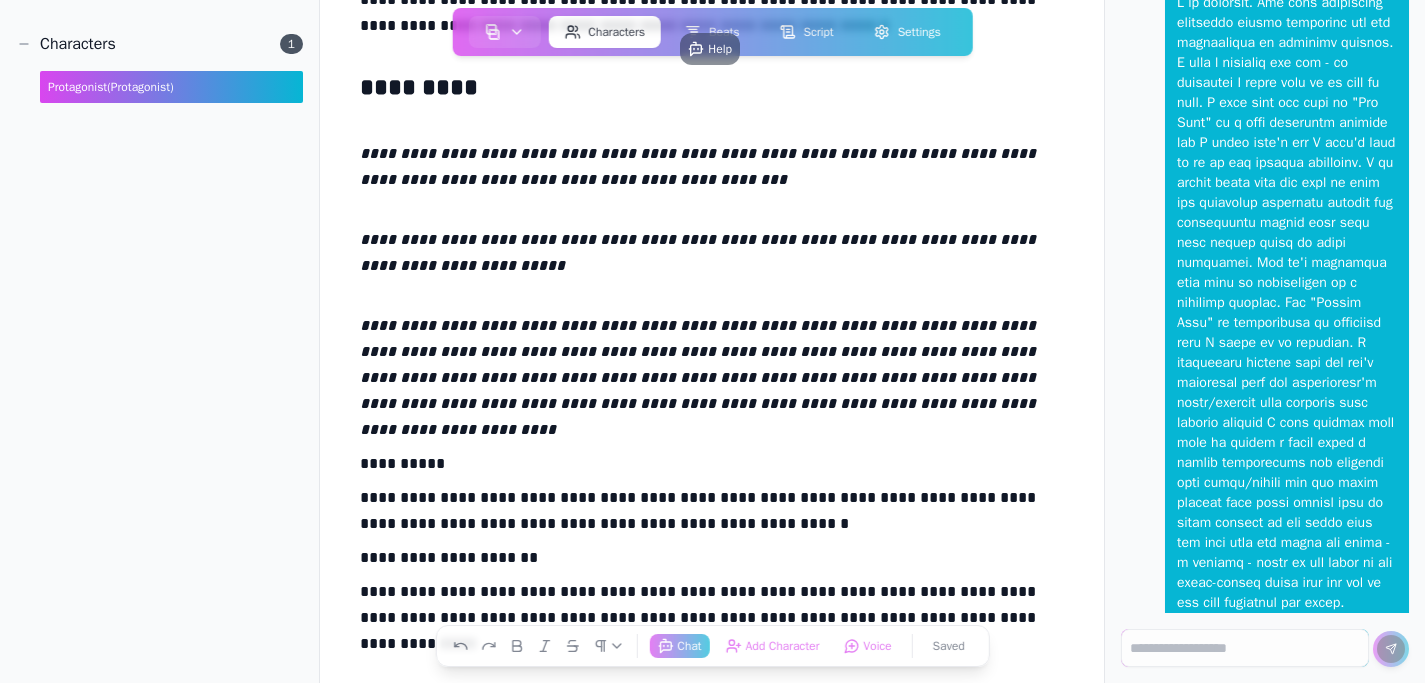 click on "**********" at bounding box center [712, 515] 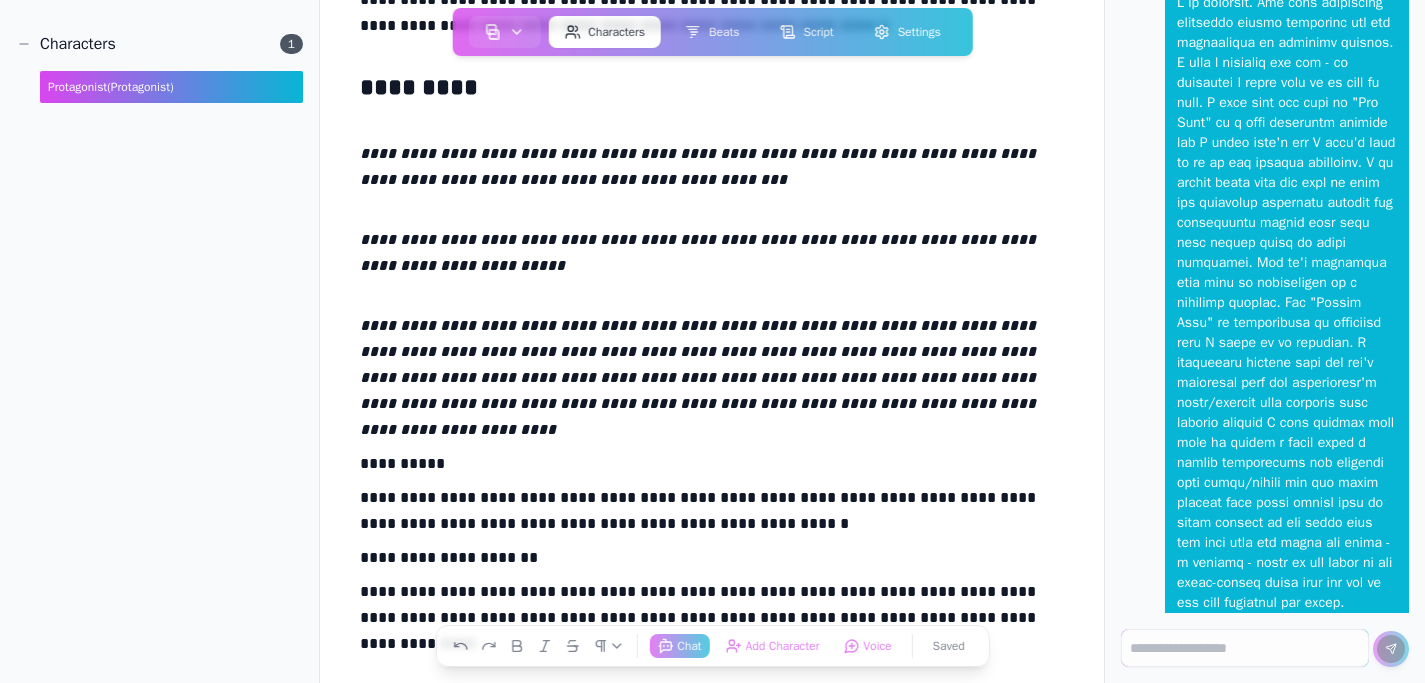 click on "**********" at bounding box center [712, 515] 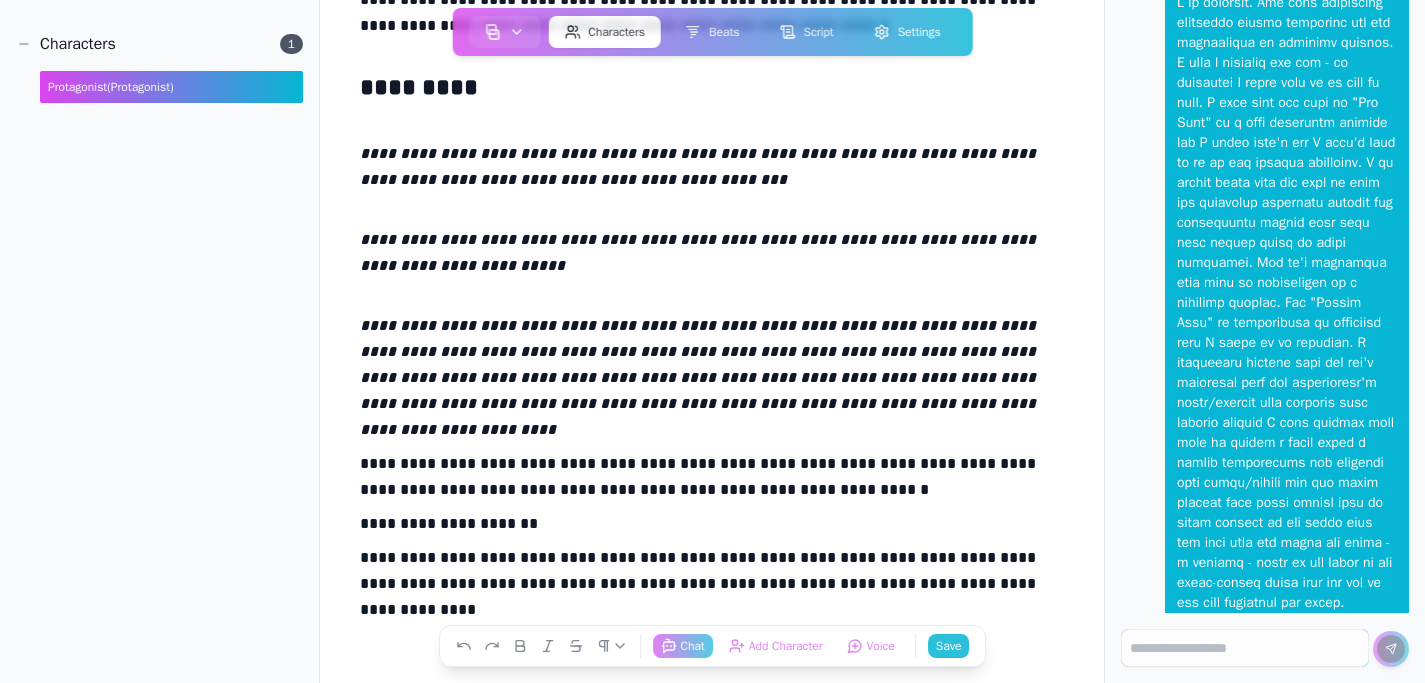 type 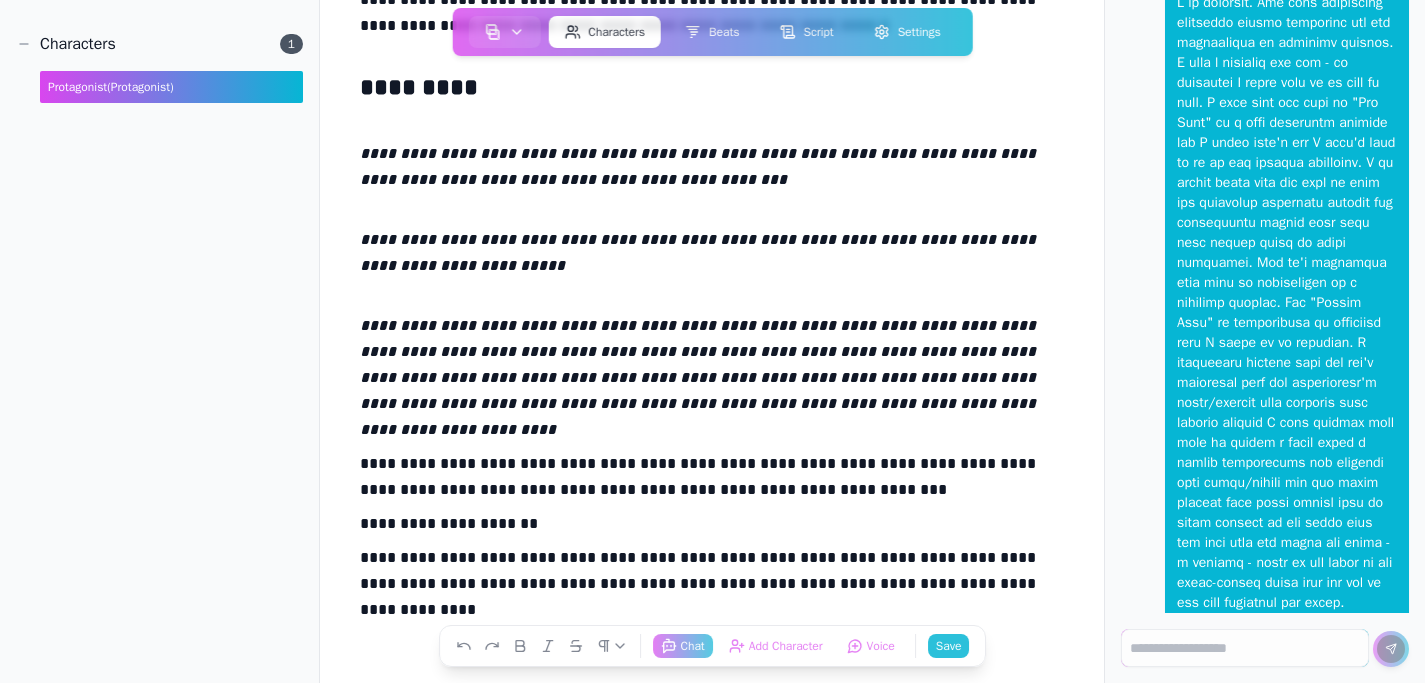 click on "**********" at bounding box center [712, -1686] 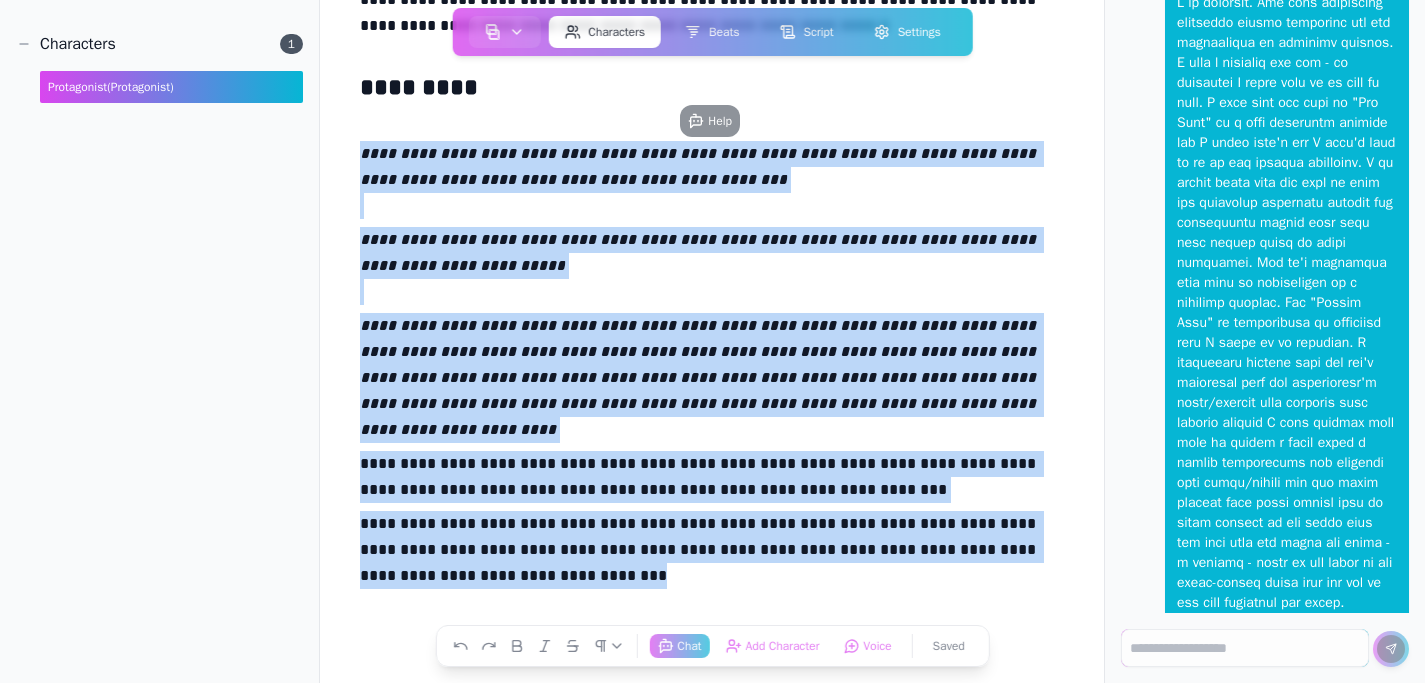 drag, startPoint x: 504, startPoint y: 559, endPoint x: 329, endPoint y: 153, distance: 442.1097 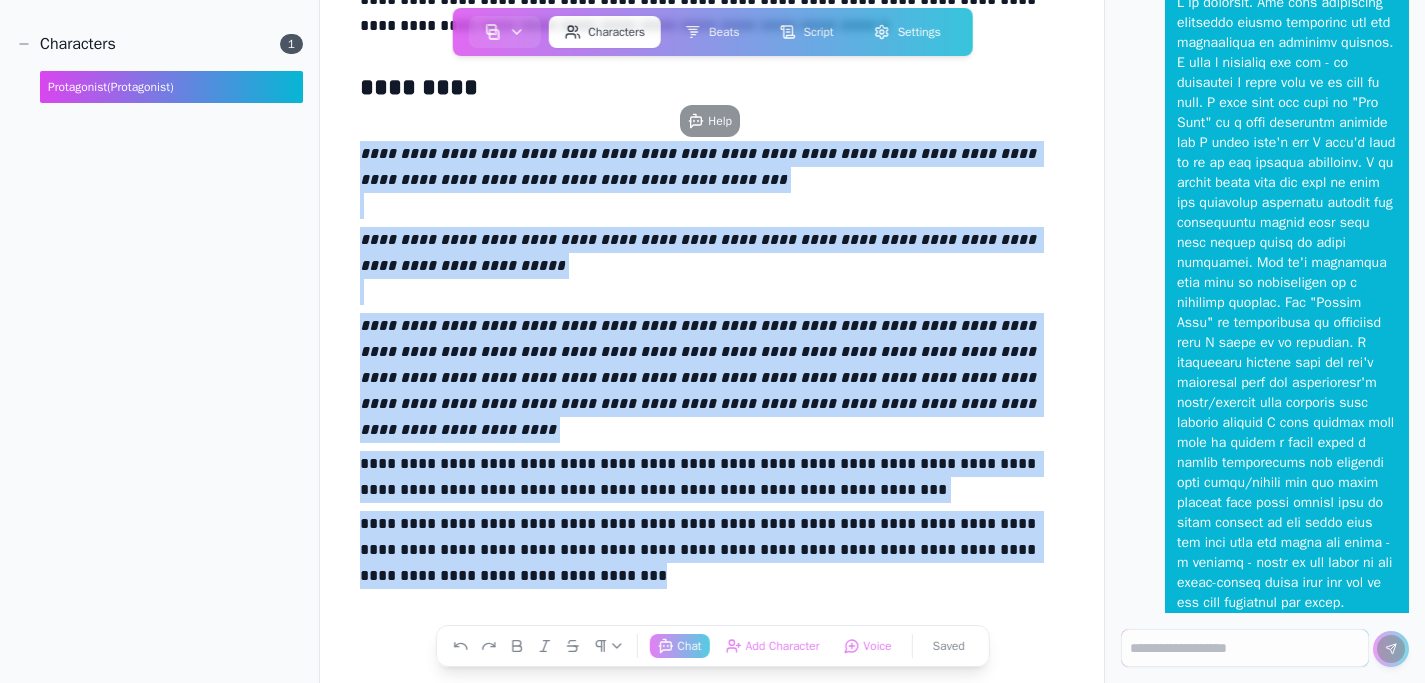 click on "**********" at bounding box center [712, 341] 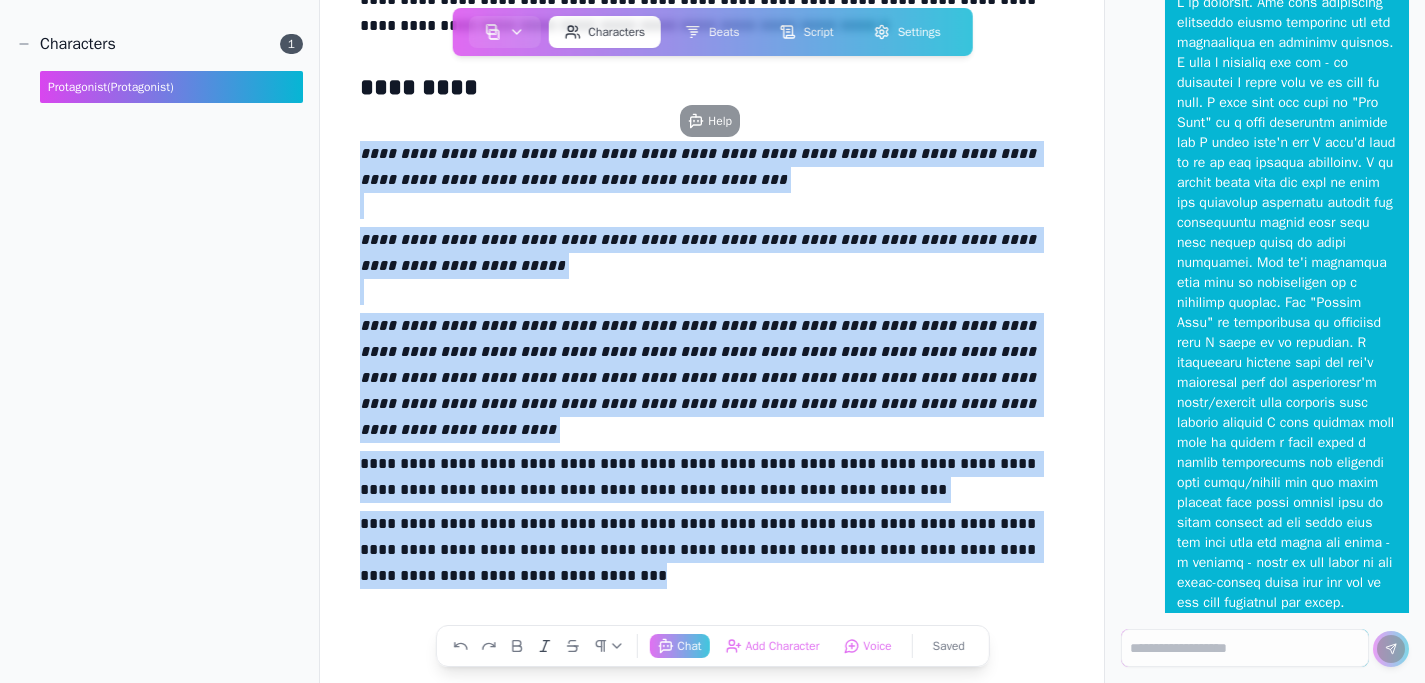 click 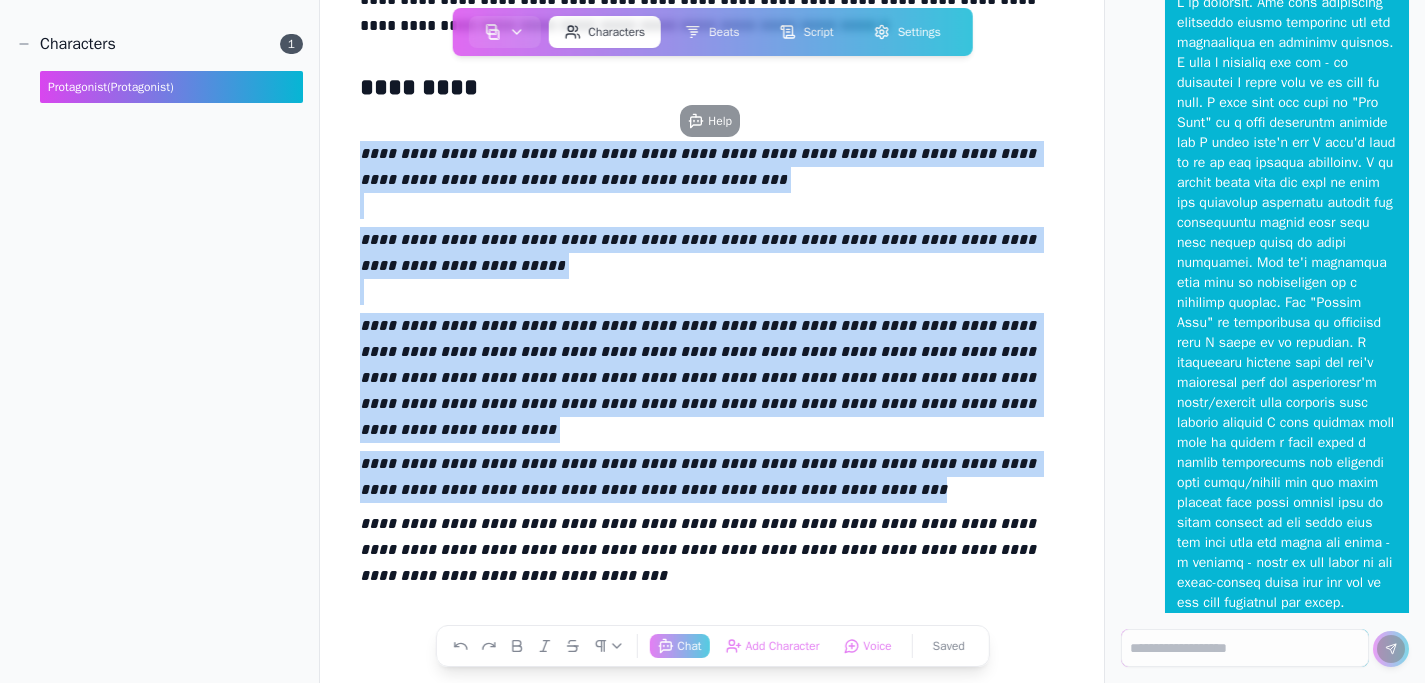 click on "**********" at bounding box center [712, 554] 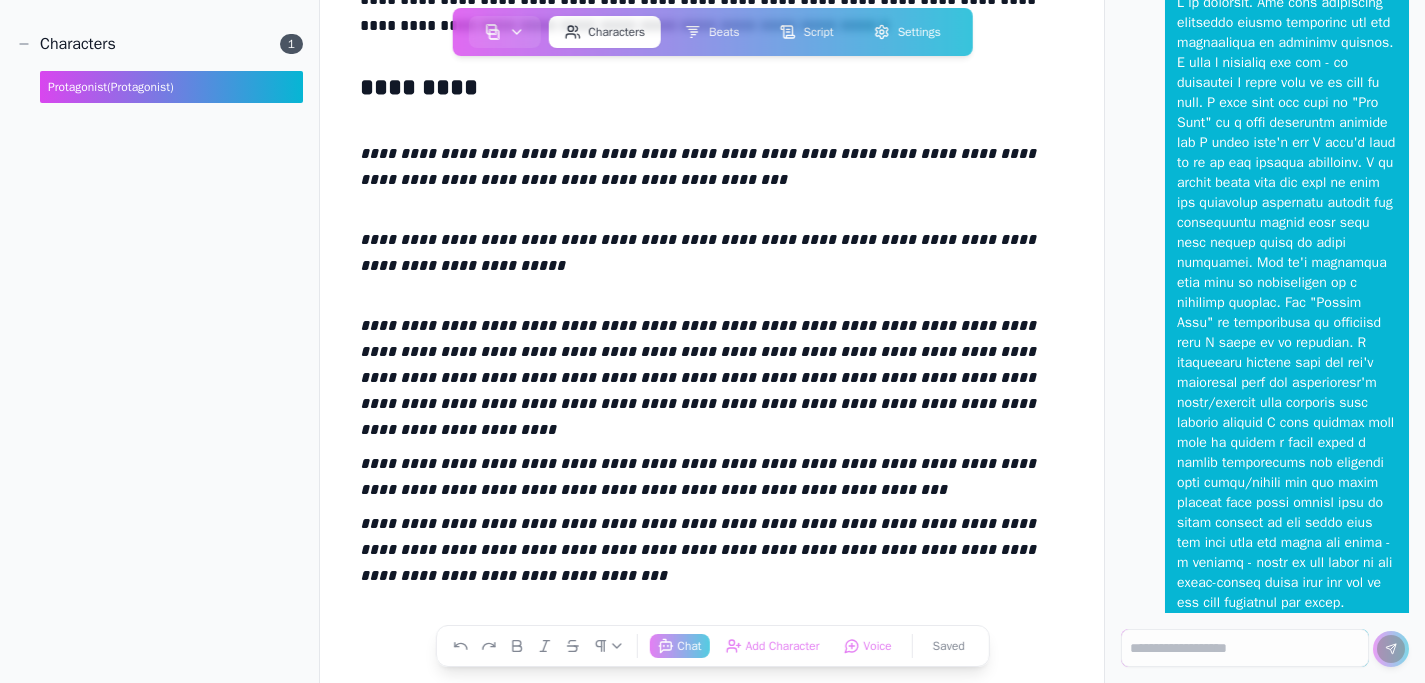 click on "**********" at bounding box center [700, 476] 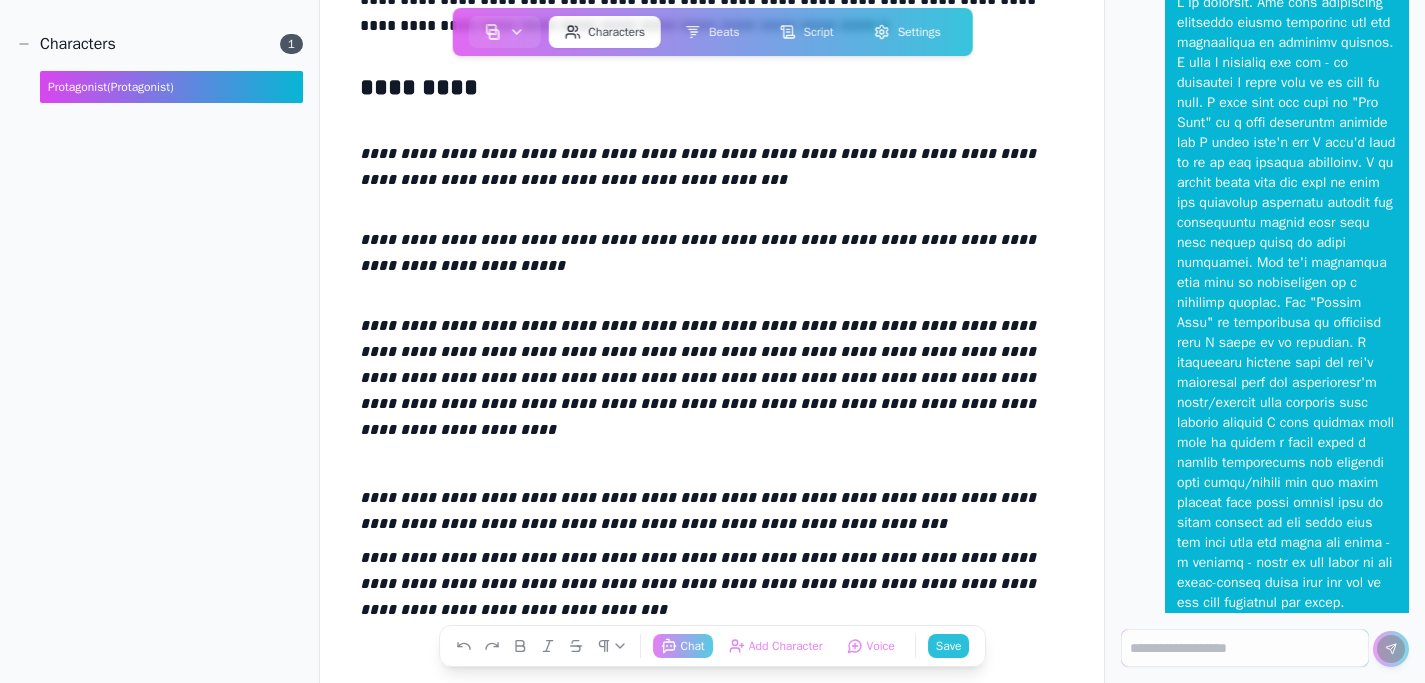 click on "**********" at bounding box center (712, -1673) 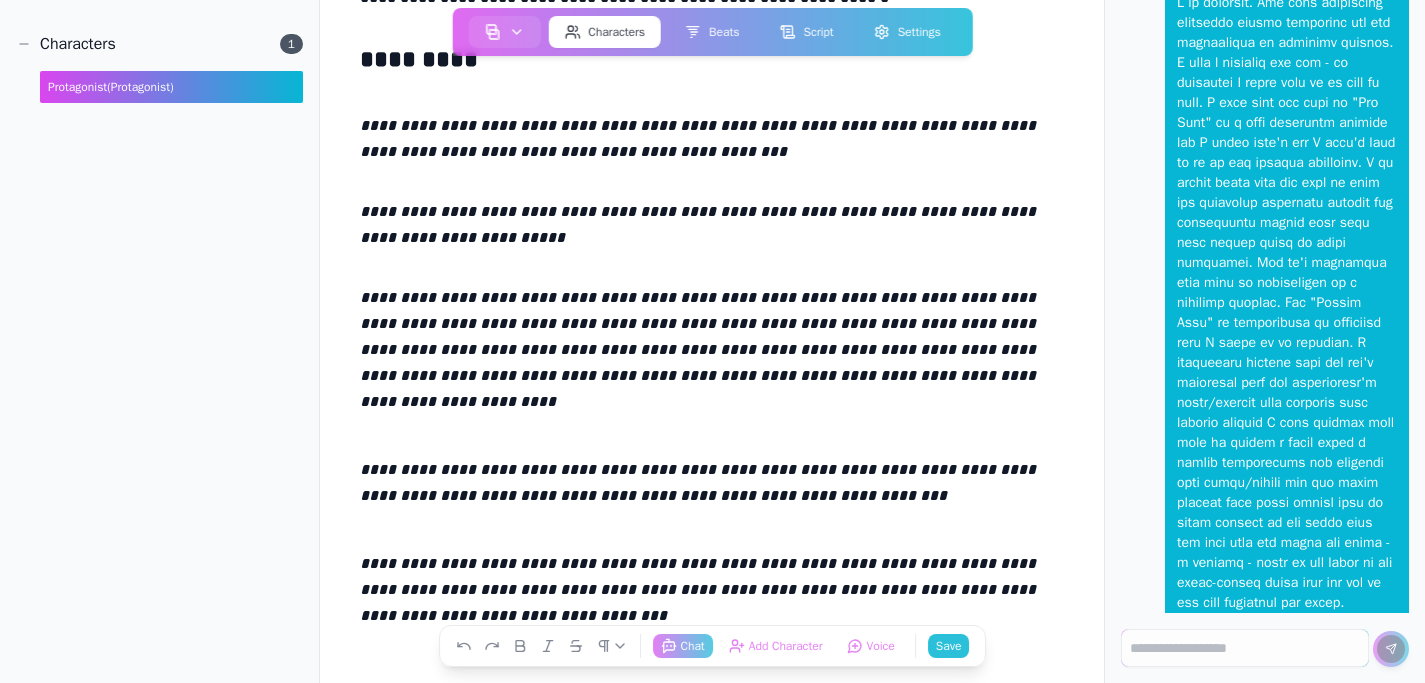 scroll, scrollTop: 4156, scrollLeft: 0, axis: vertical 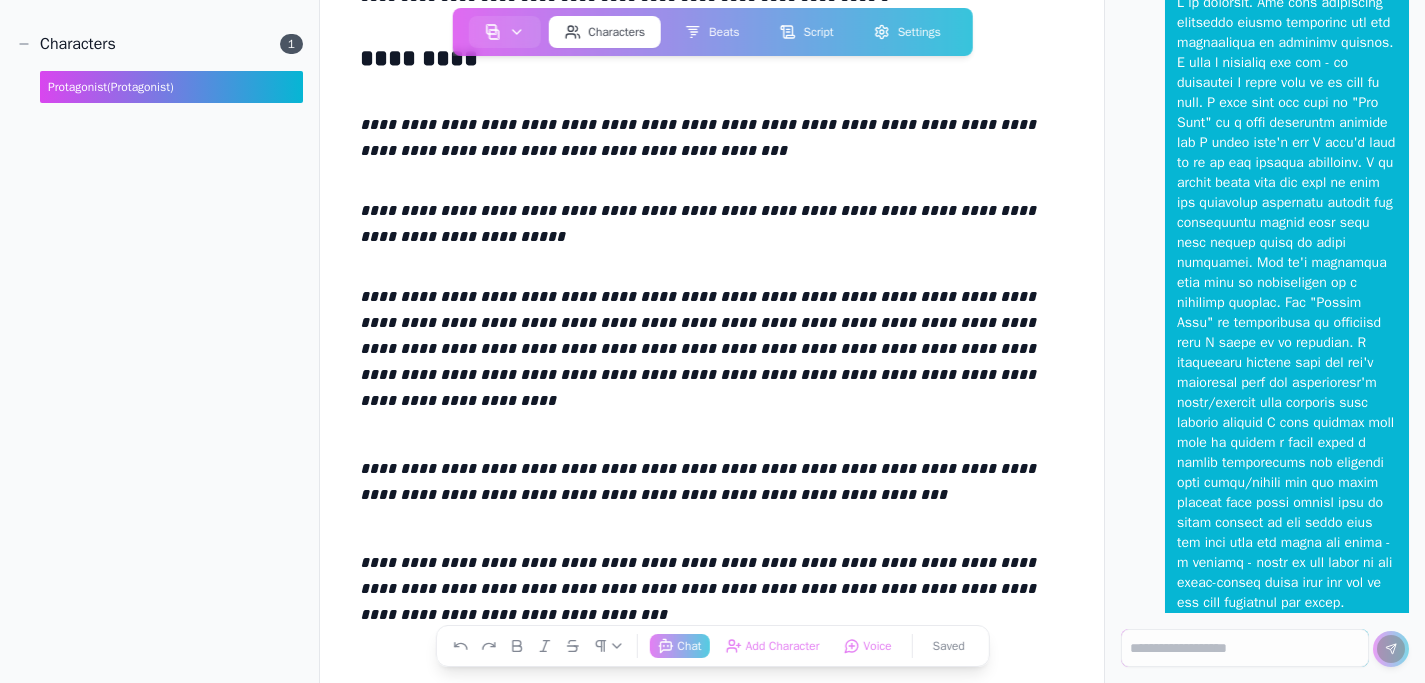 click on "**********" at bounding box center [712, 593] 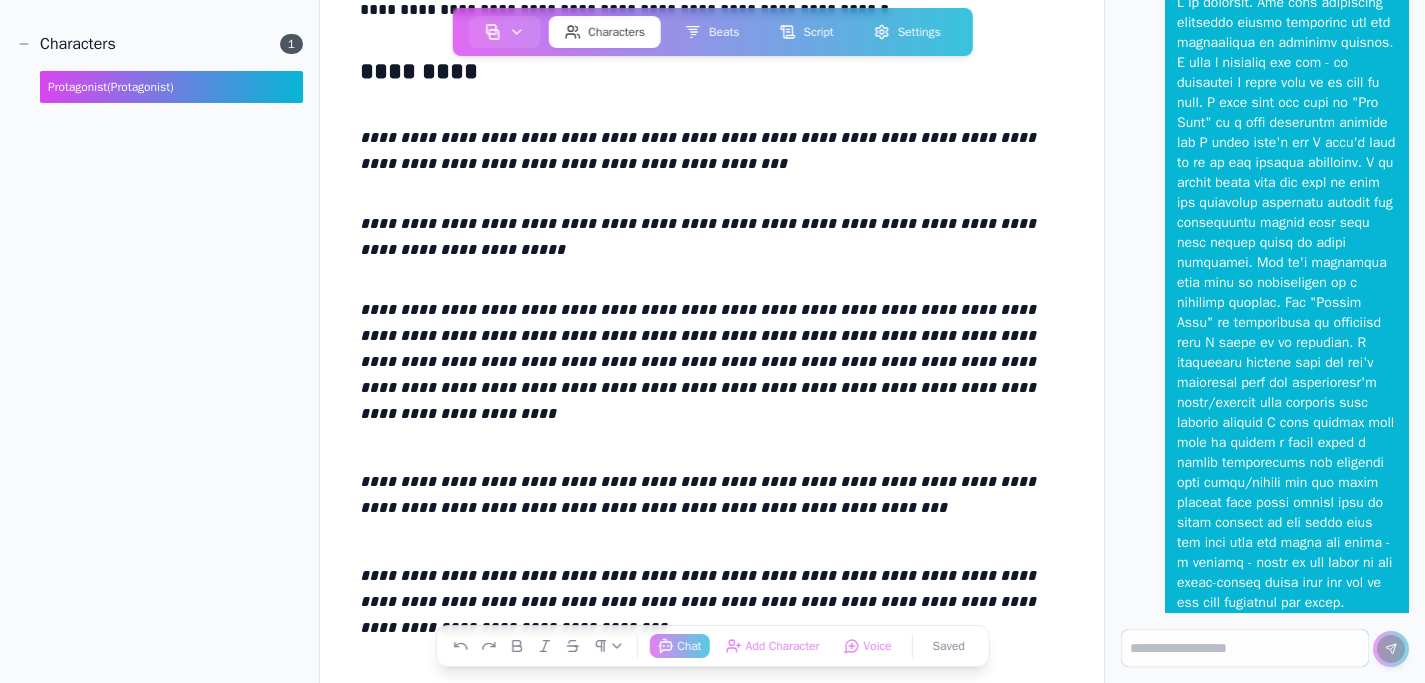scroll, scrollTop: 4139, scrollLeft: 0, axis: vertical 